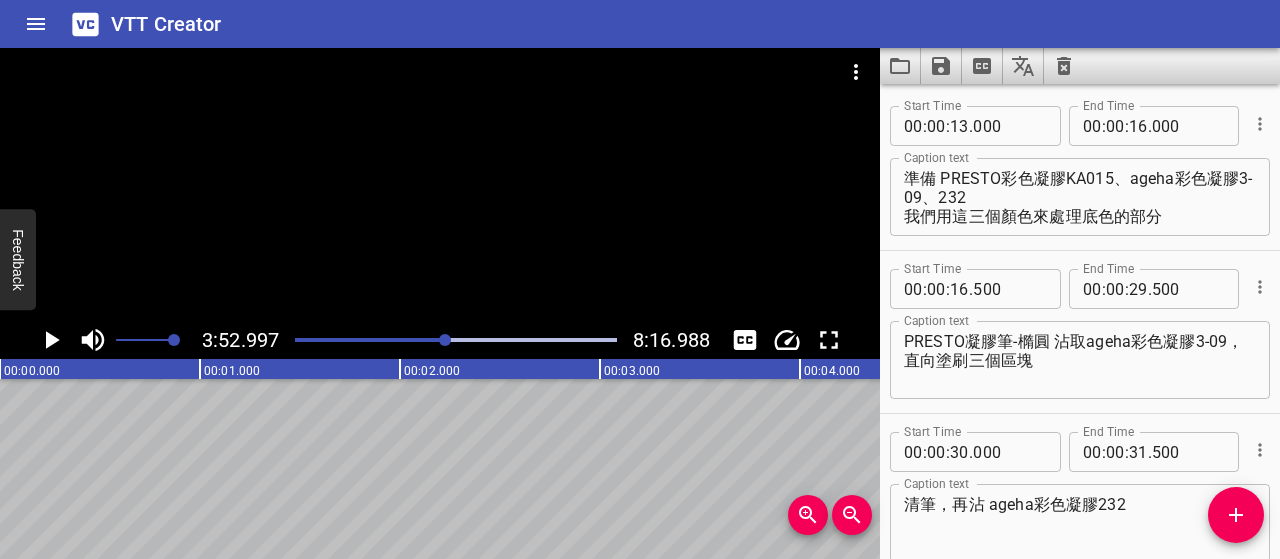 scroll, scrollTop: 0, scrollLeft: 0, axis: both 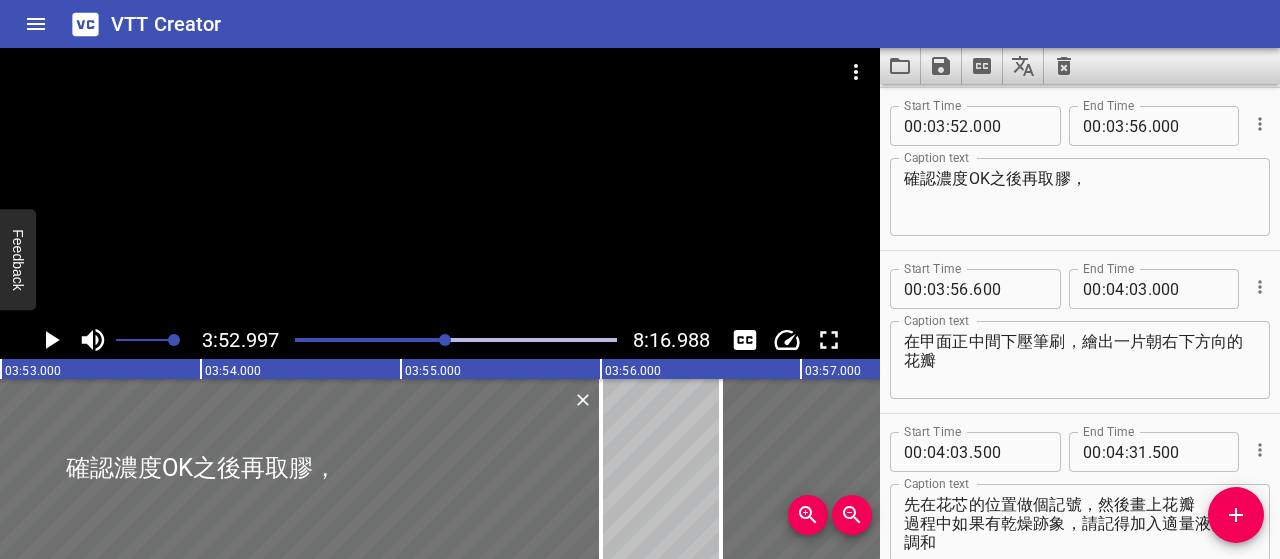 click 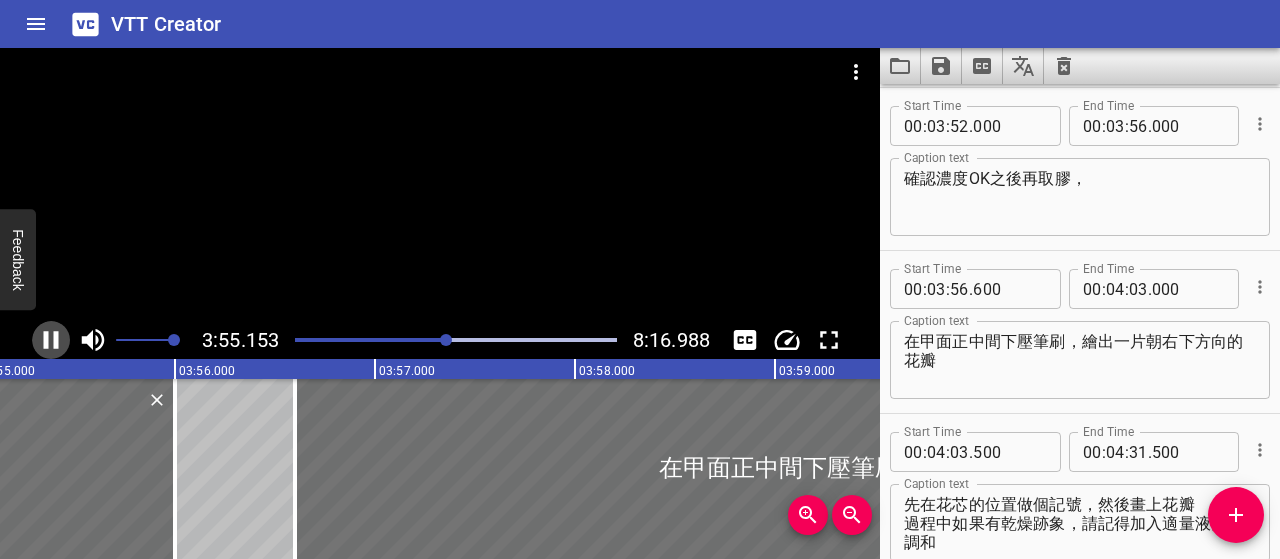 click 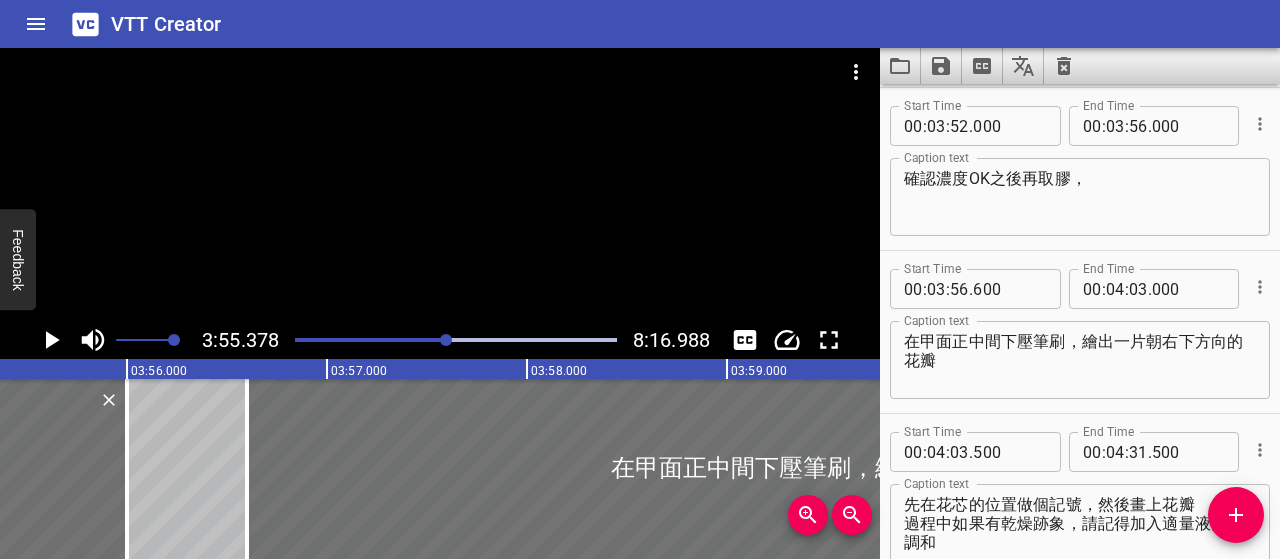 scroll, scrollTop: 0, scrollLeft: 47075, axis: horizontal 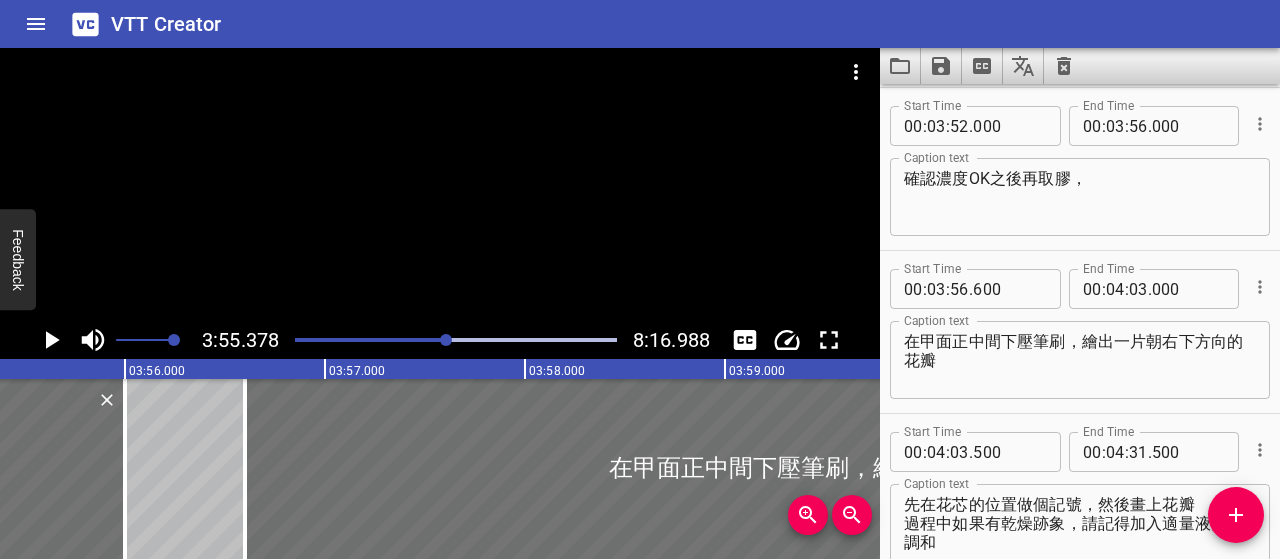 click on "確認濃度OK之後再取膠，" at bounding box center (1080, 197) 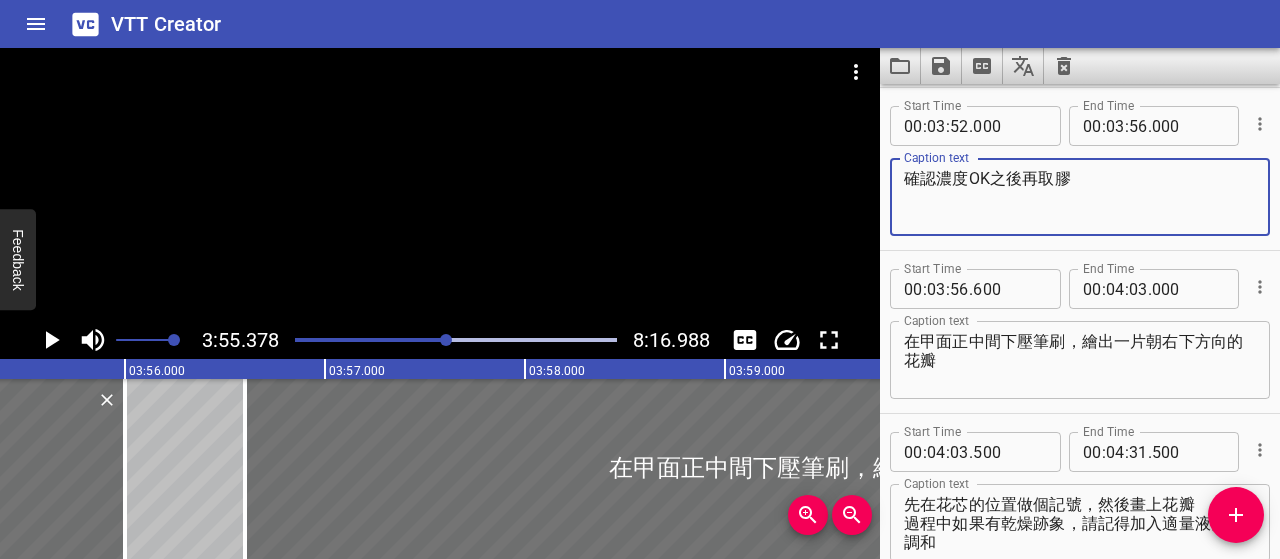 type on "確認濃度OK之後再取膠" 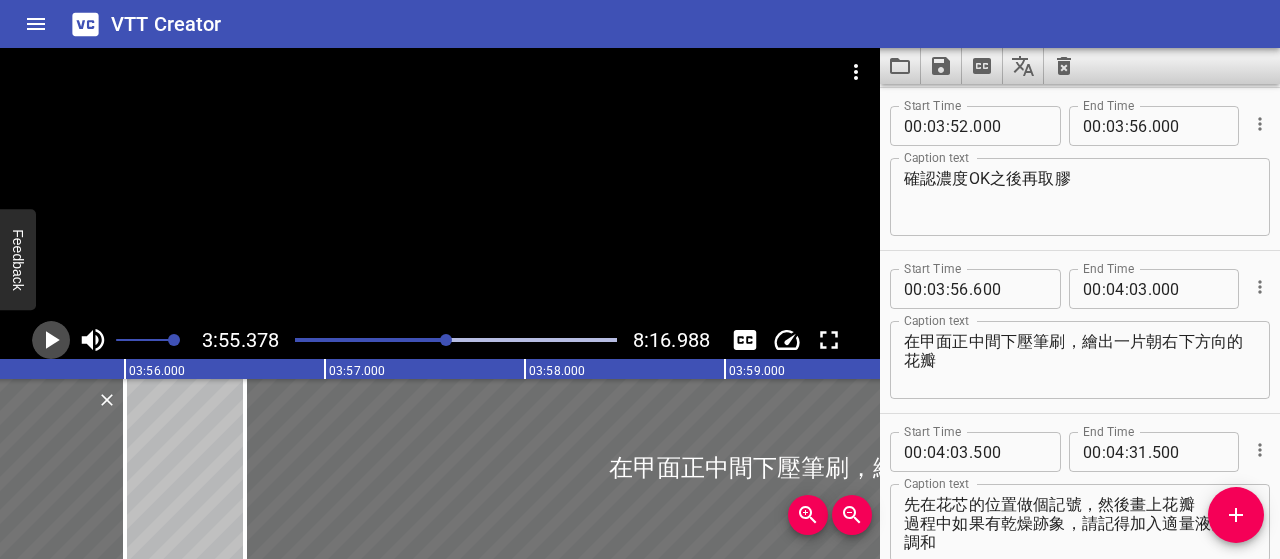 click 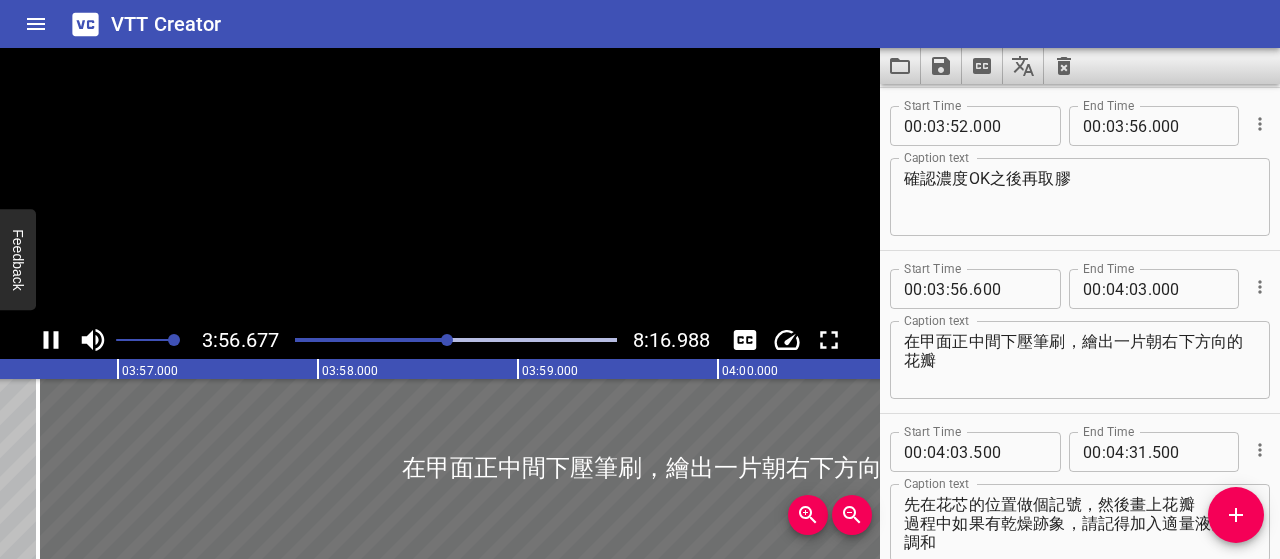 scroll, scrollTop: 0, scrollLeft: 47335, axis: horizontal 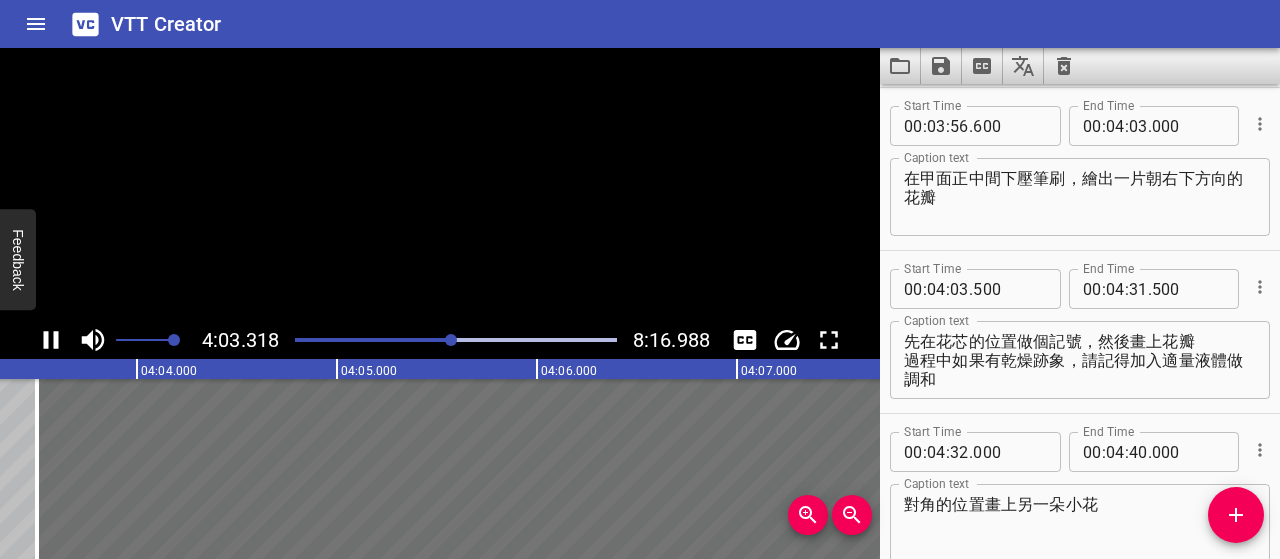 click 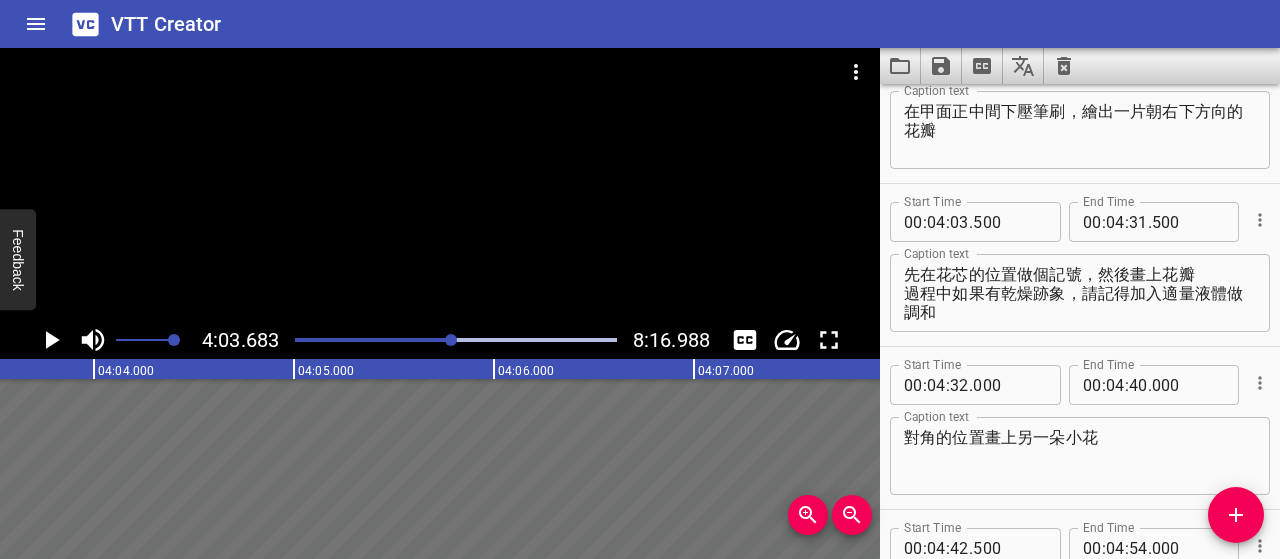 scroll, scrollTop: 0, scrollLeft: 48735, axis: horizontal 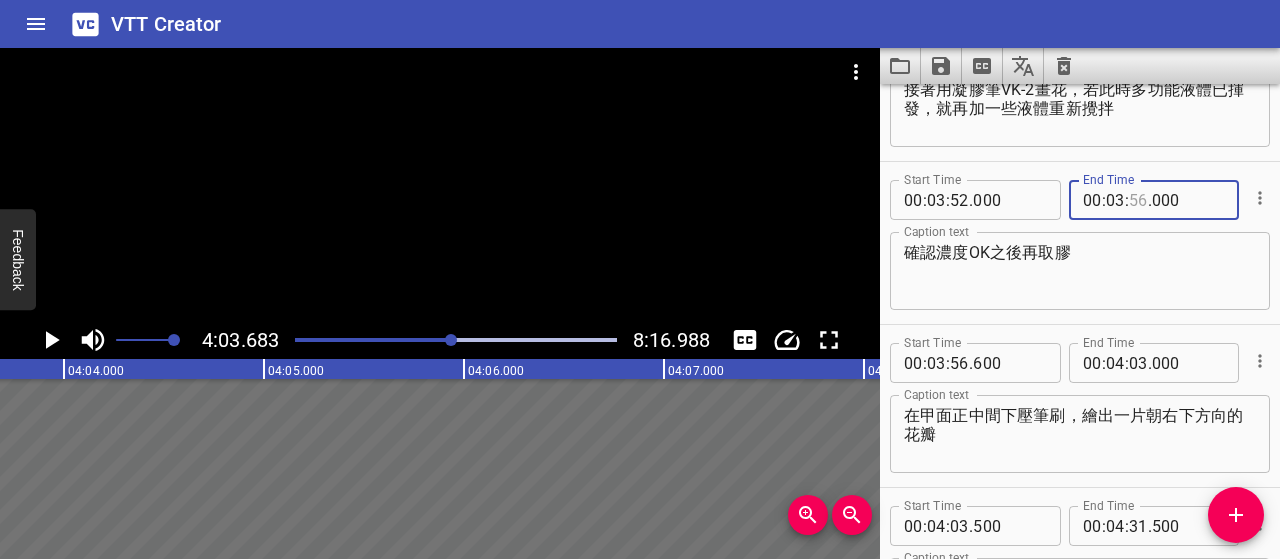 click at bounding box center (1138, 200) 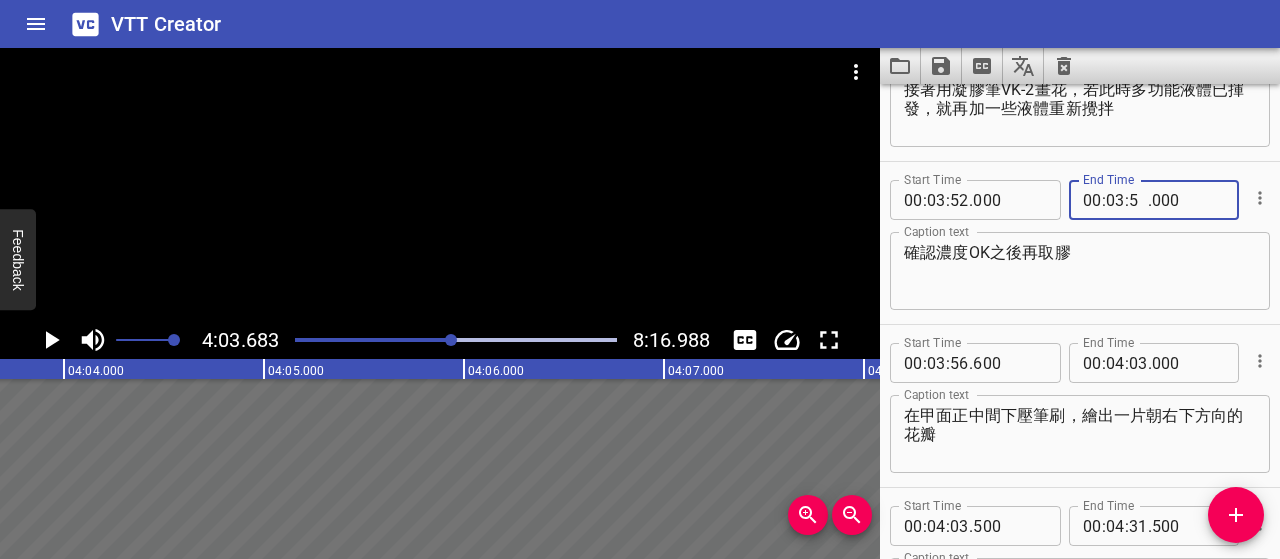 type on "57" 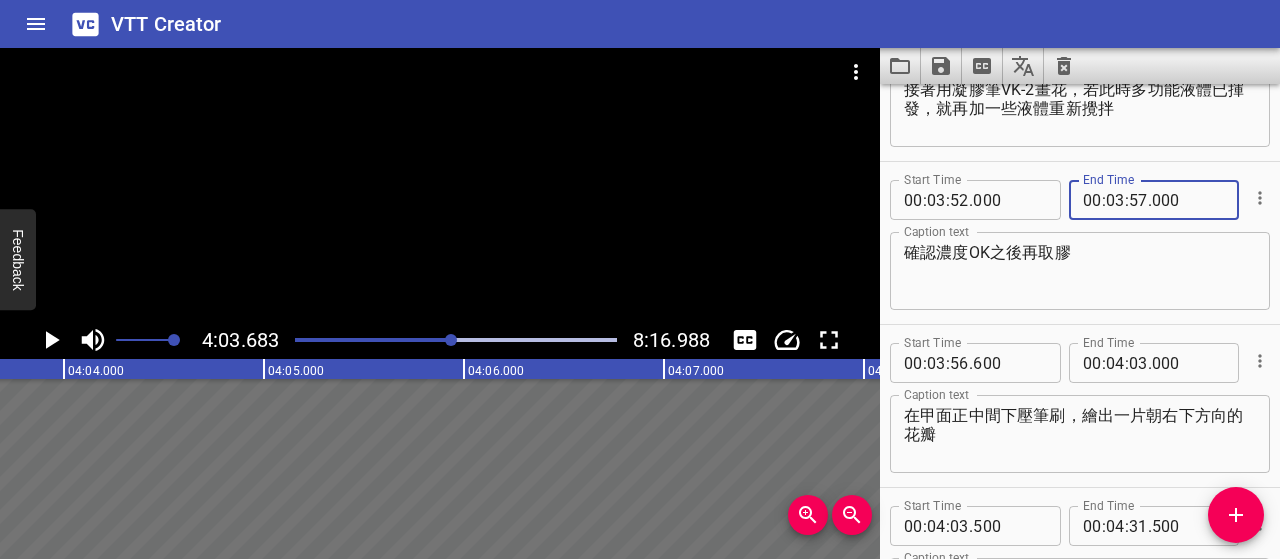 type on "000" 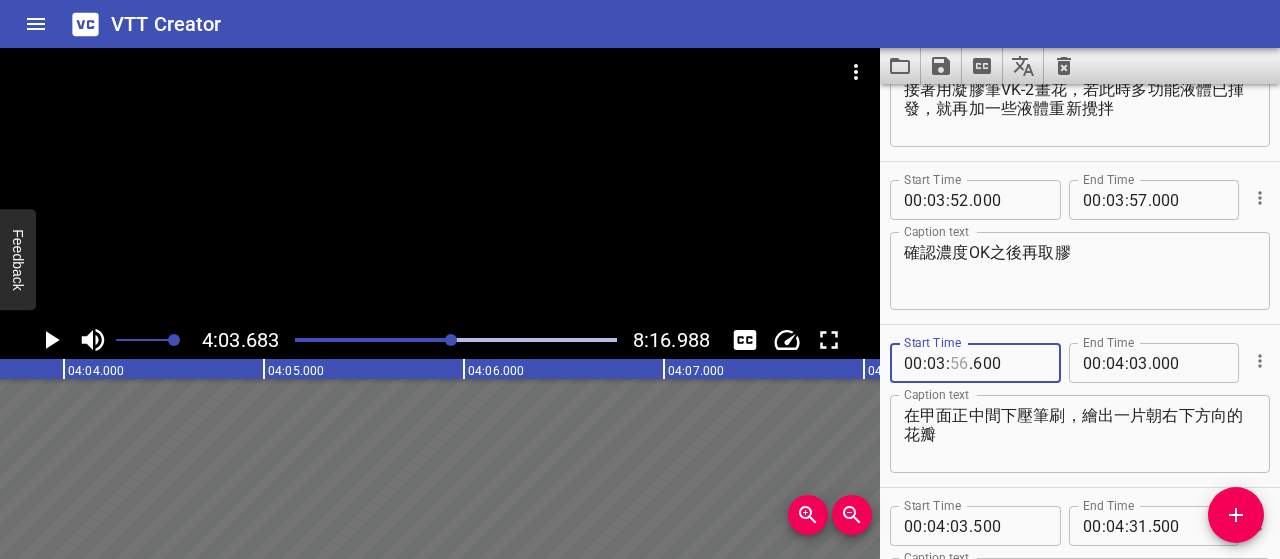 click at bounding box center [959, 363] 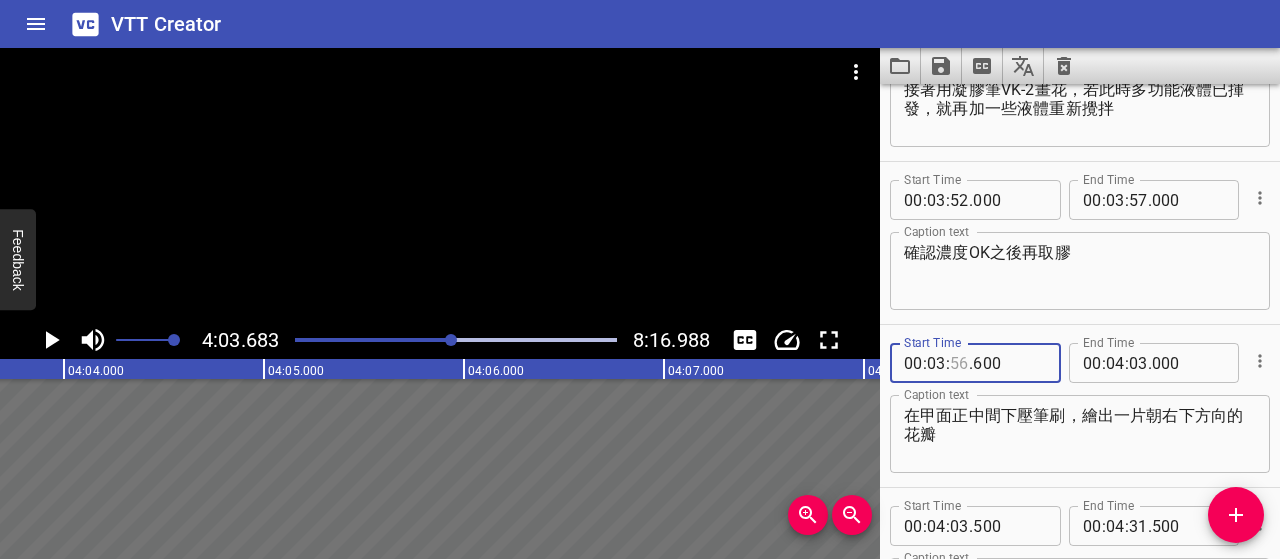 type 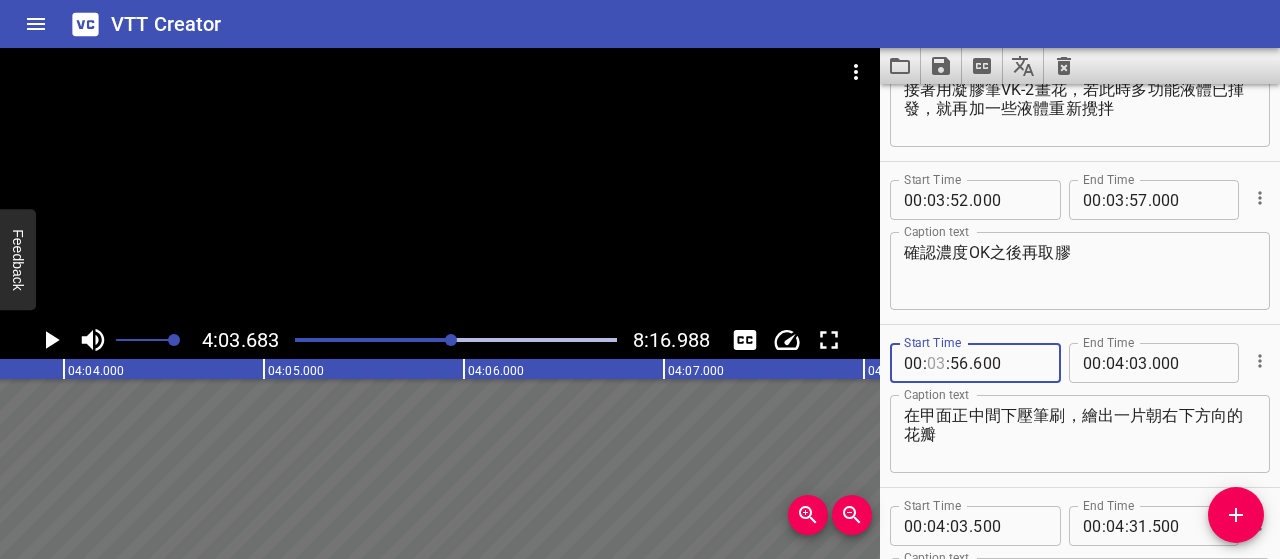 click at bounding box center [936, 363] 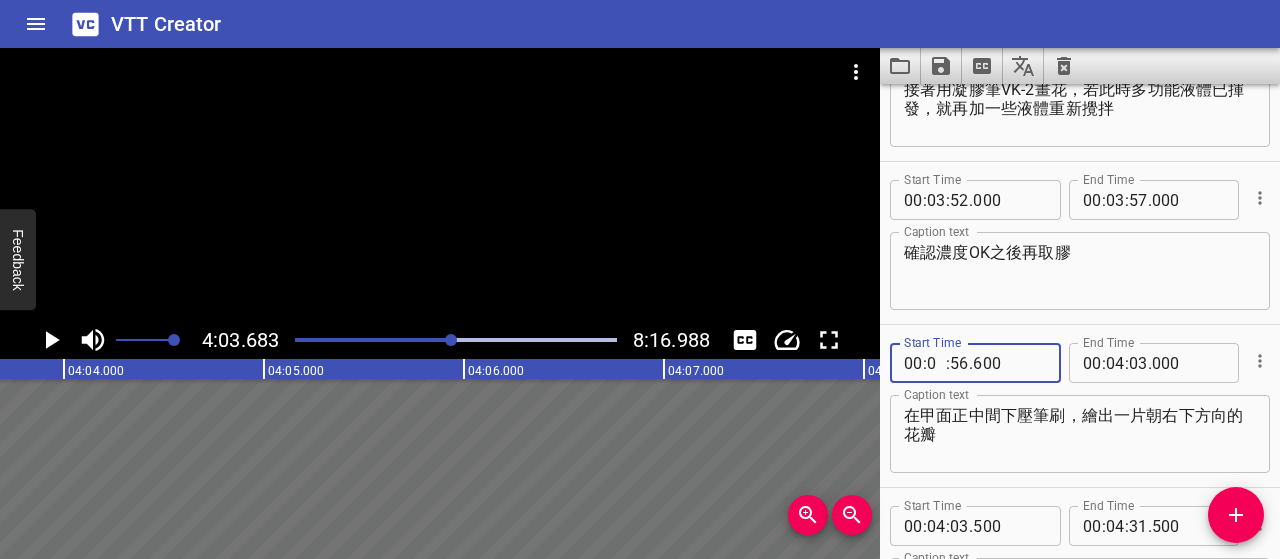 type on "04" 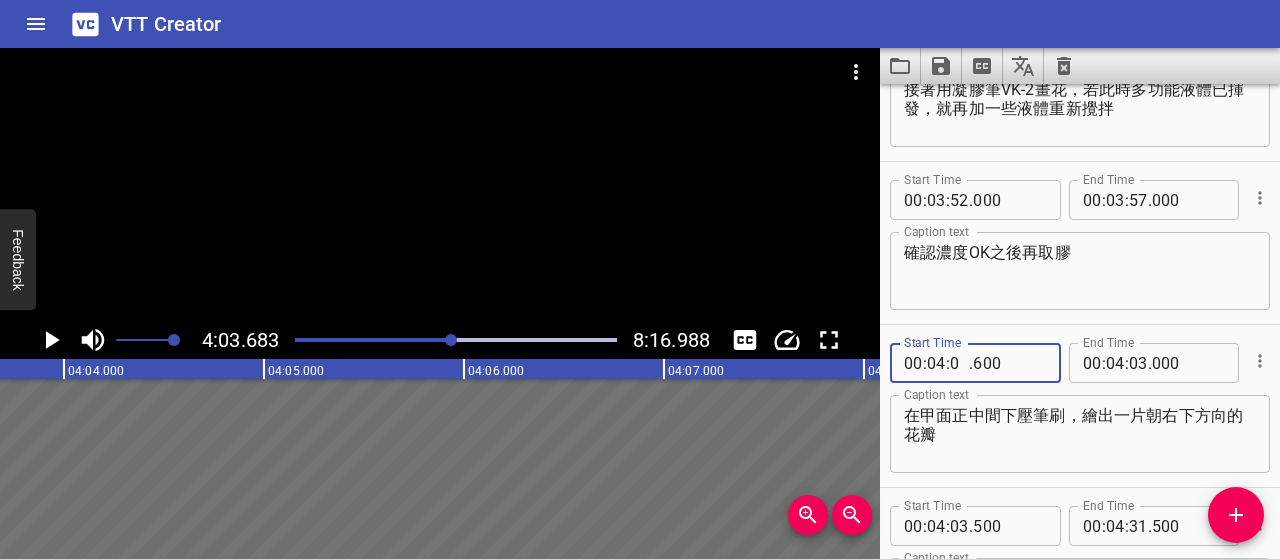 type on "02" 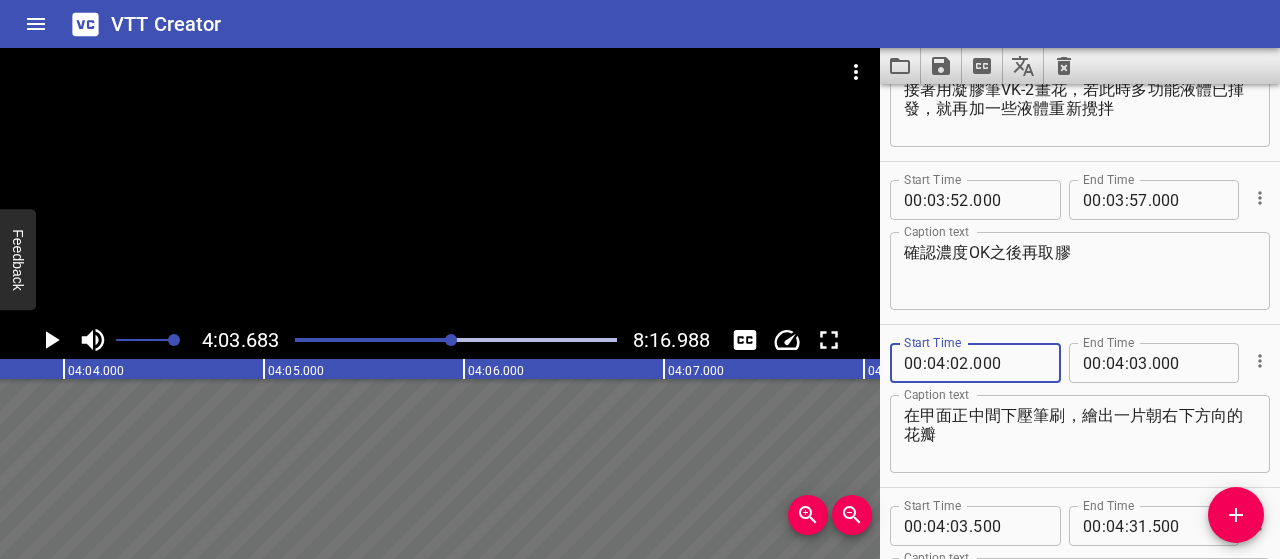 type on "000" 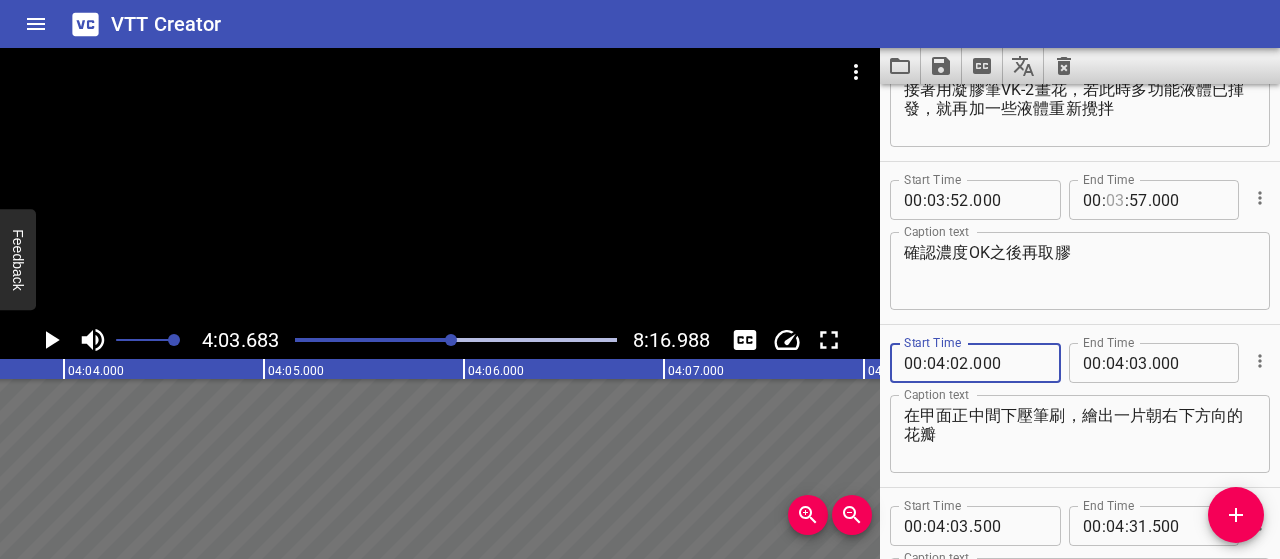 click at bounding box center (1115, 200) 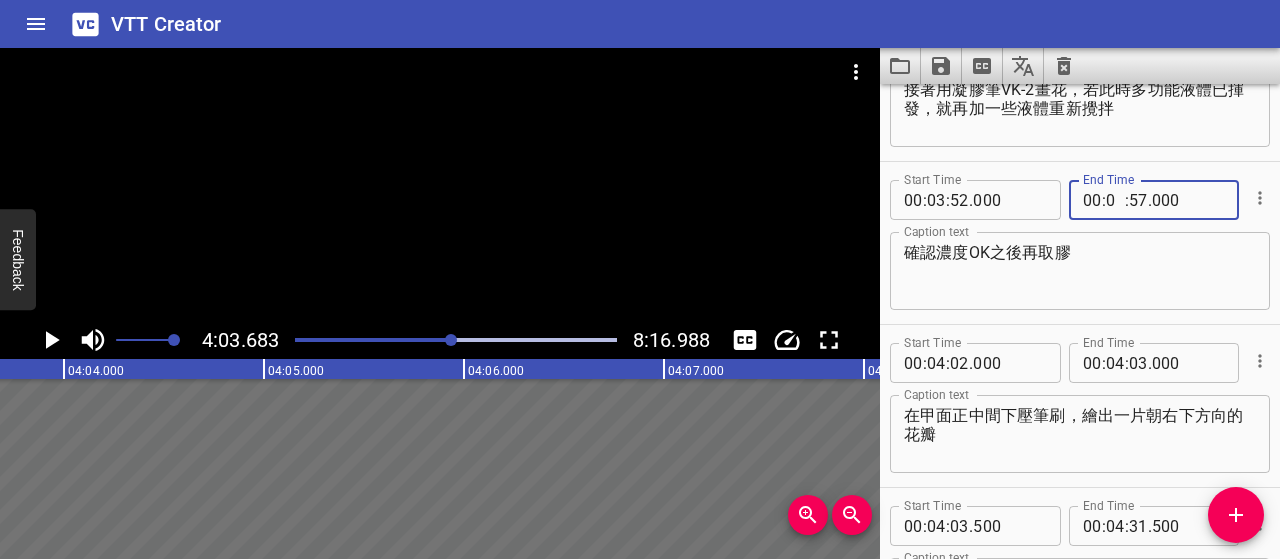 type on "04" 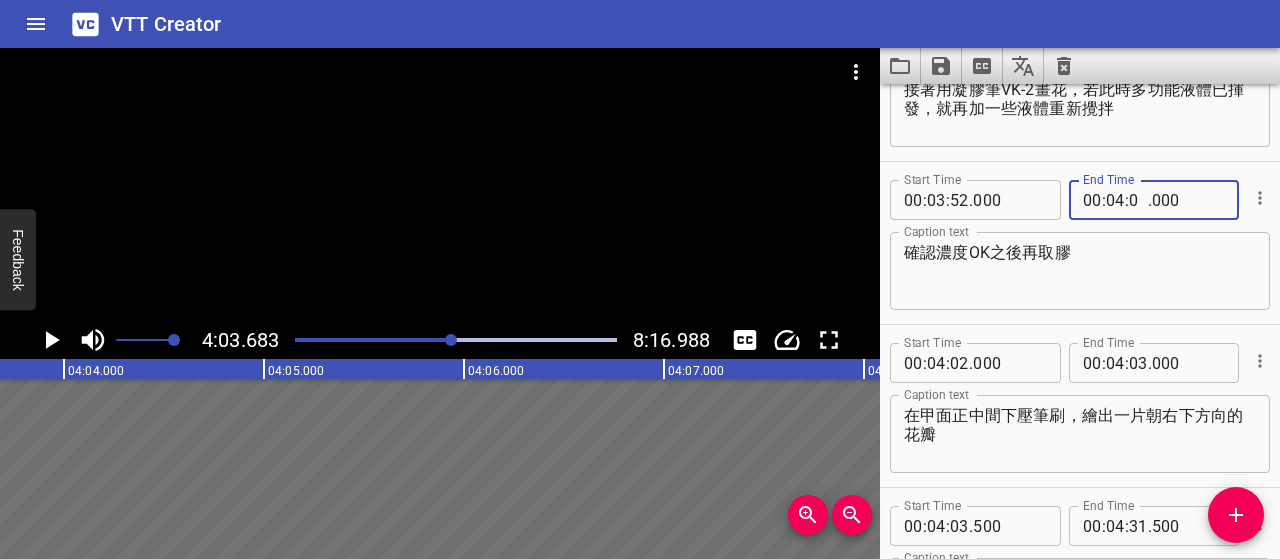 type on "01" 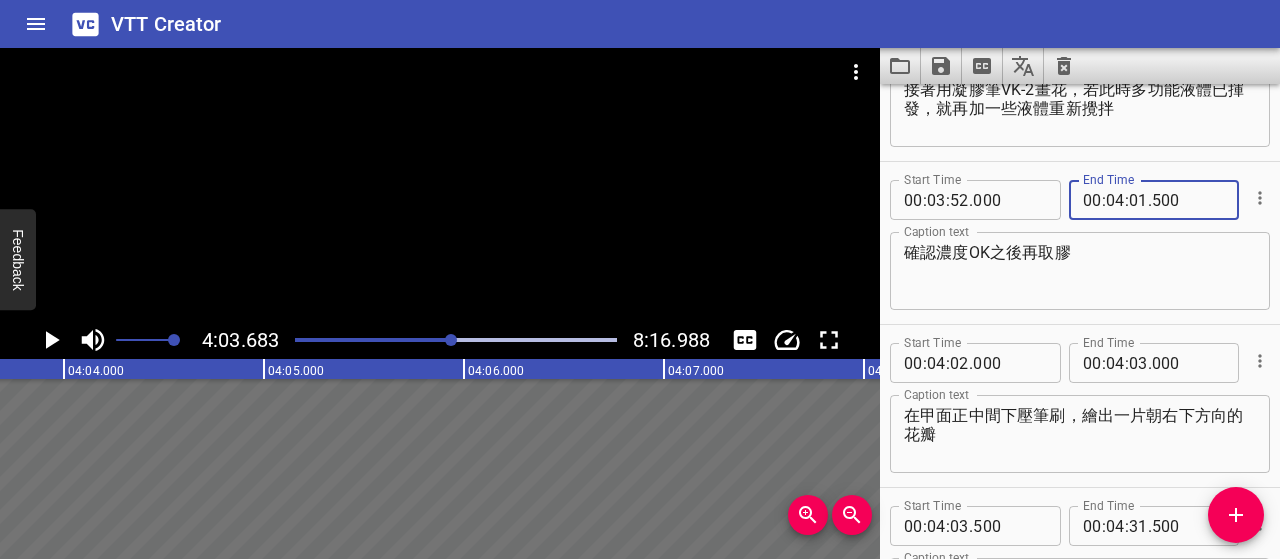 type on "500" 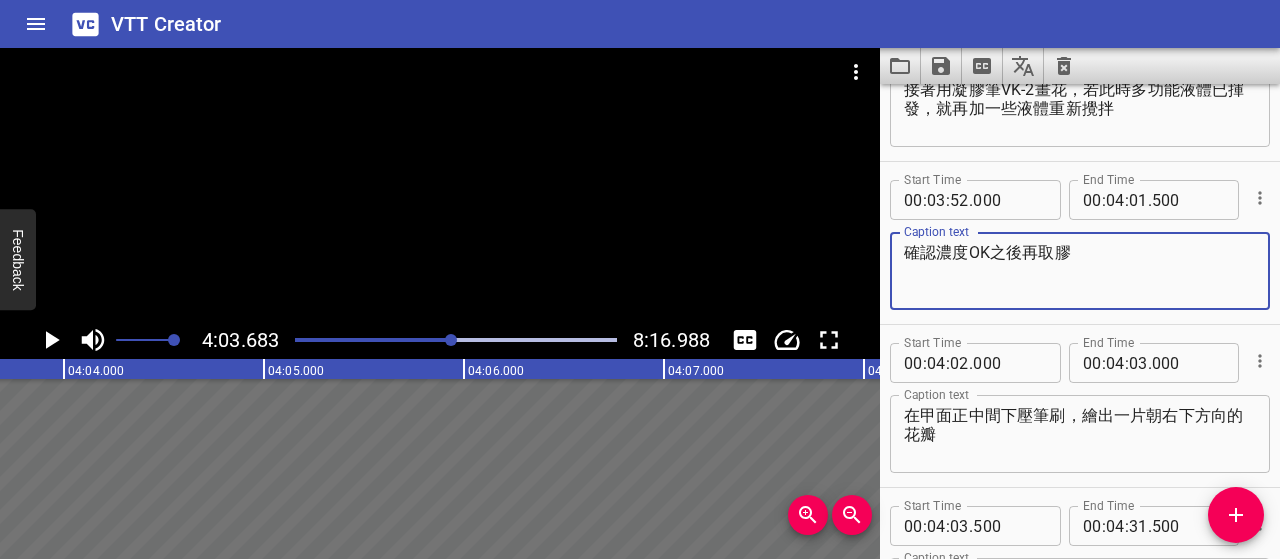 click on "確認濃度OK之後再取膠" at bounding box center (1080, 271) 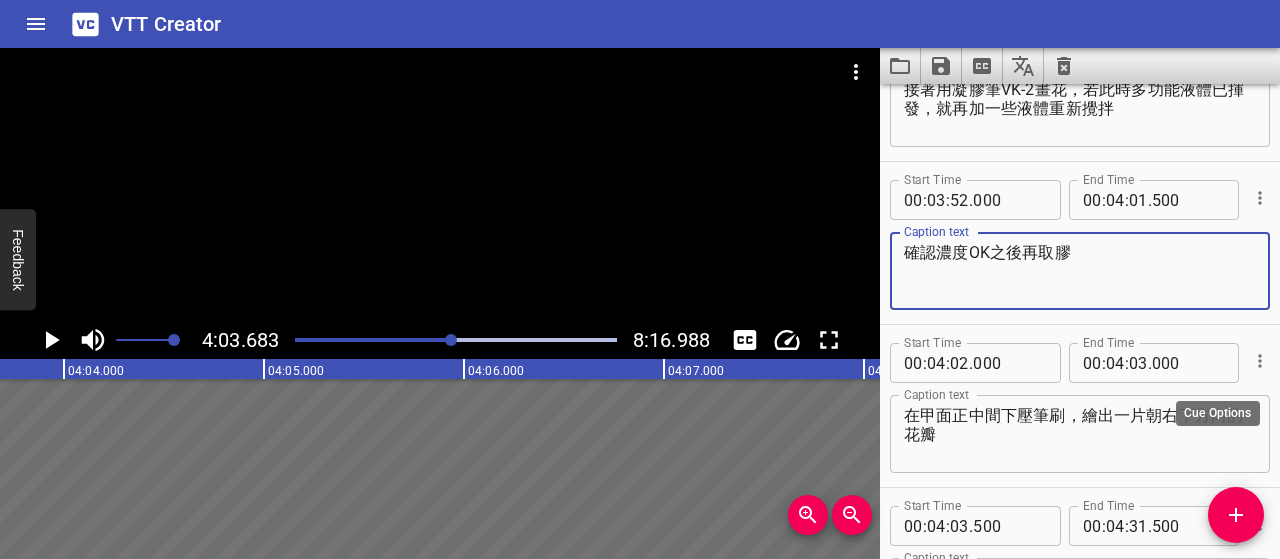 click 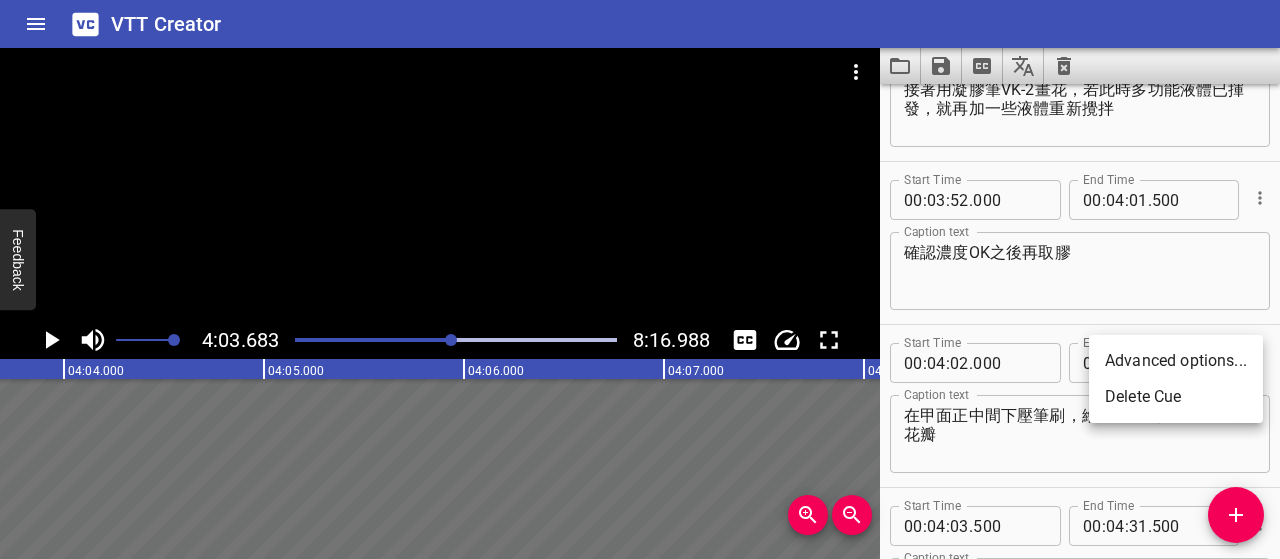 click on "Delete Cue" at bounding box center [1176, 397] 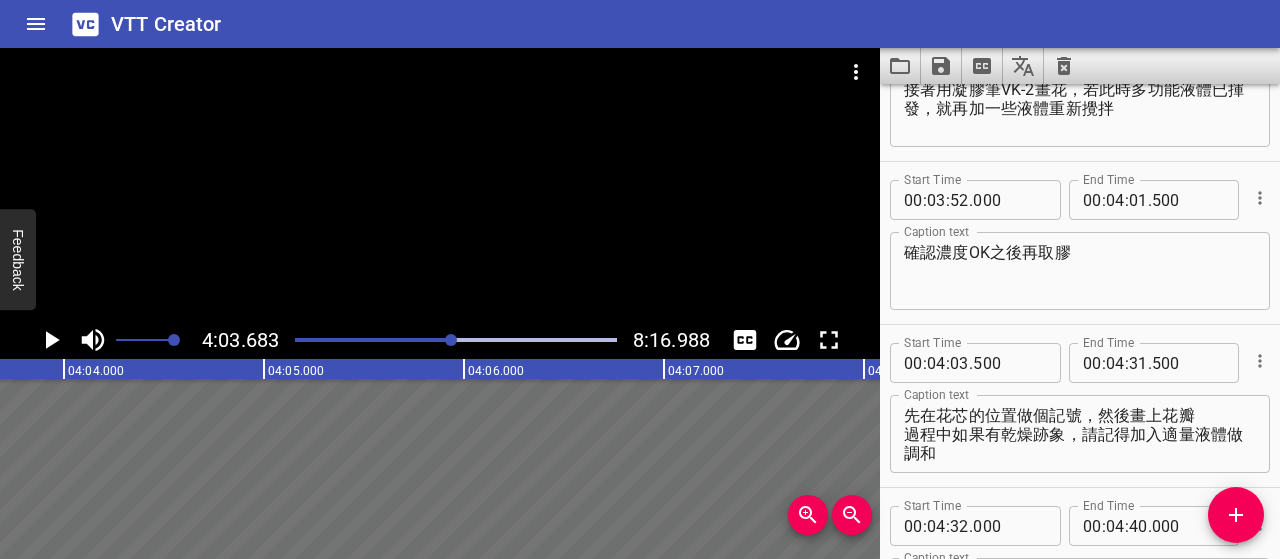 click on "確認濃度OK之後再取膠" at bounding box center [1080, 271] 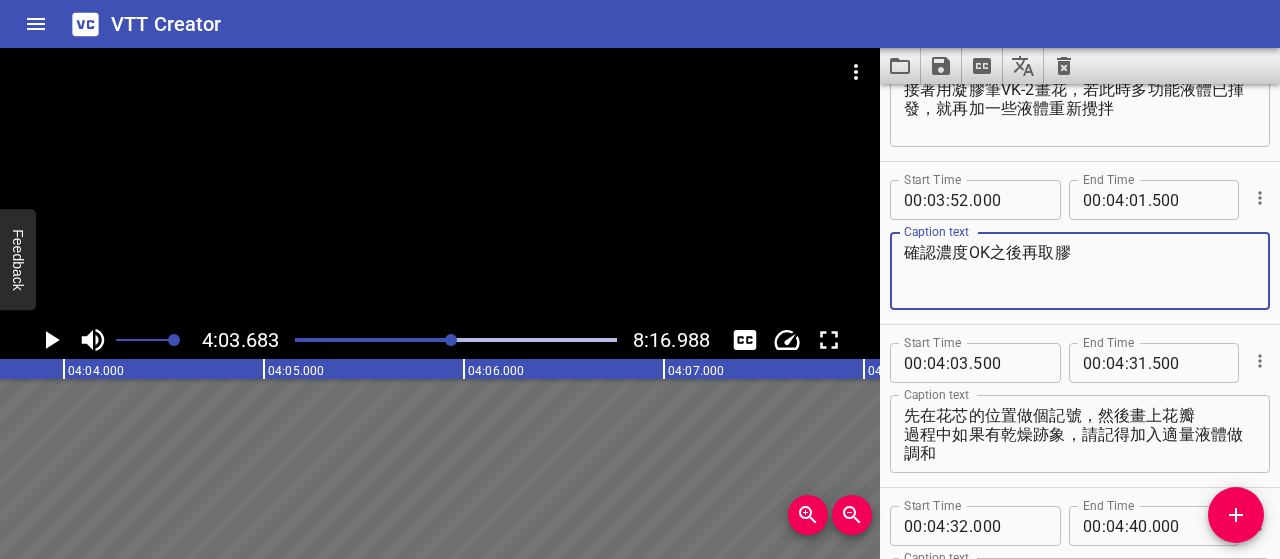 click at bounding box center [451, 340] 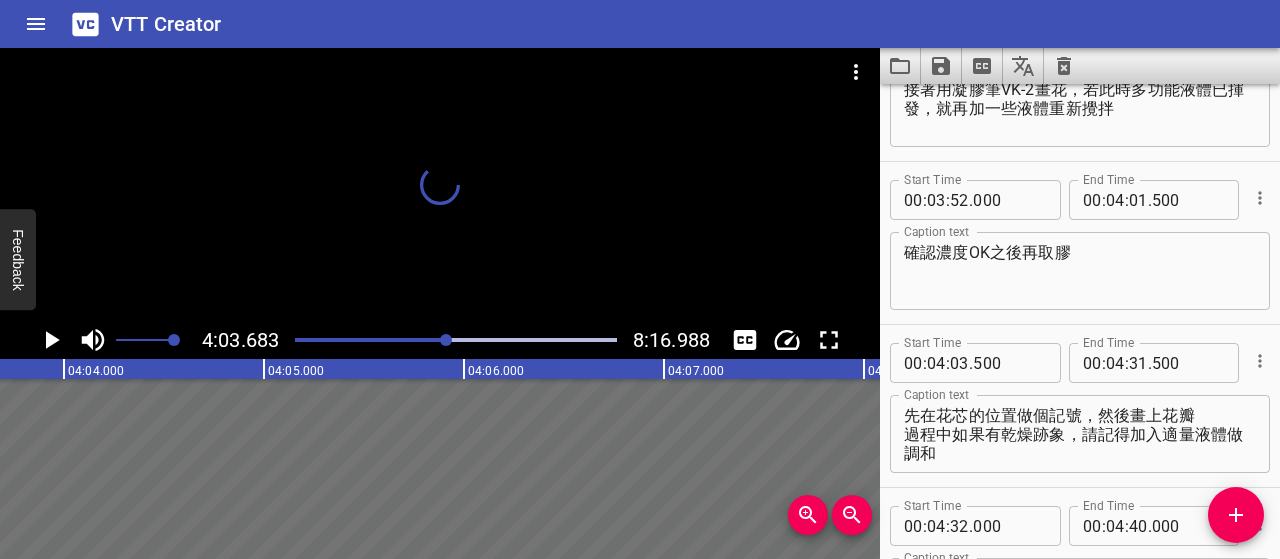 scroll, scrollTop: 0, scrollLeft: 48382, axis: horizontal 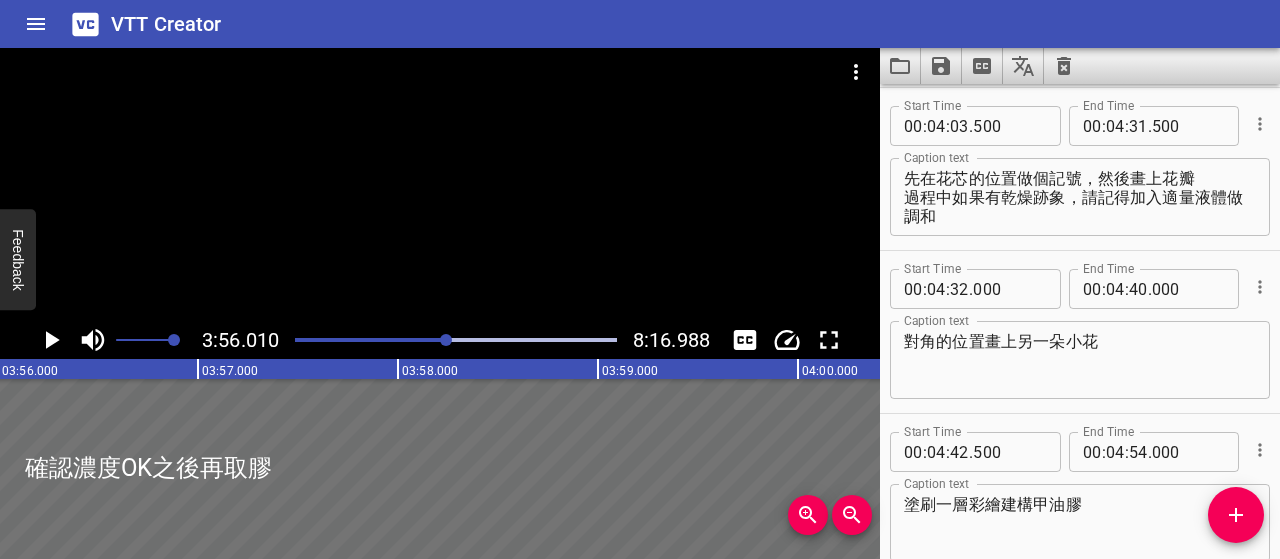 click at bounding box center (446, 340) 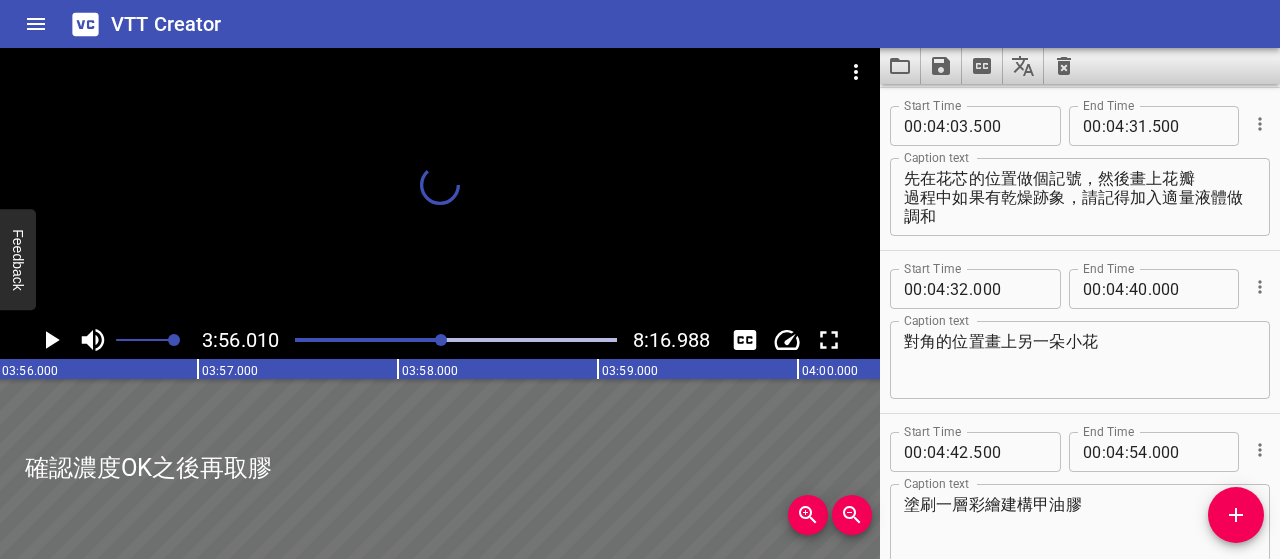scroll, scrollTop: 0, scrollLeft: 47114, axis: horizontal 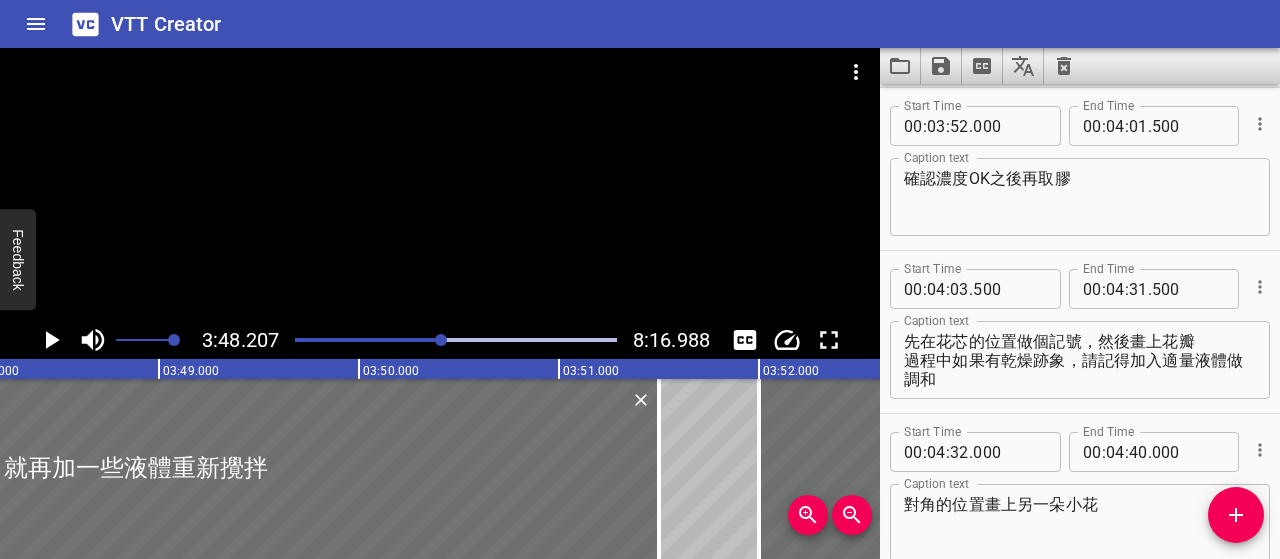 click 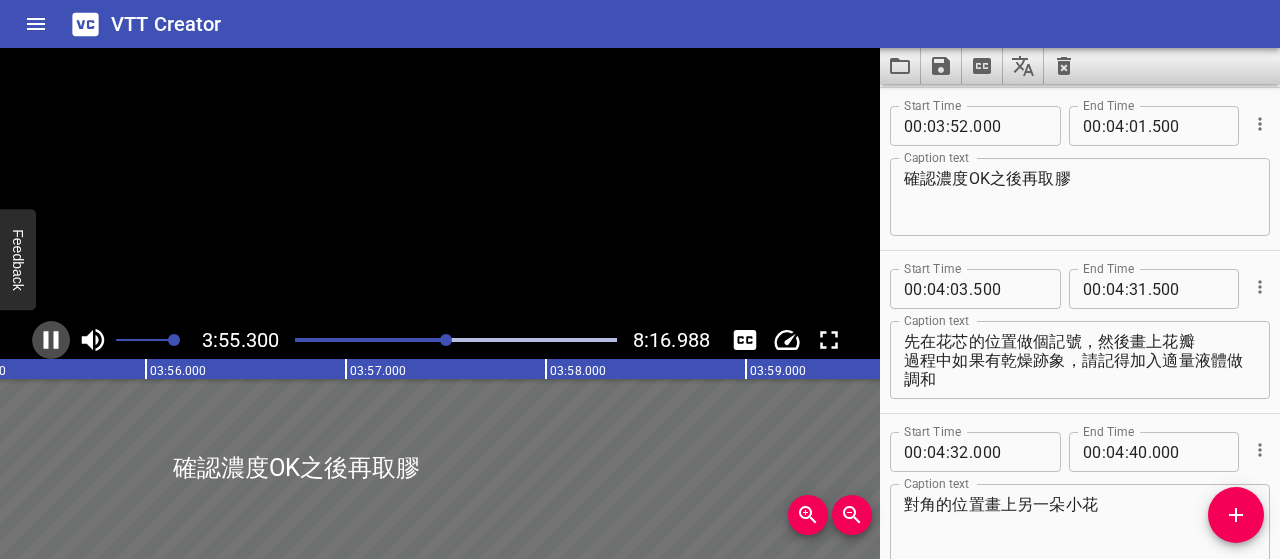 click 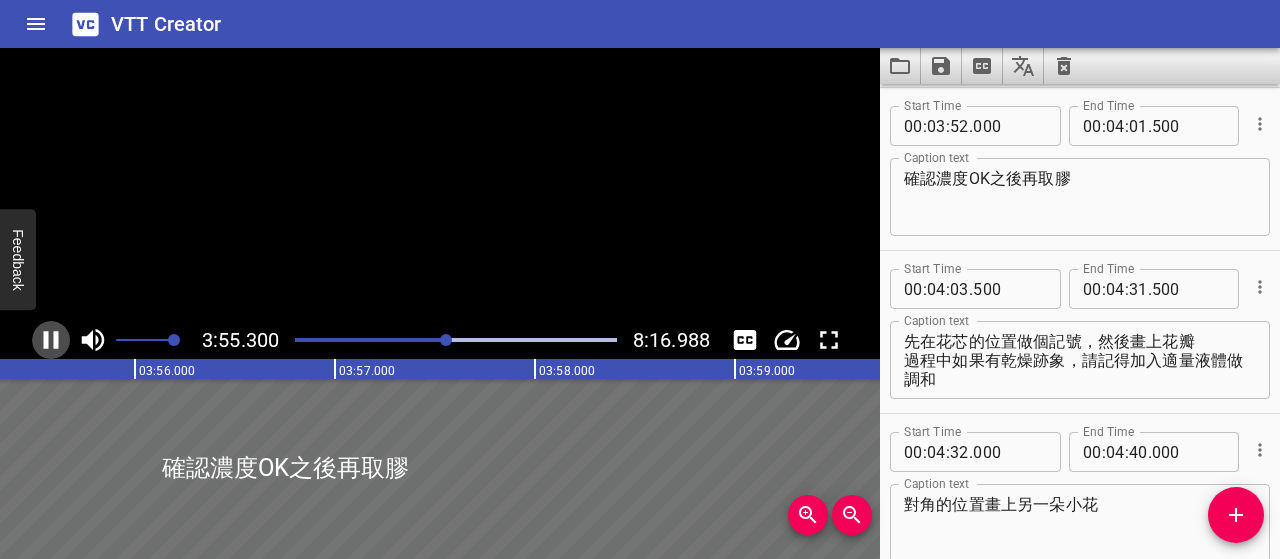 scroll, scrollTop: 0, scrollLeft: 47093, axis: horizontal 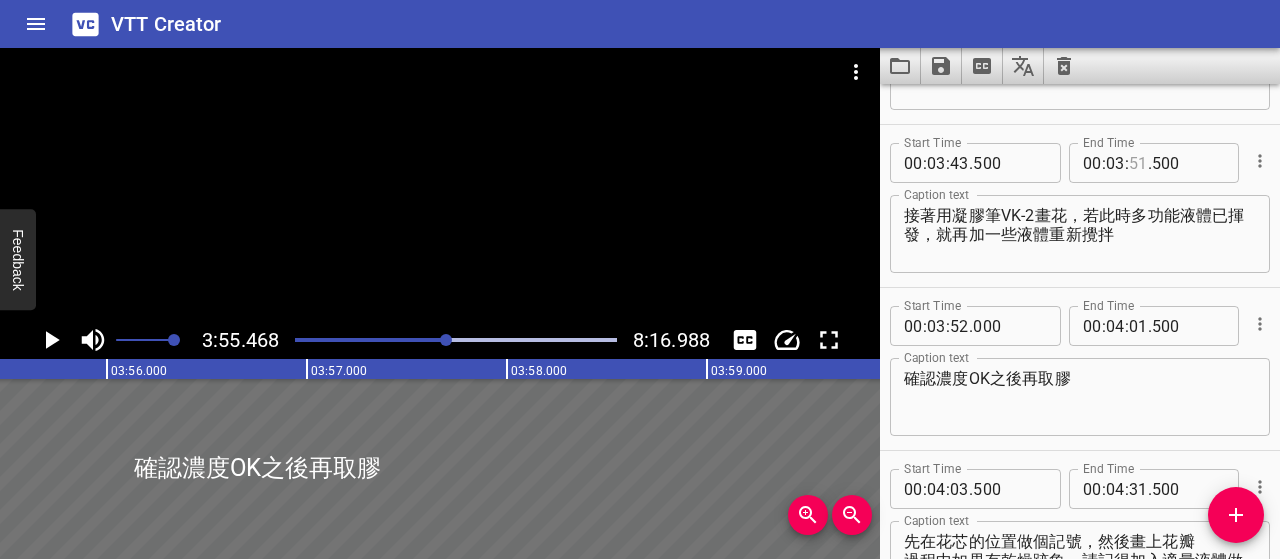 click at bounding box center (1138, 163) 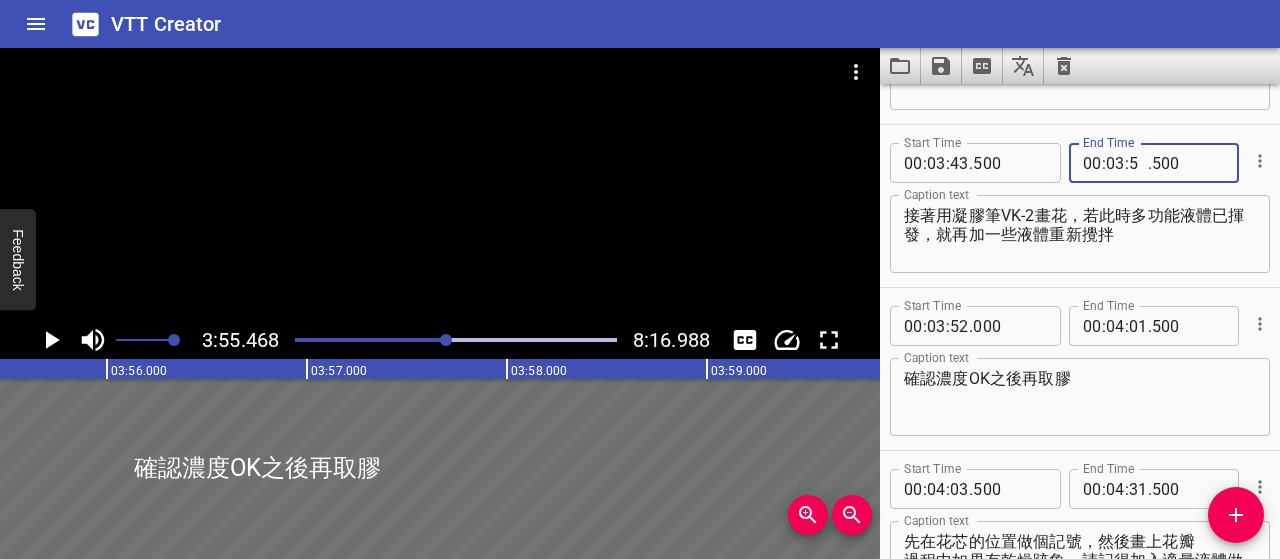 type on "54" 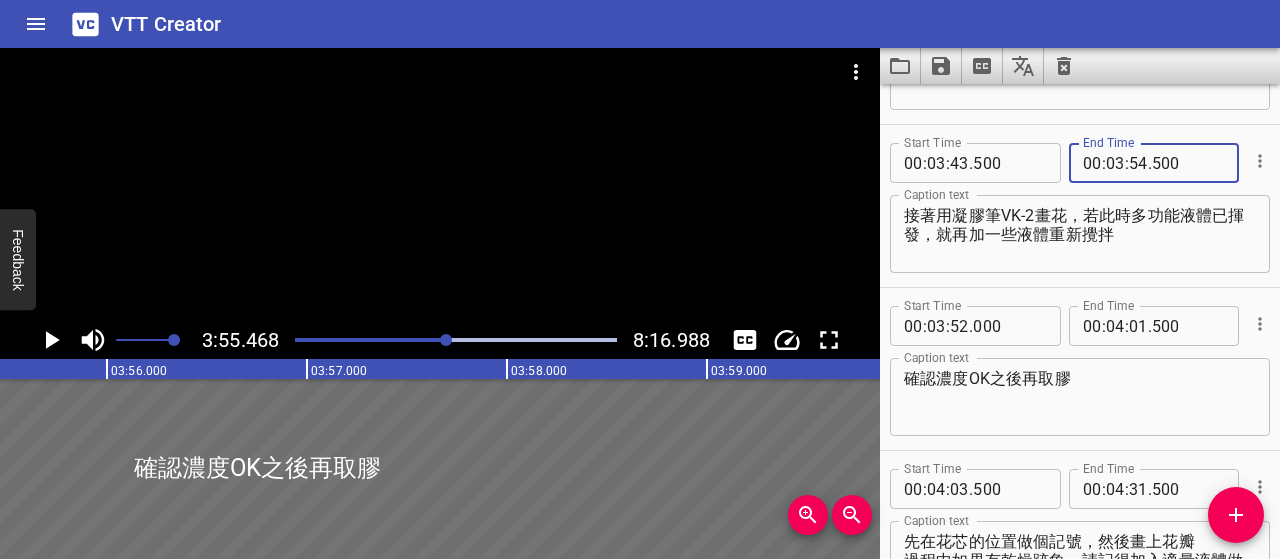 type on "500" 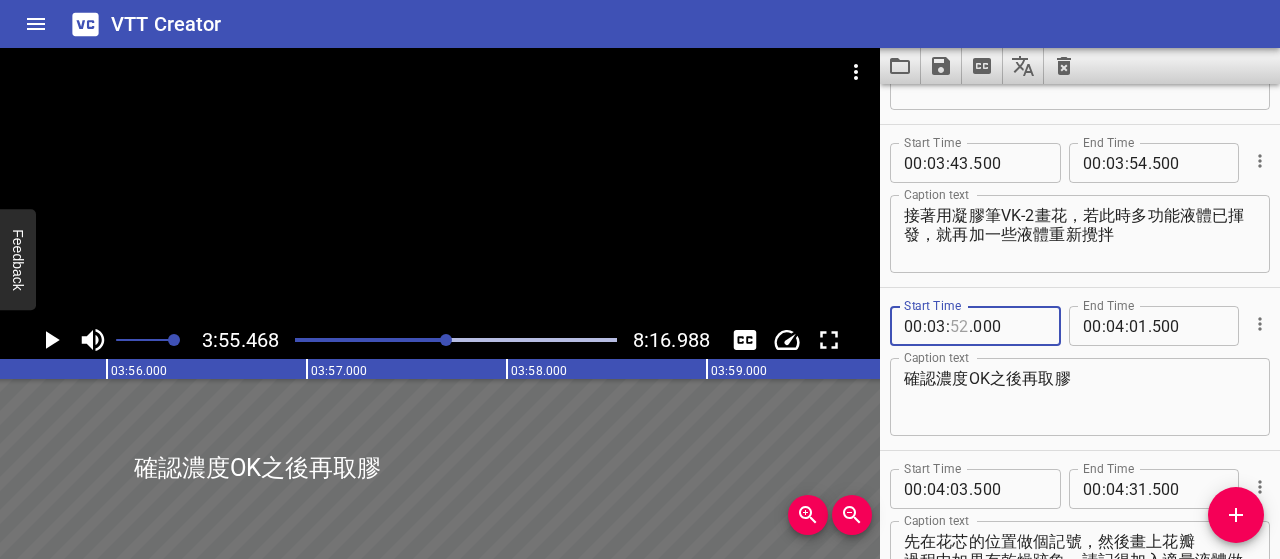 click at bounding box center [959, 326] 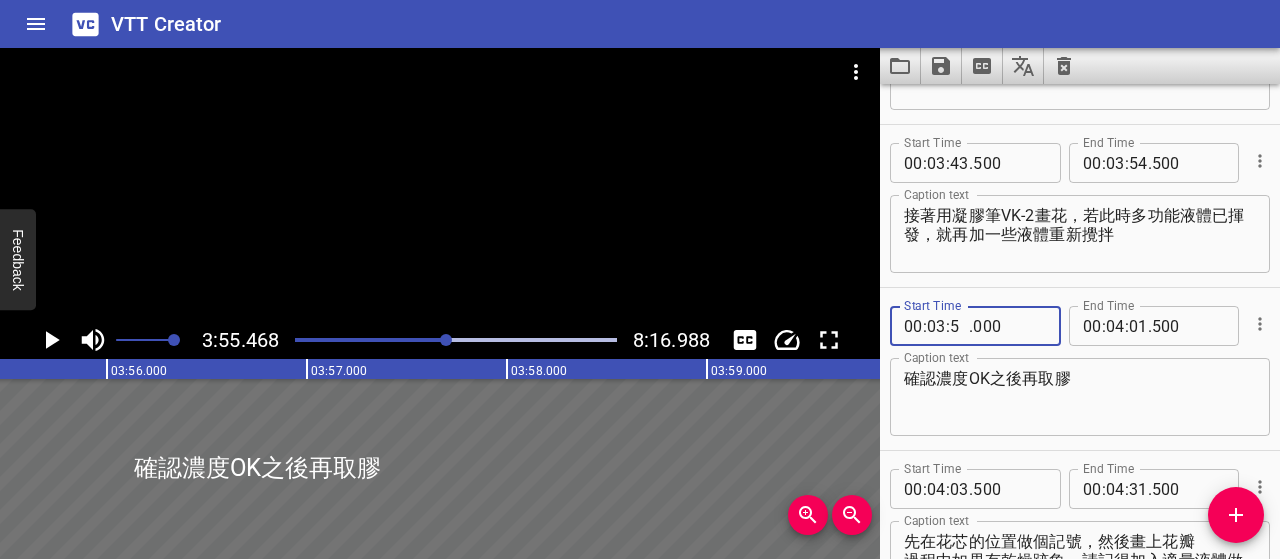 type on "55" 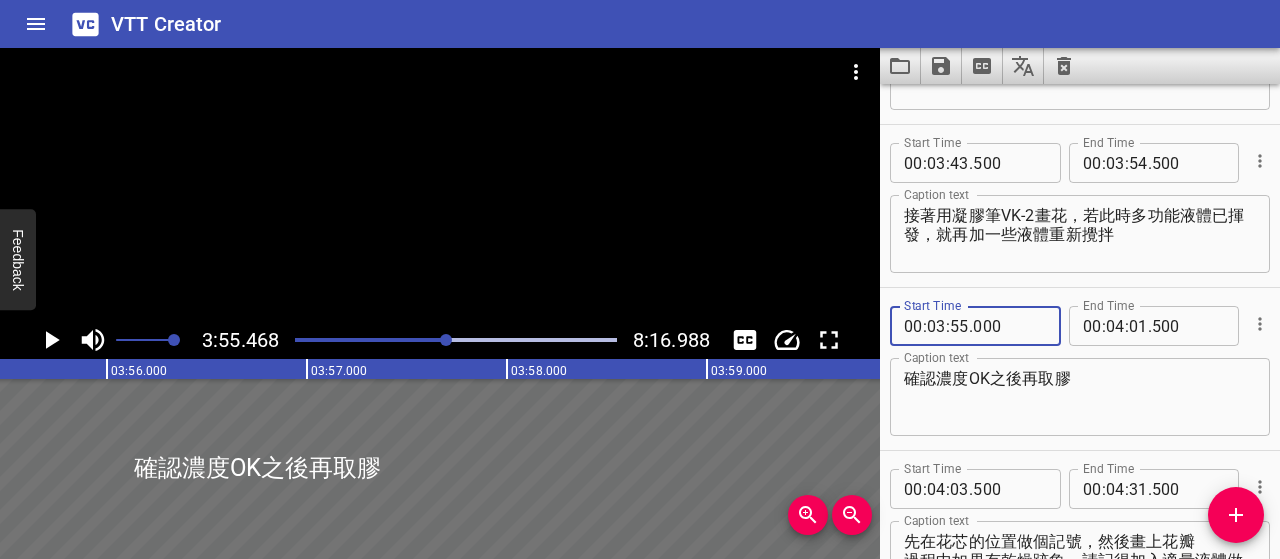 type on "000" 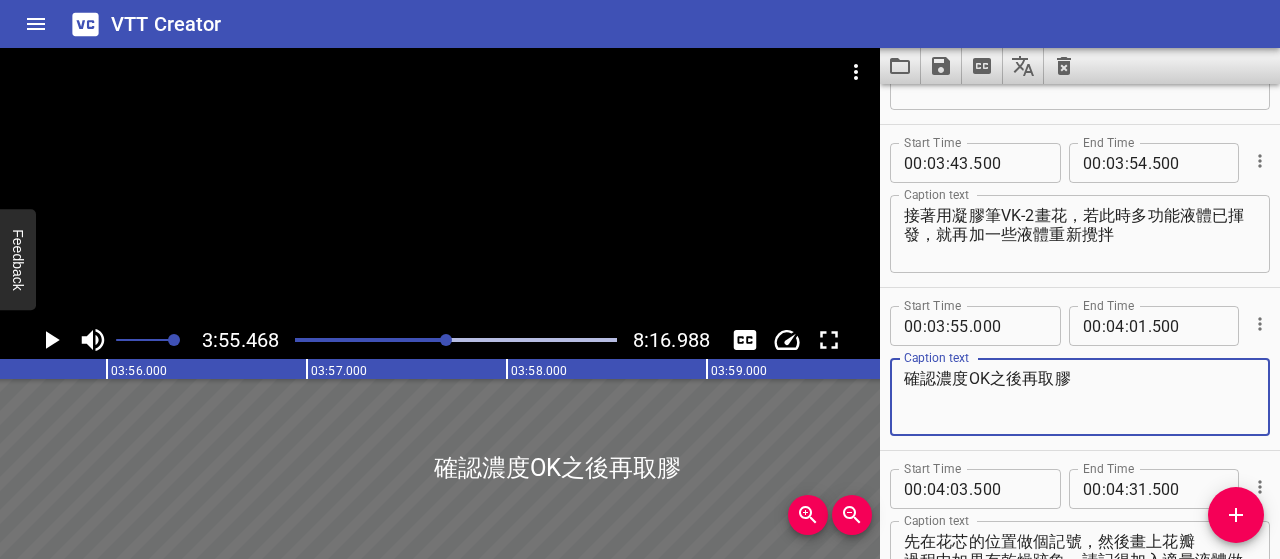 click at bounding box center [446, 340] 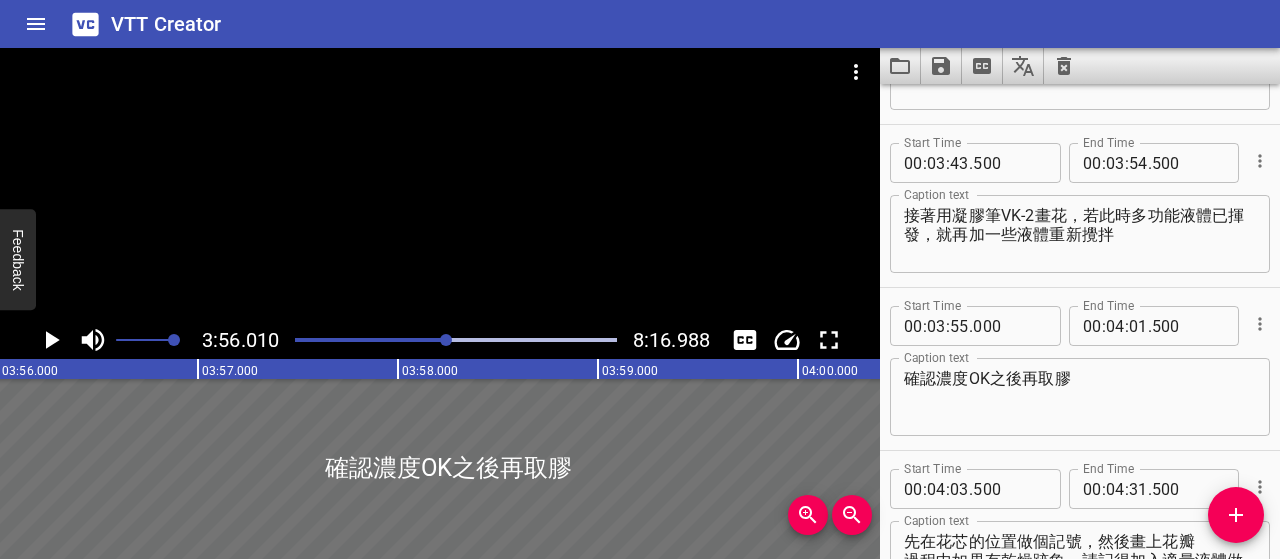 click at bounding box center (446, 340) 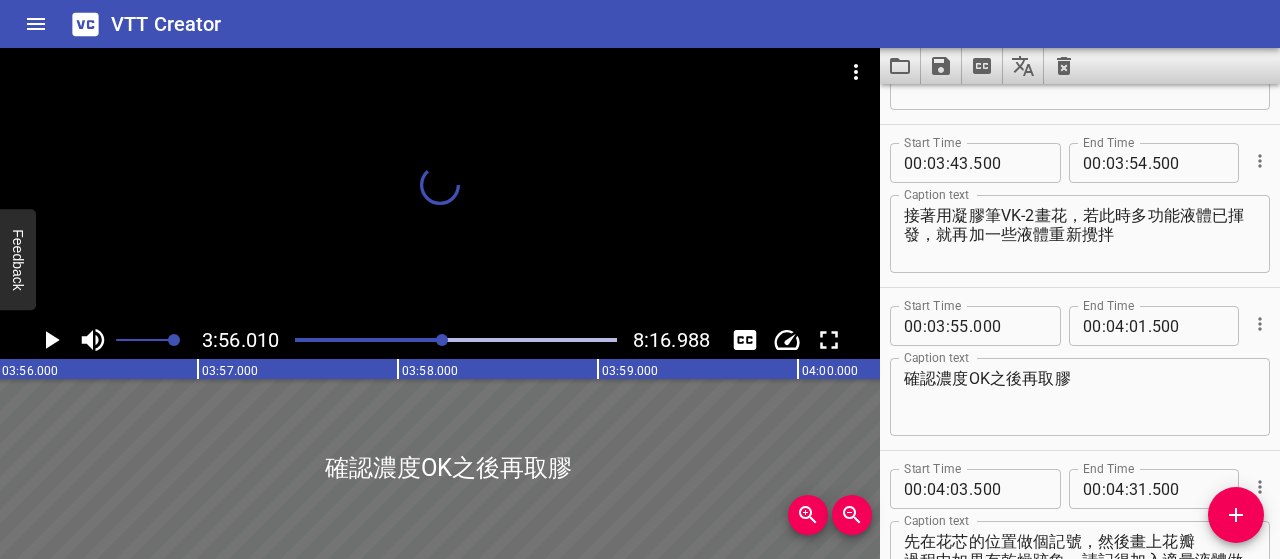 scroll, scrollTop: 0, scrollLeft: 46913, axis: horizontal 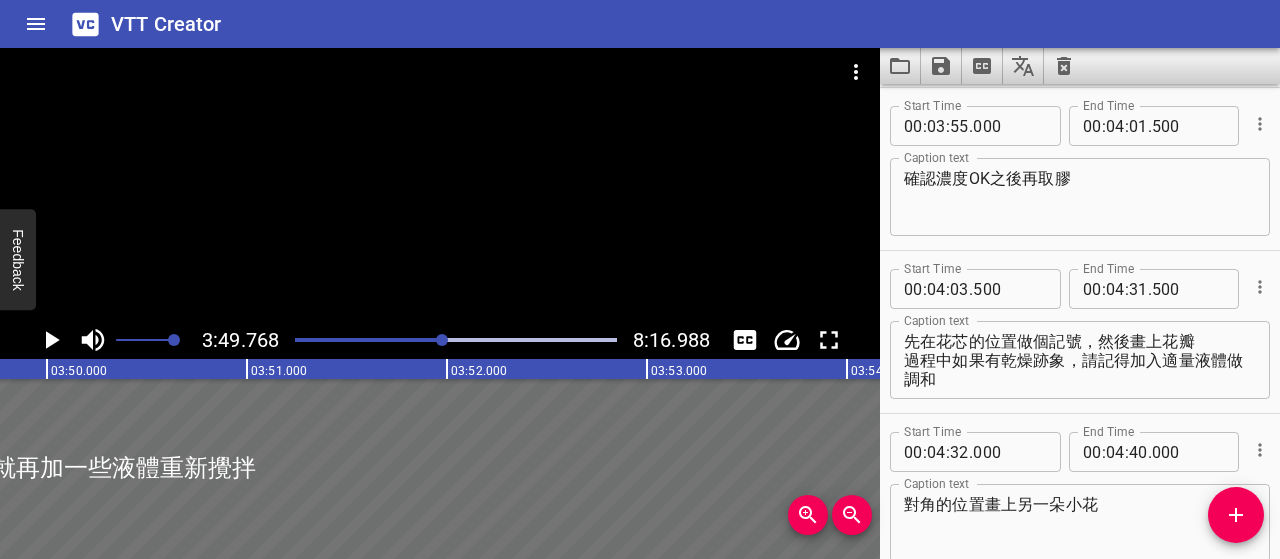 click at bounding box center (442, 340) 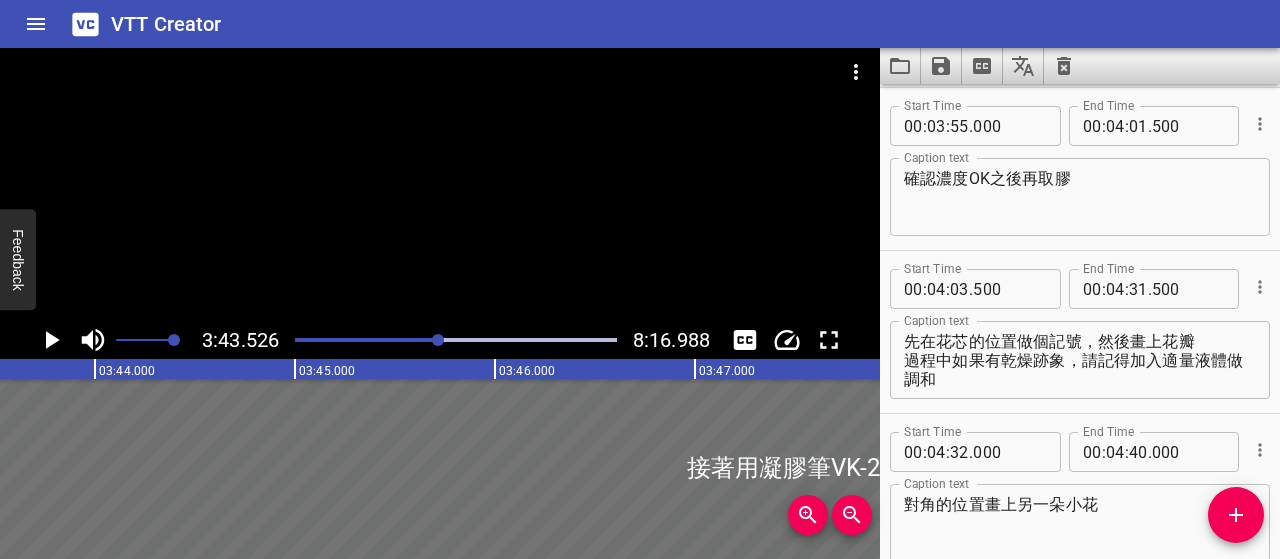 click 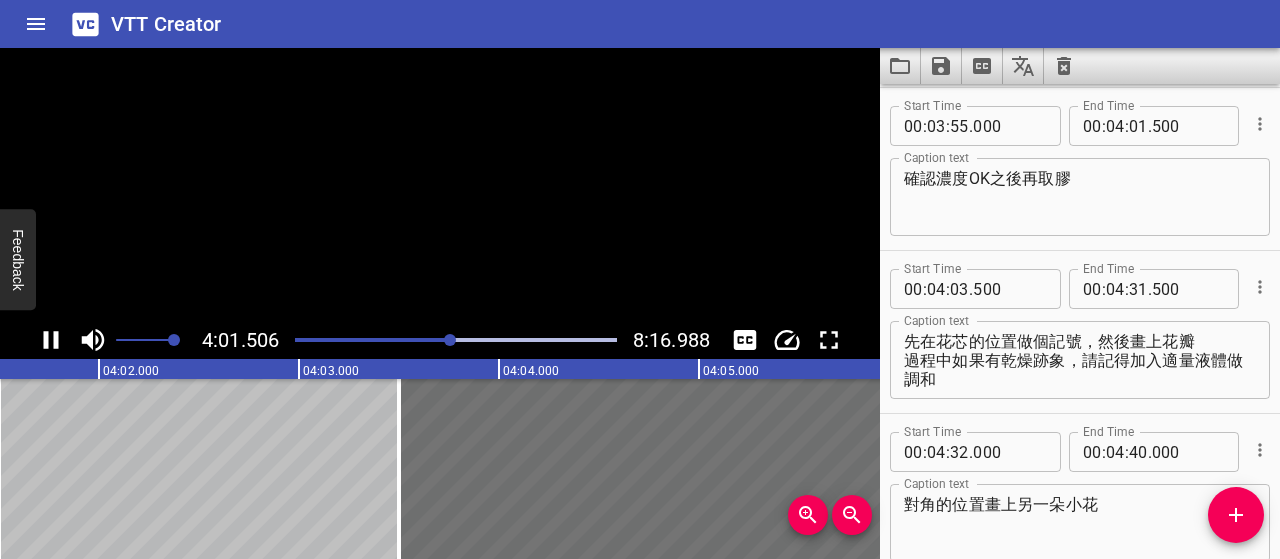 click 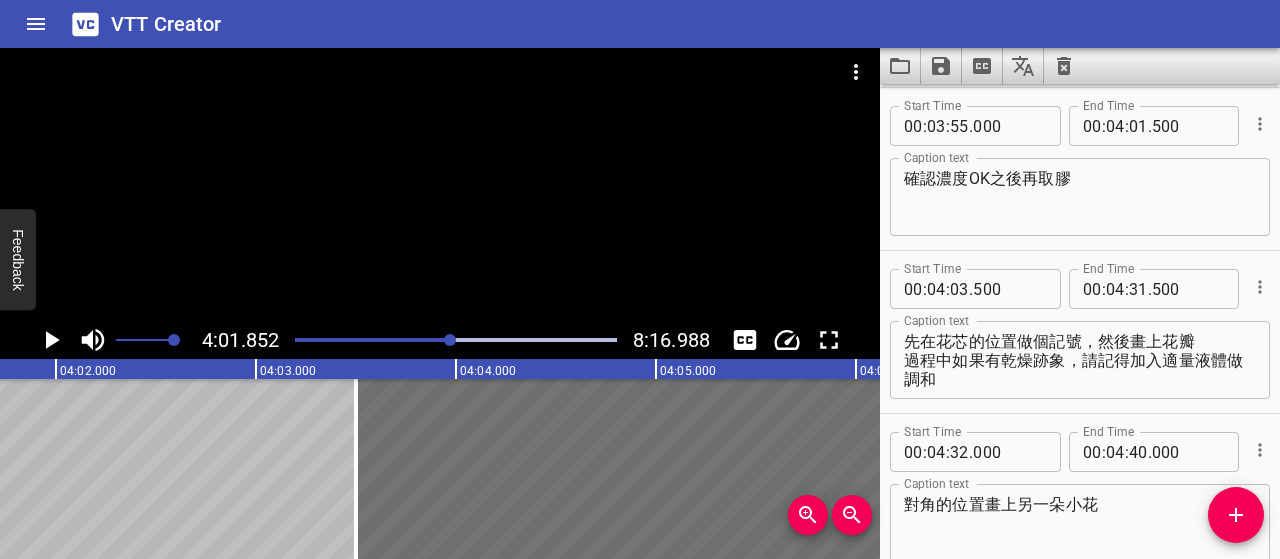 scroll, scrollTop: 0, scrollLeft: 48370, axis: horizontal 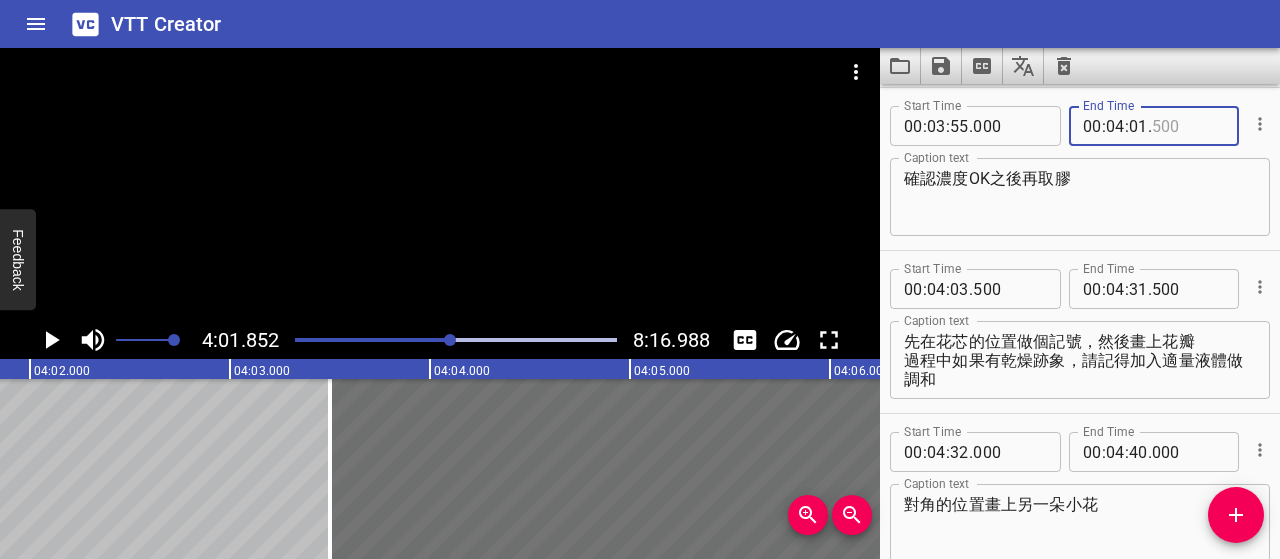 click at bounding box center [1188, 126] 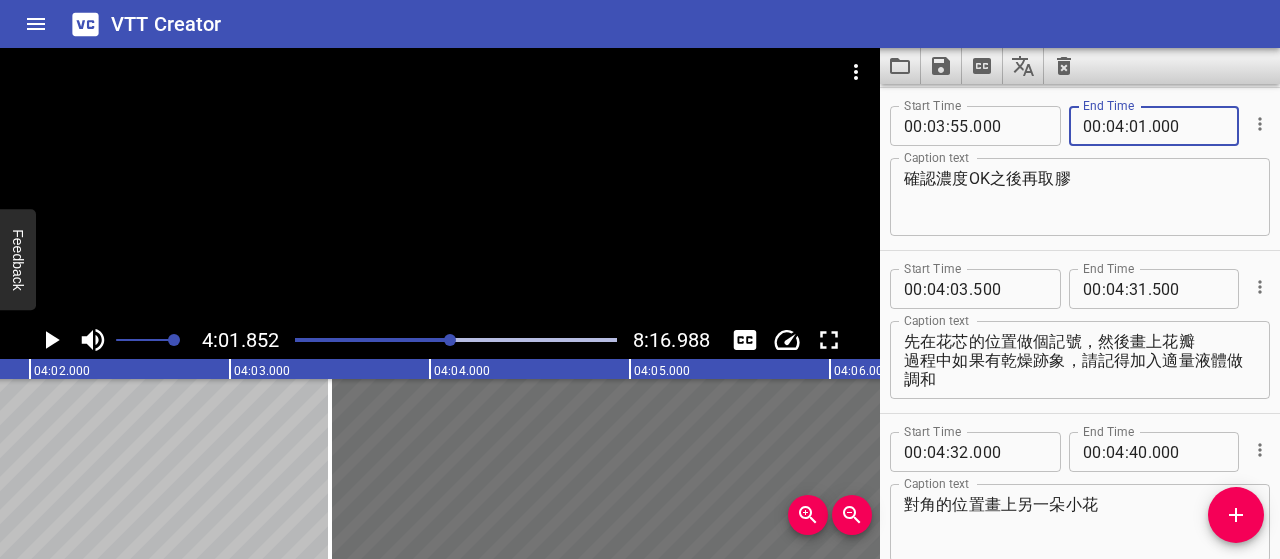 type on "000" 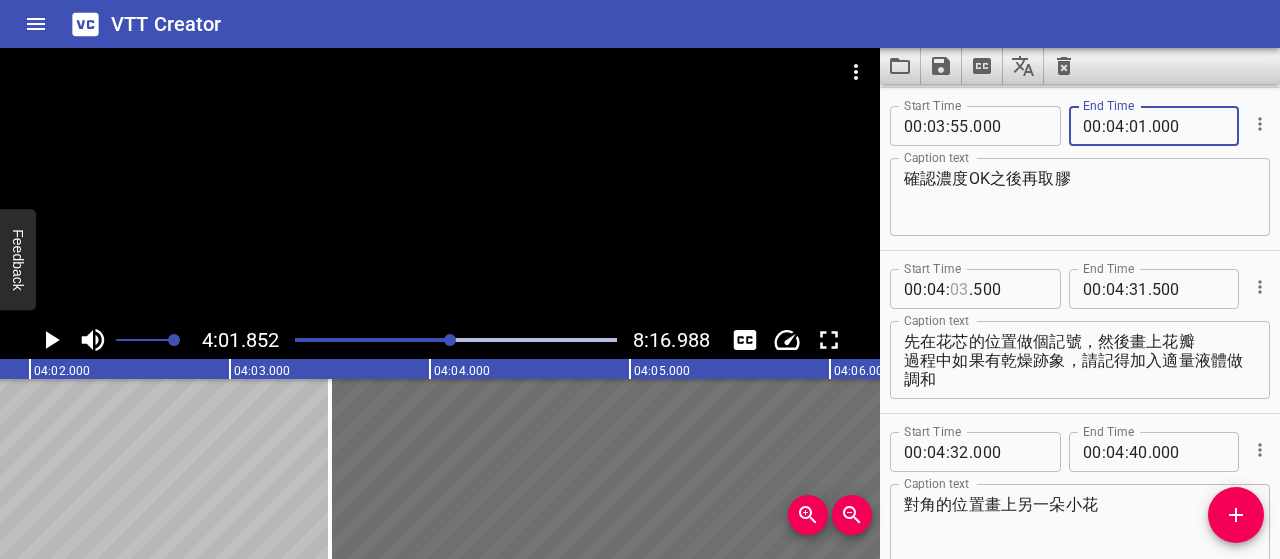 click at bounding box center [959, 289] 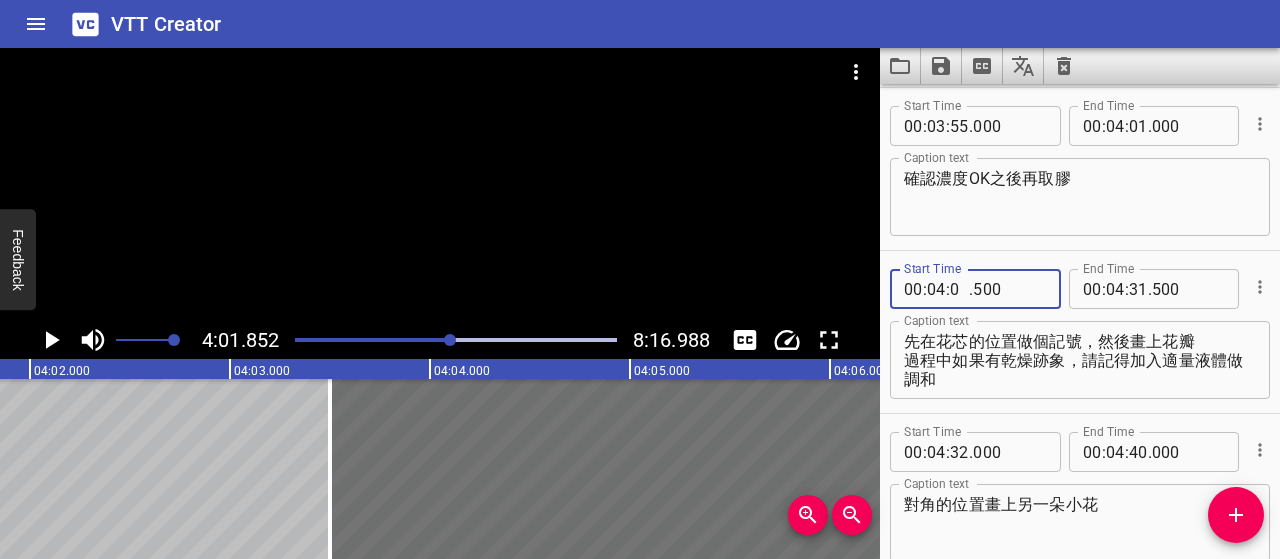 type on "01" 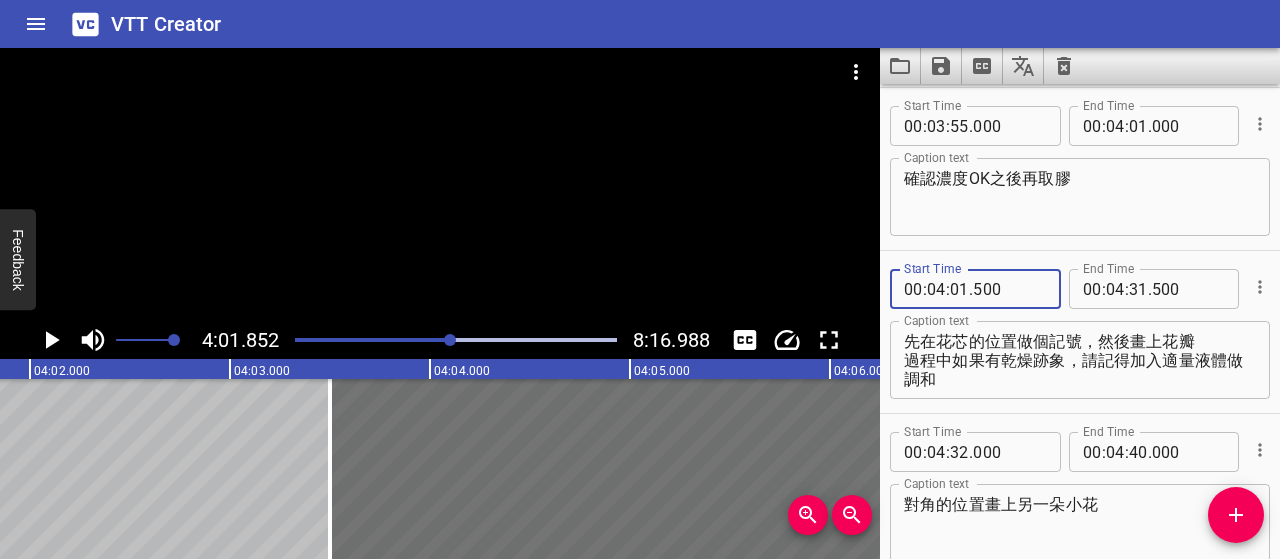 type on "500" 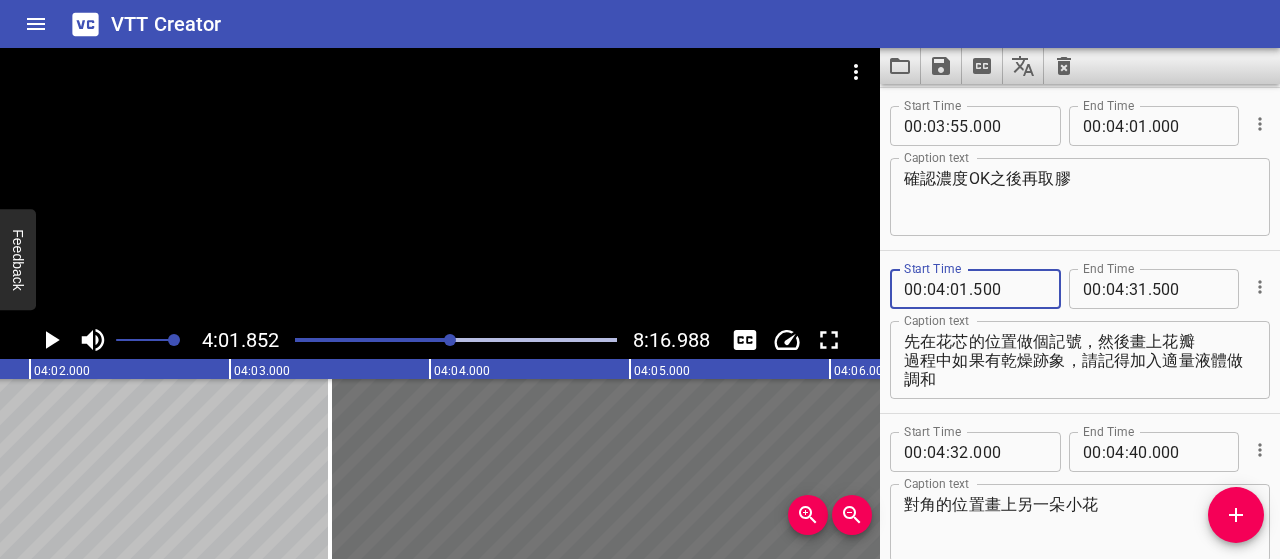 click on "先在花芯的位置做個記號，然後畫上花瓣
過程中如果有乾燥跡象，請記得加入適量液體做調和" at bounding box center [1080, 360] 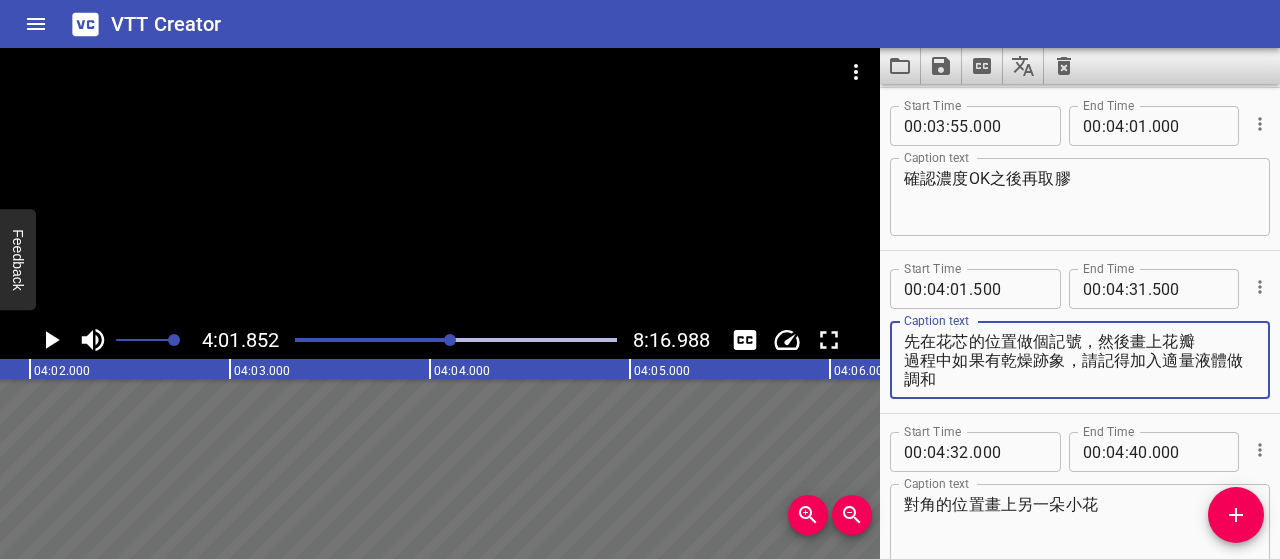 click at bounding box center [450, 340] 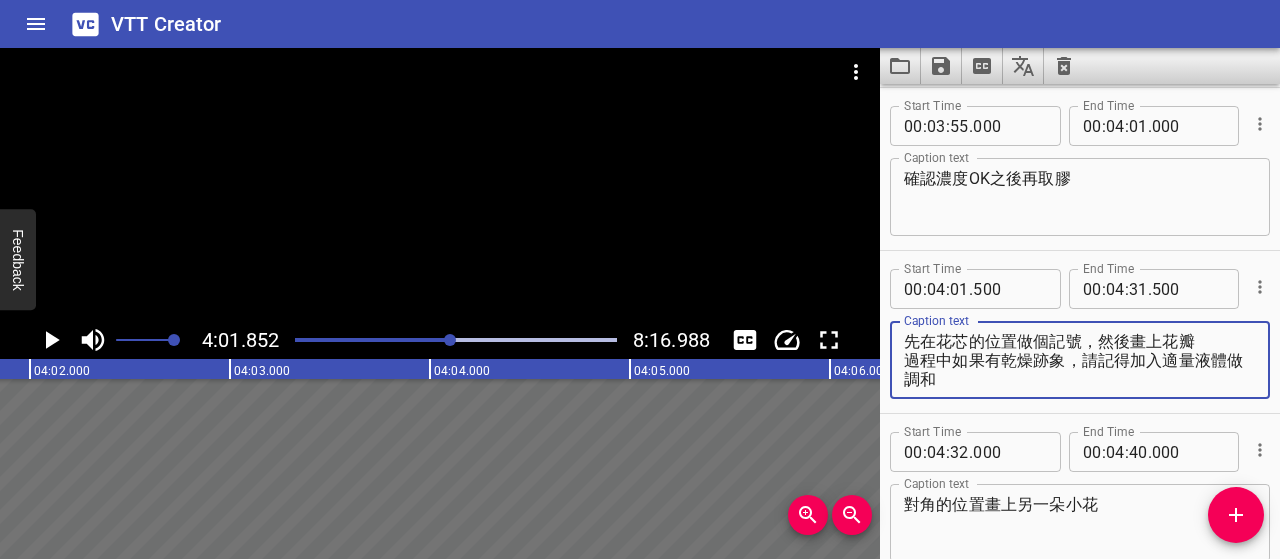 scroll, scrollTop: 0, scrollLeft: 47013, axis: horizontal 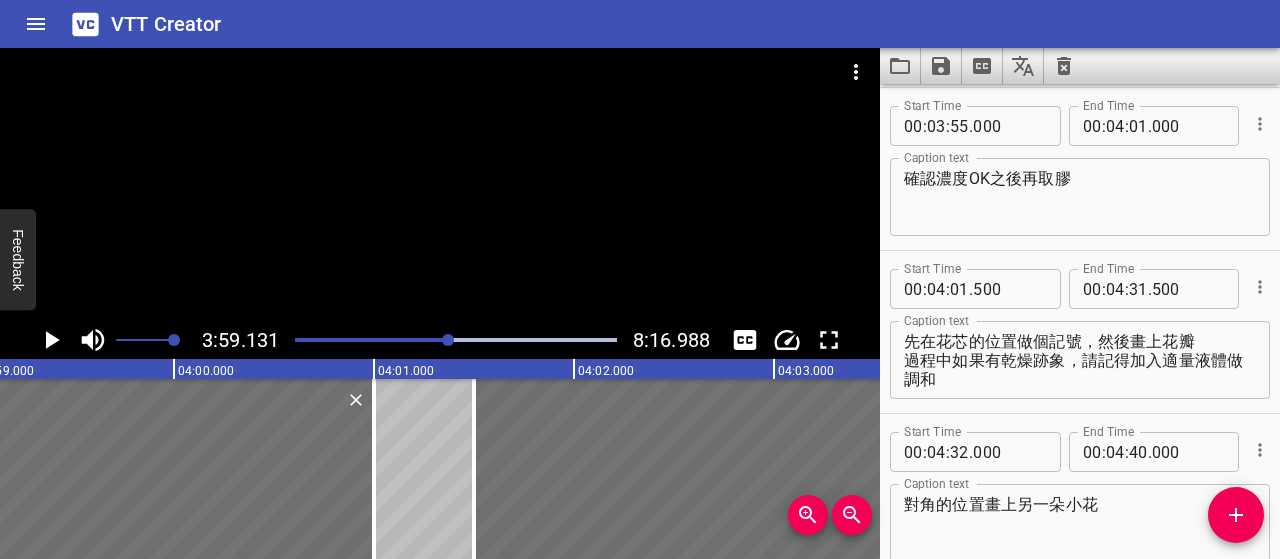 click 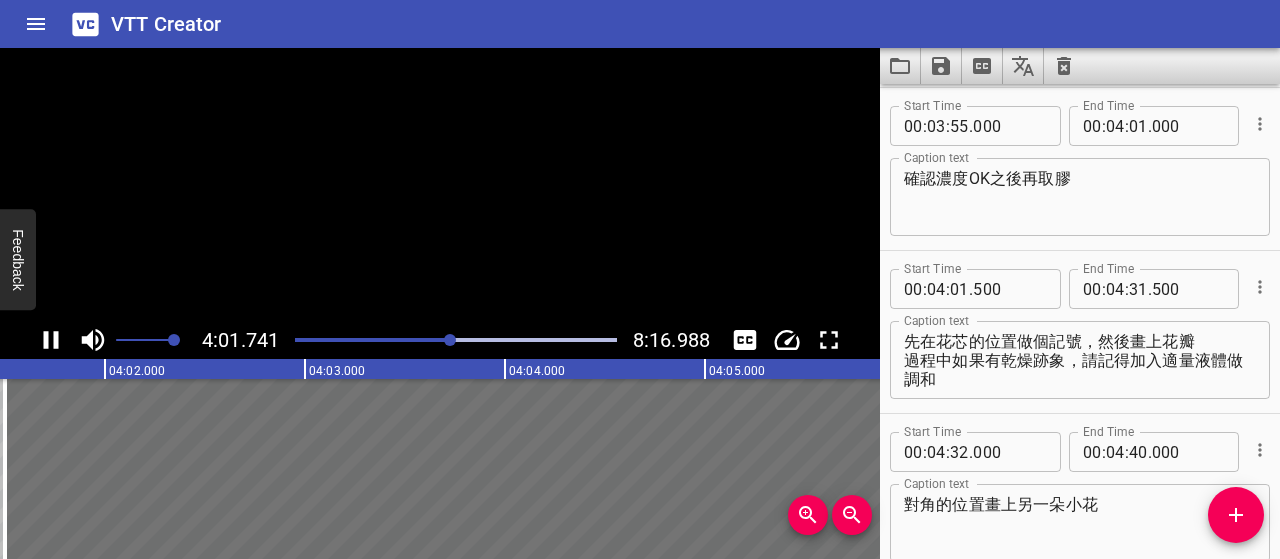 scroll, scrollTop: 0, scrollLeft: 48348, axis: horizontal 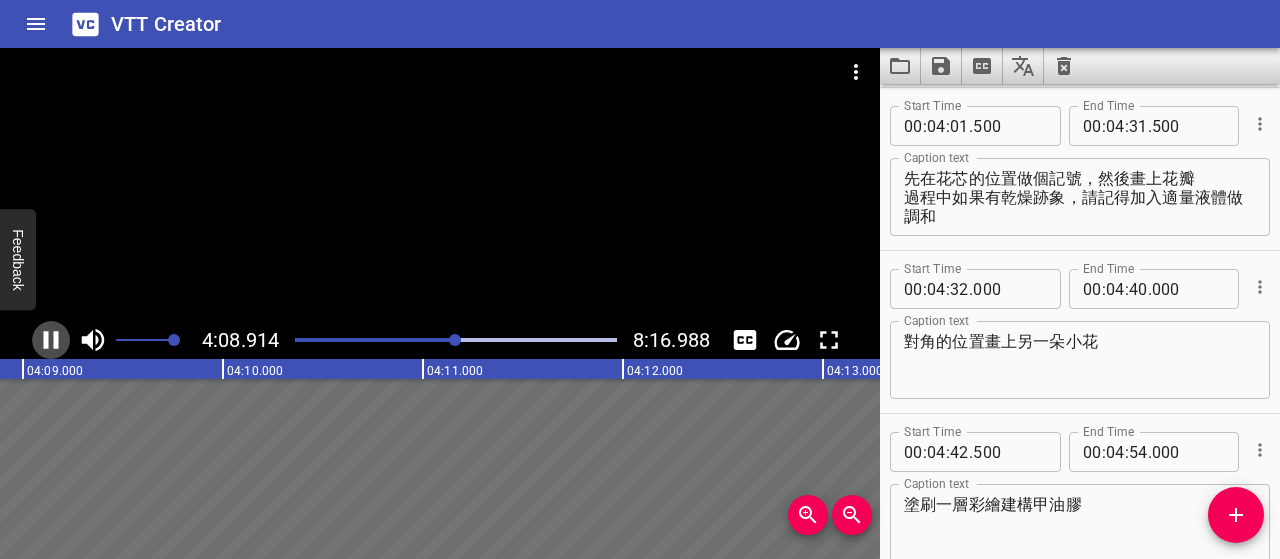 click 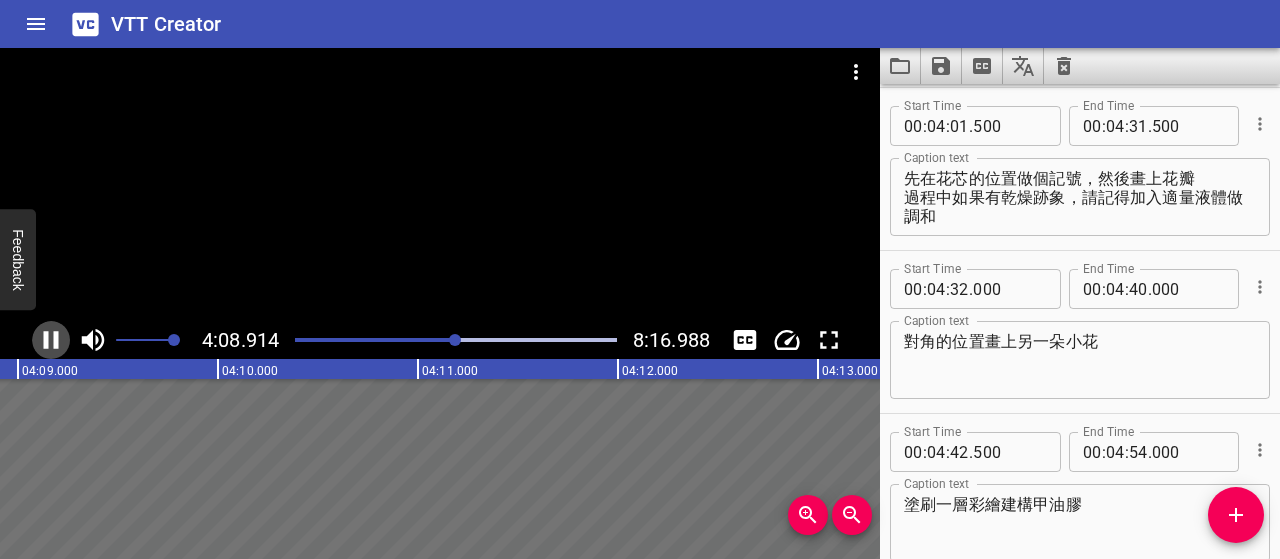 scroll, scrollTop: 0, scrollLeft: 49824, axis: horizontal 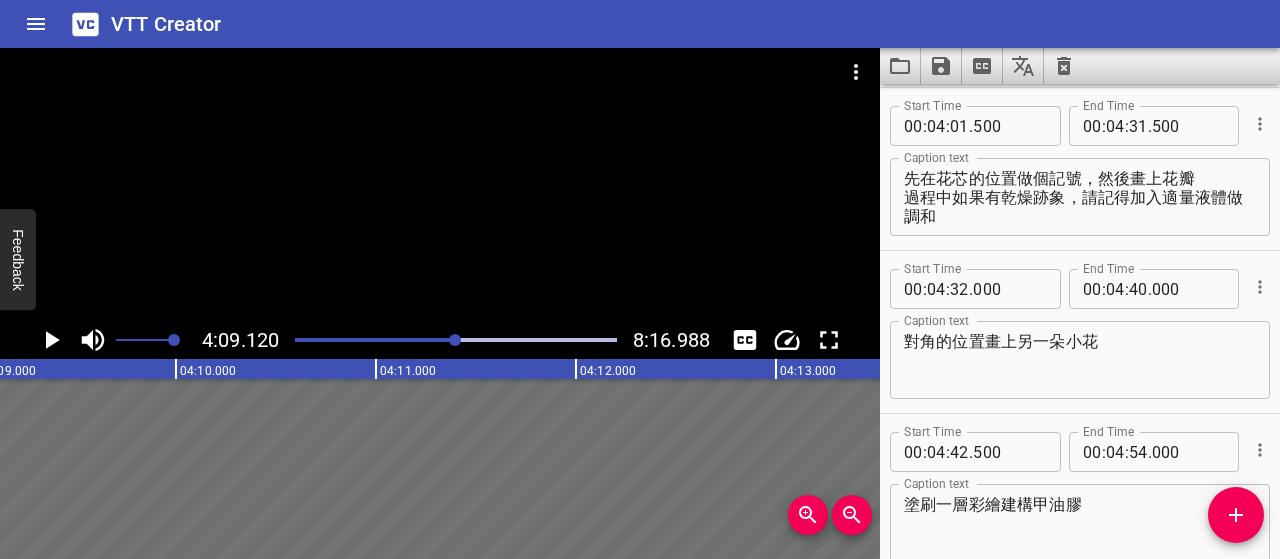 click 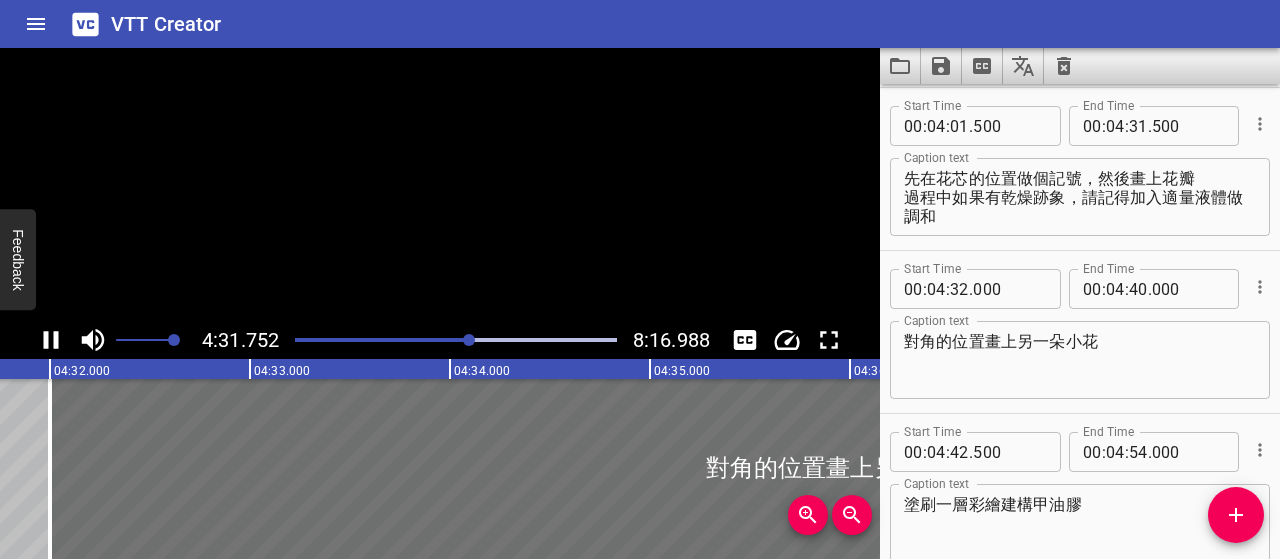 scroll, scrollTop: 0, scrollLeft: 54398, axis: horizontal 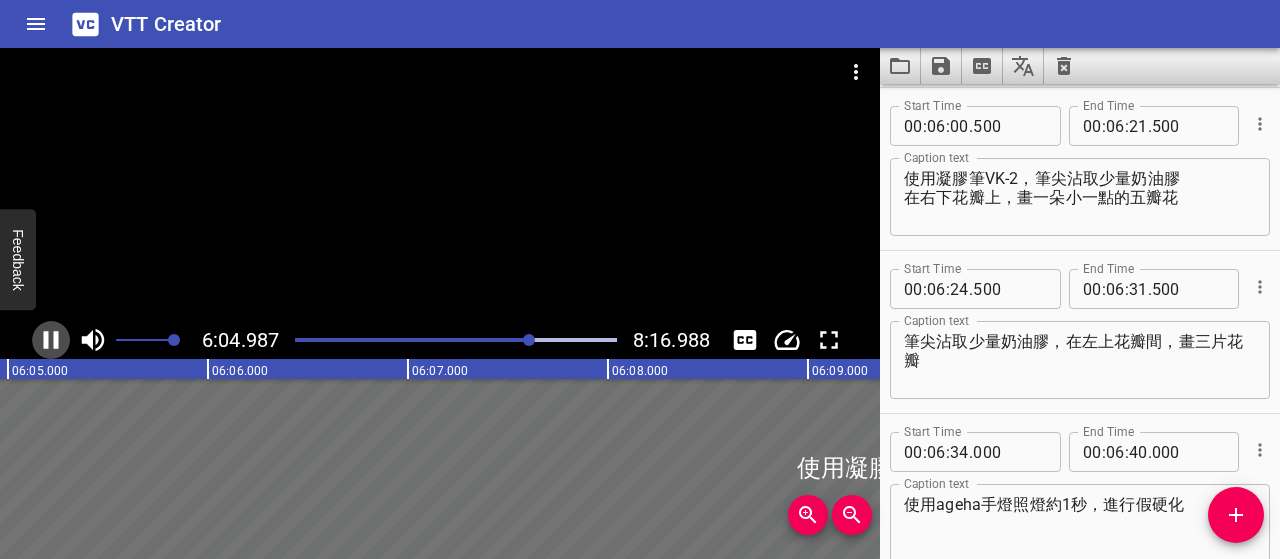 click 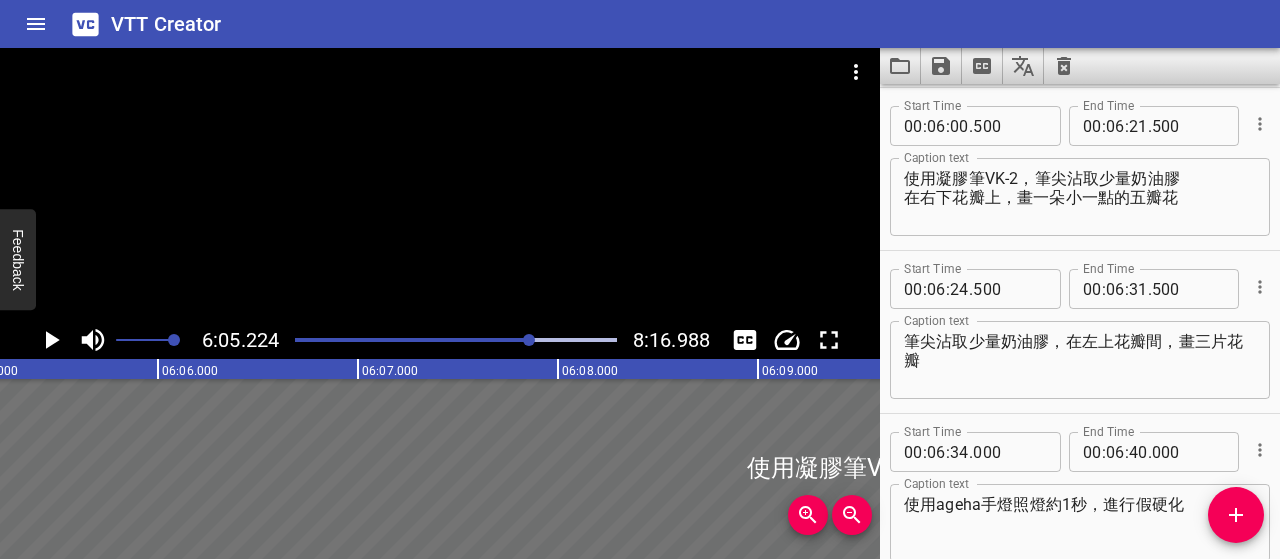 scroll, scrollTop: 0, scrollLeft: 73044, axis: horizontal 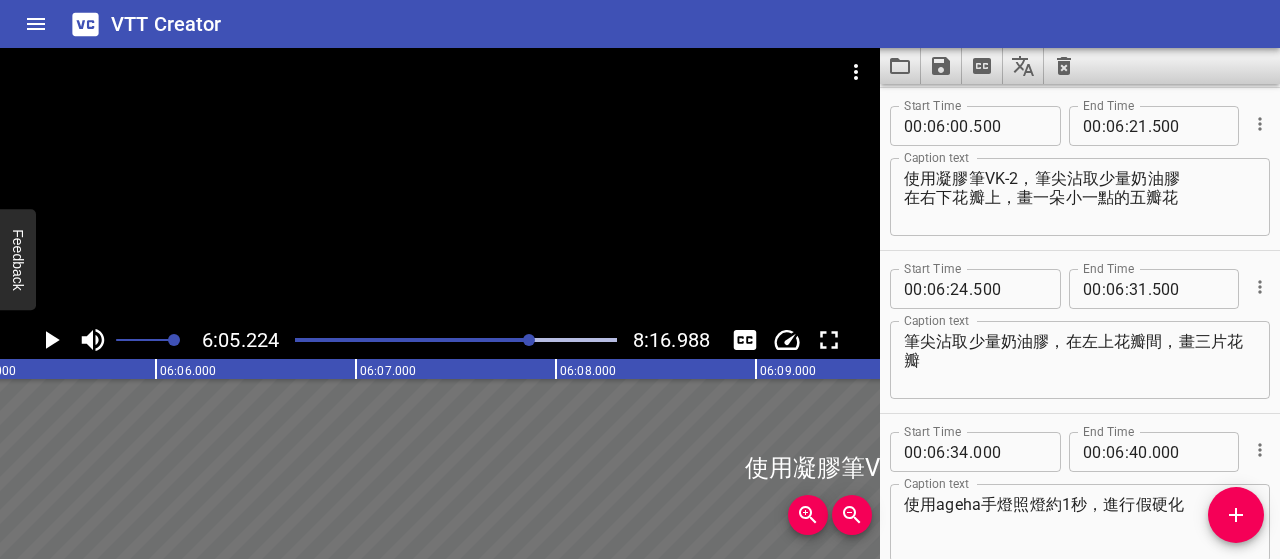 click at bounding box center [456, 340] 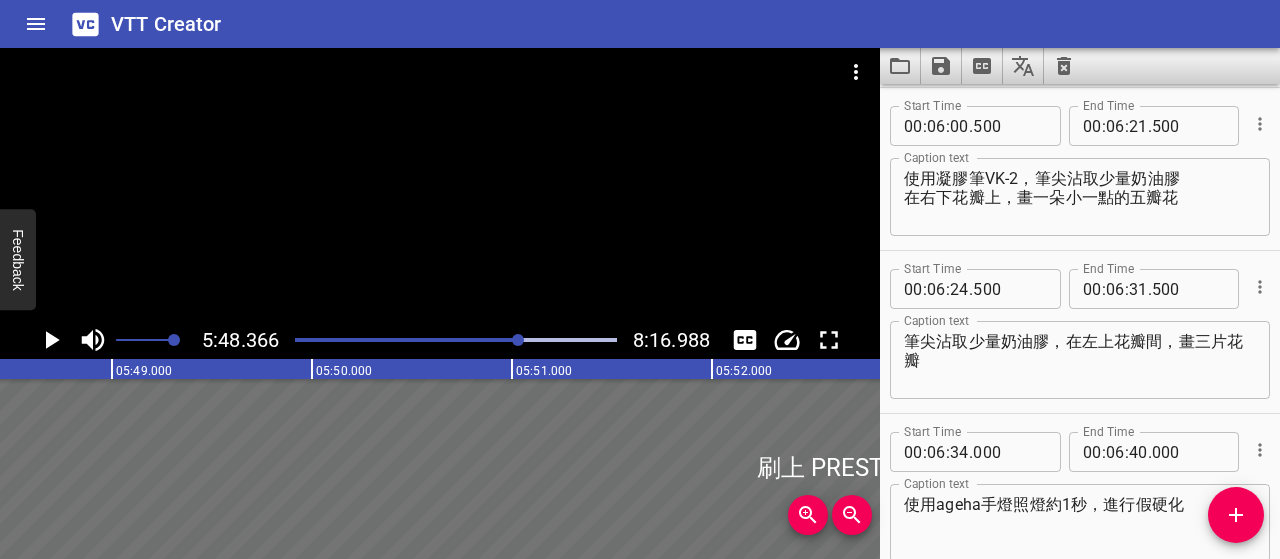 scroll, scrollTop: 0, scrollLeft: 69673, axis: horizontal 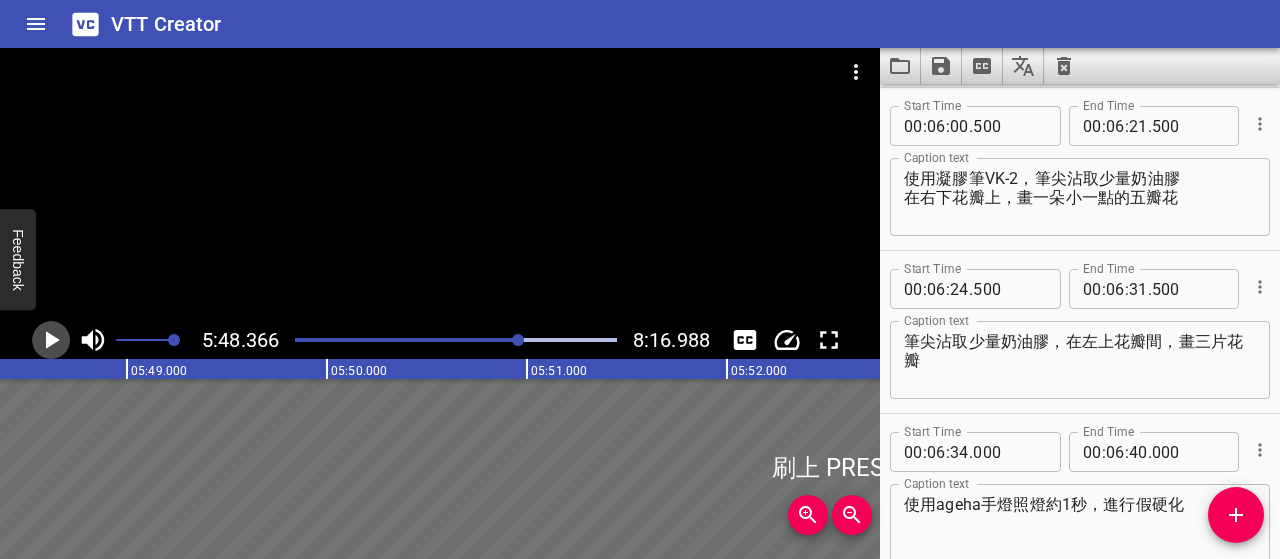 click 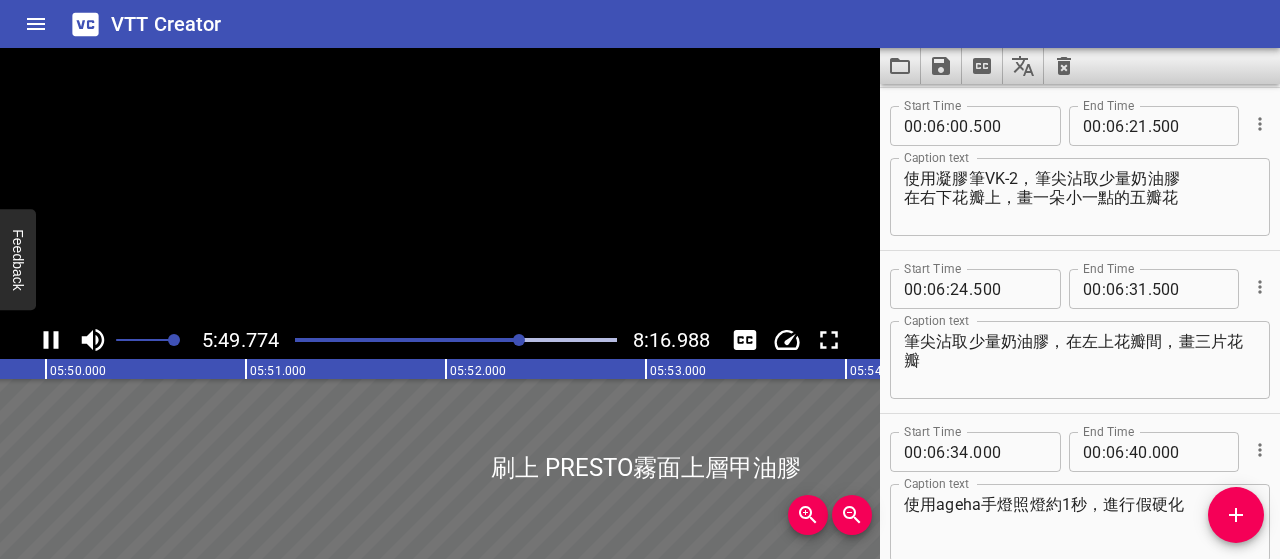 click 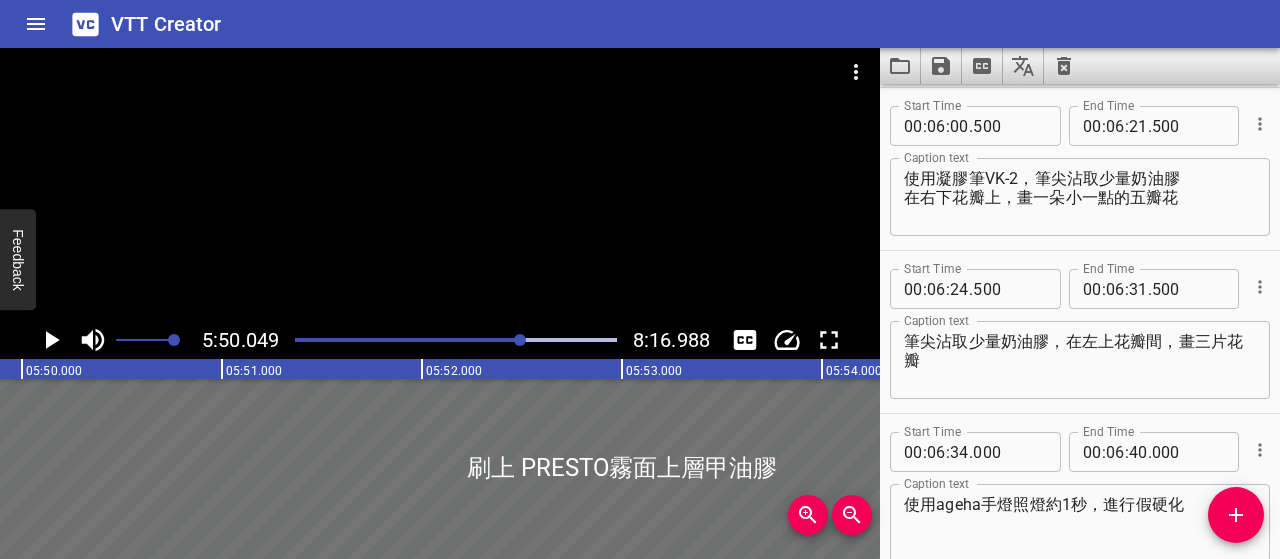 scroll, scrollTop: 0, scrollLeft: 70010, axis: horizontal 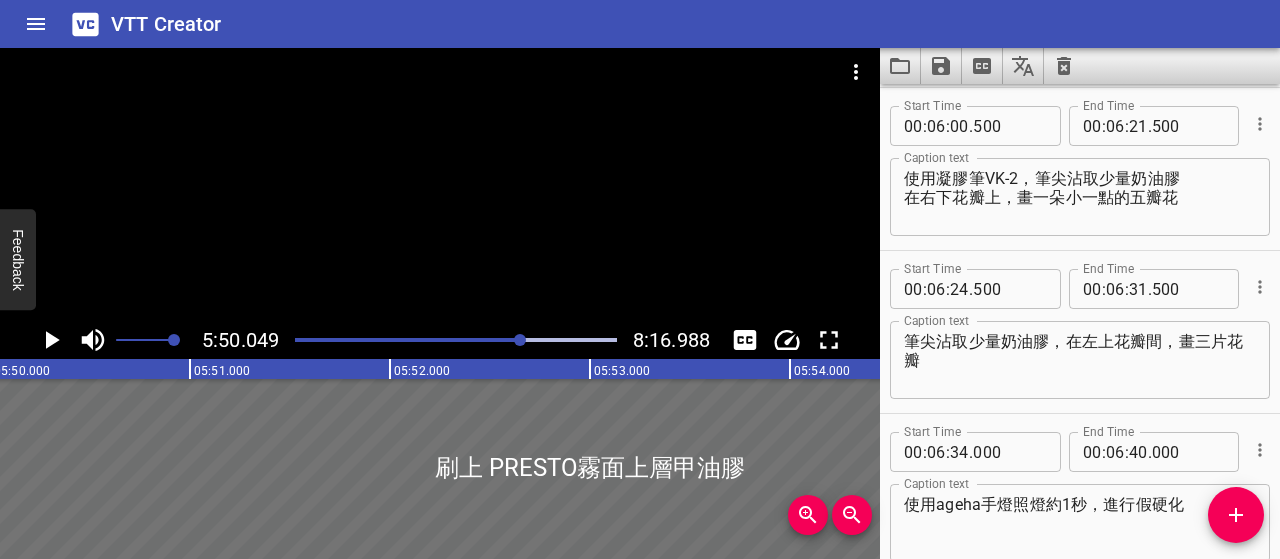 click at bounding box center (361, 340) 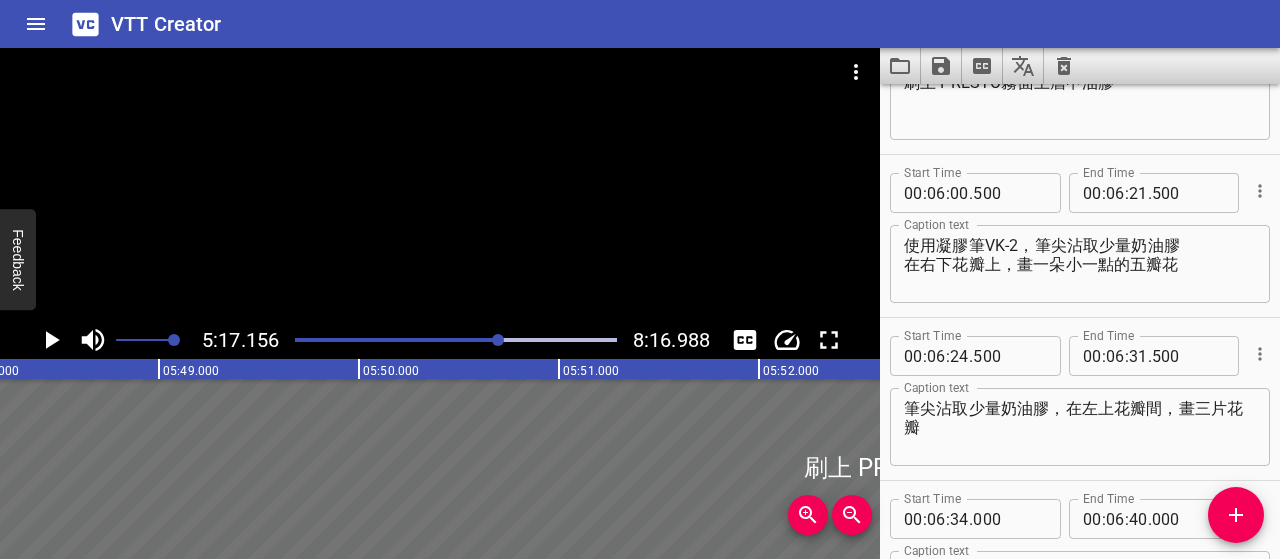 scroll, scrollTop: 0, scrollLeft: 68487, axis: horizontal 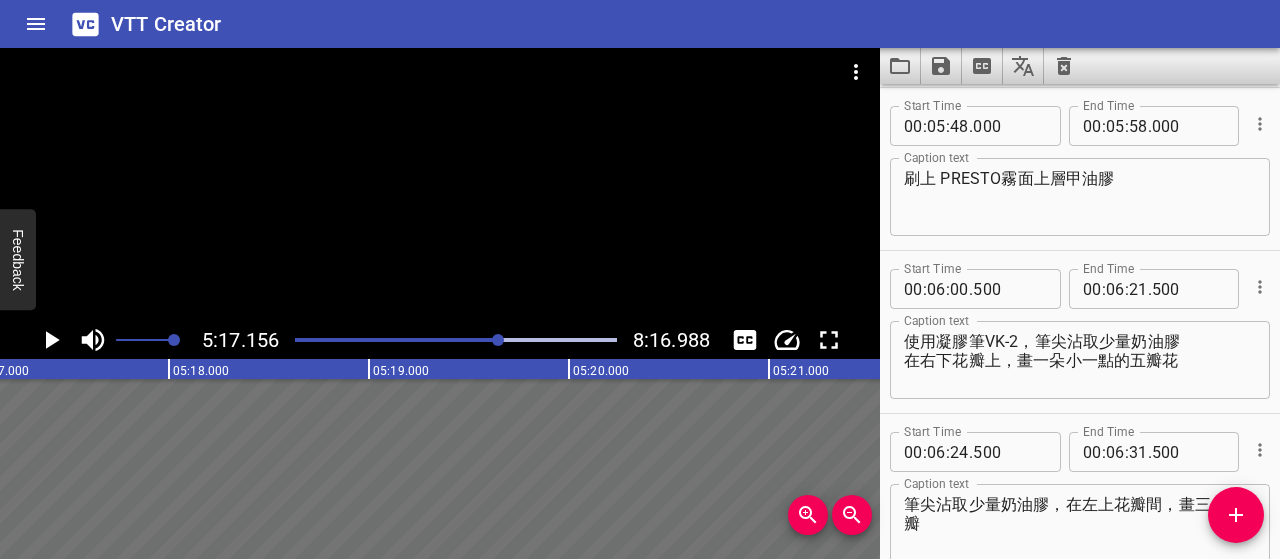 click 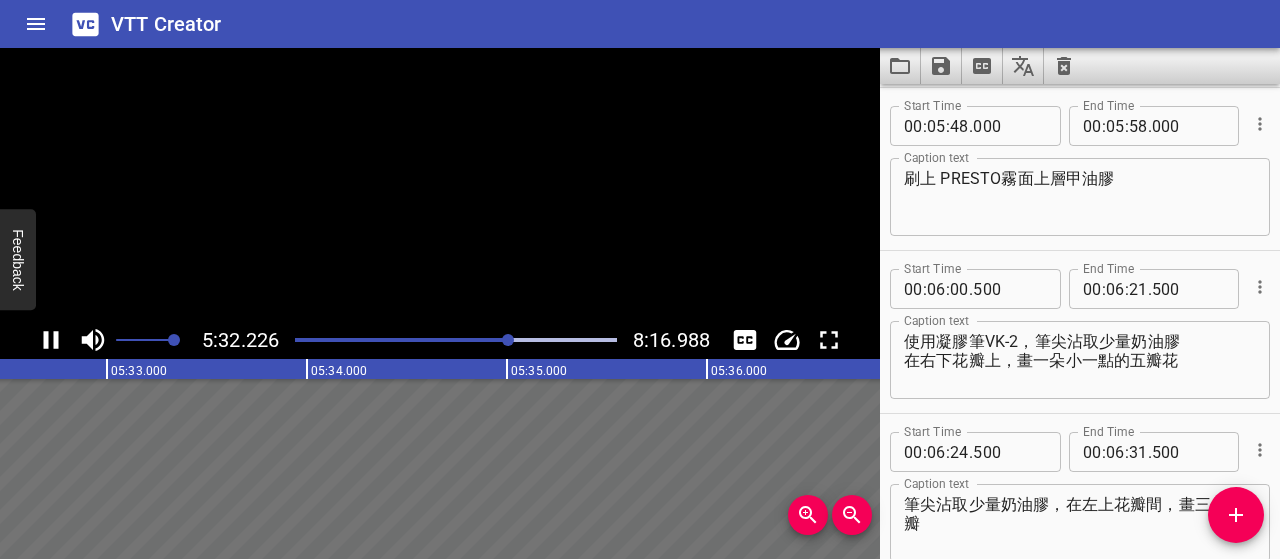 click 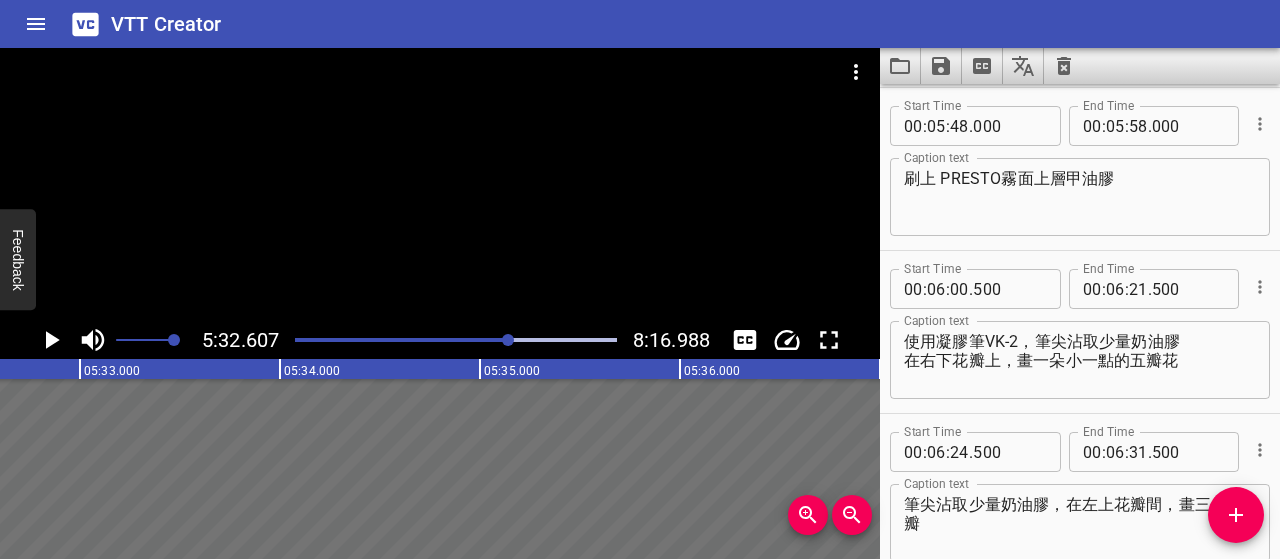 scroll, scrollTop: 0, scrollLeft: 66521, axis: horizontal 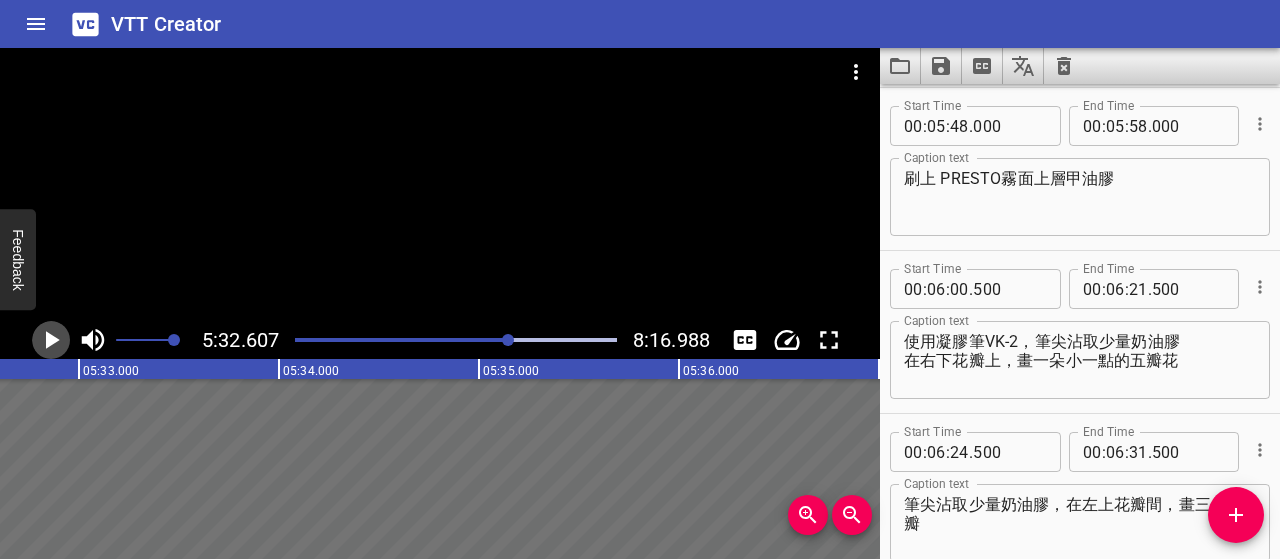 click 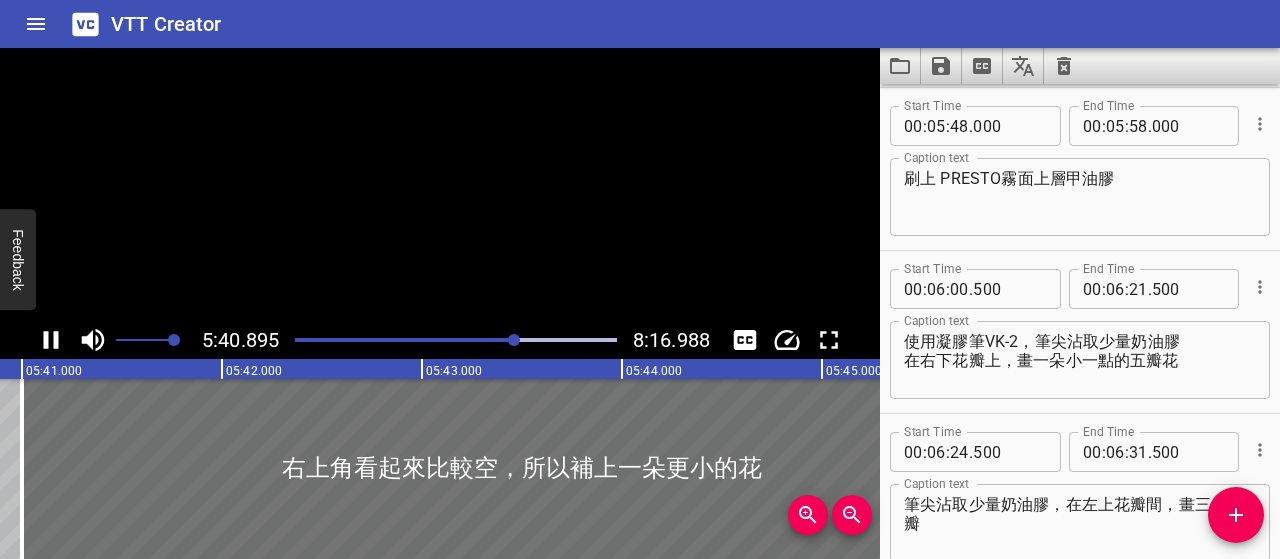 scroll, scrollTop: 0, scrollLeft: 68226, axis: horizontal 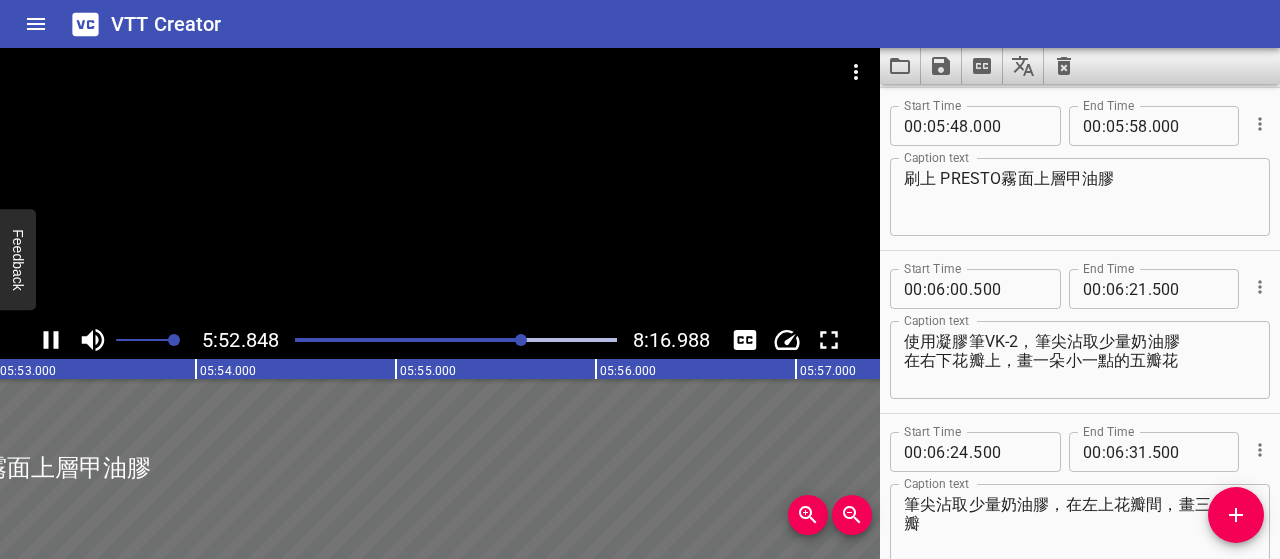 click on "刷上 PRESTO霧面上層甲油膠" at bounding box center [1080, 197] 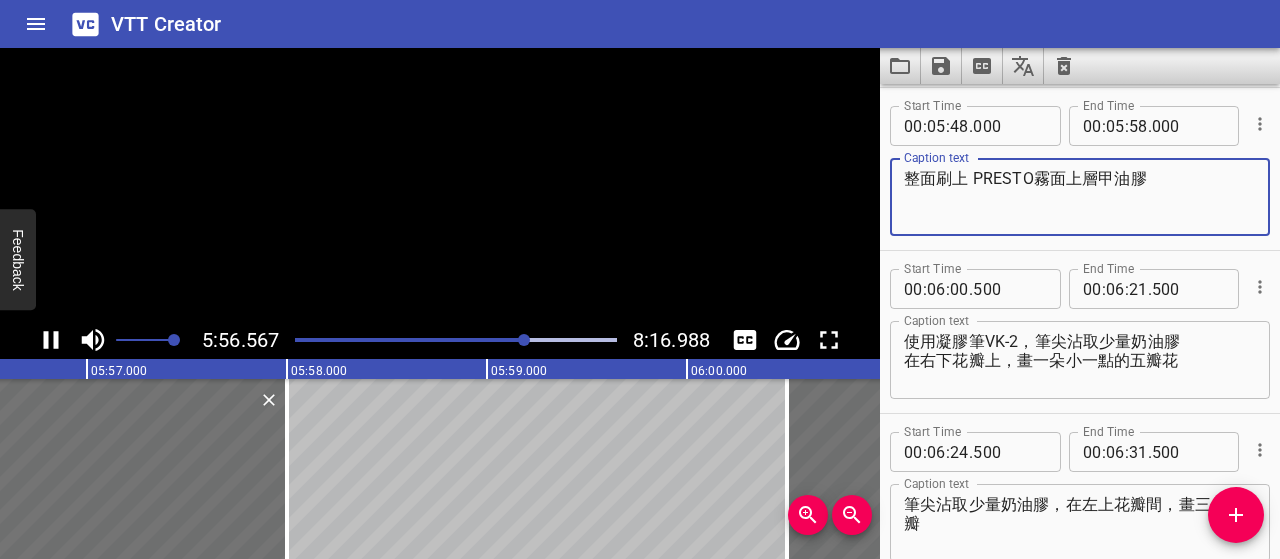 click on "整面刷上 PRESTO霧面上層甲油膠" at bounding box center [1080, 197] 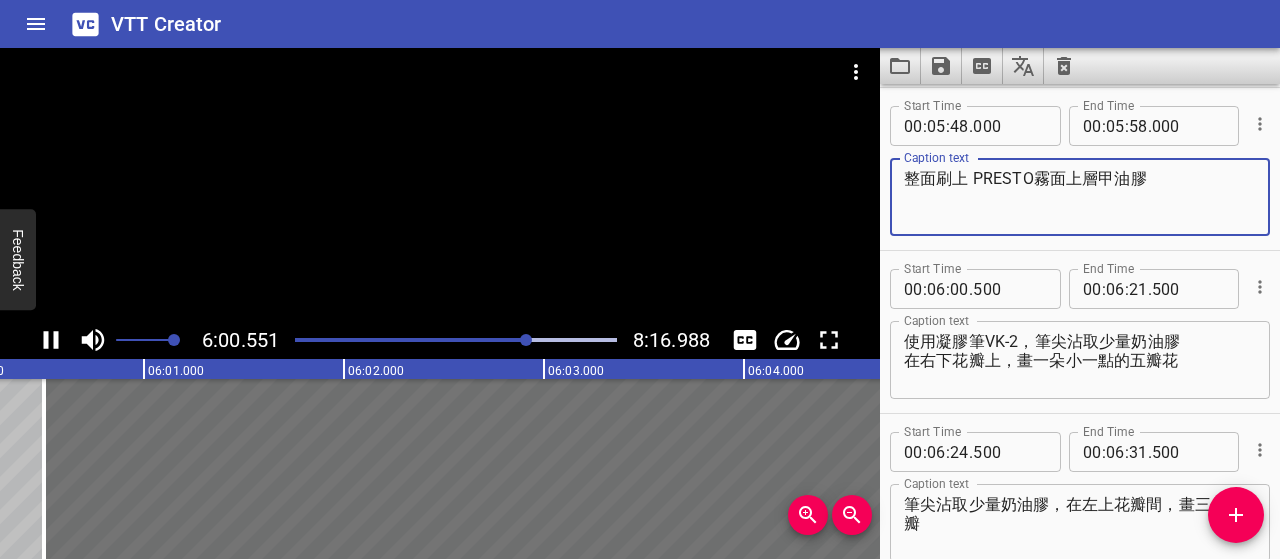 type on "整面刷上 PRESTO霧面上層甲油膠" 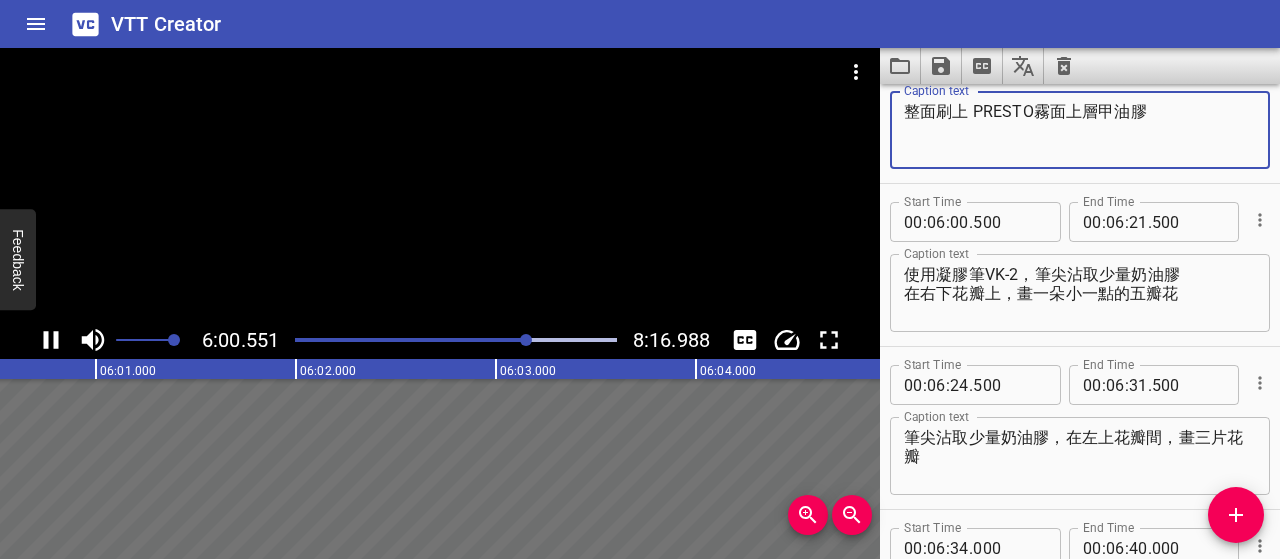 scroll, scrollTop: 0, scrollLeft: 72134, axis: horizontal 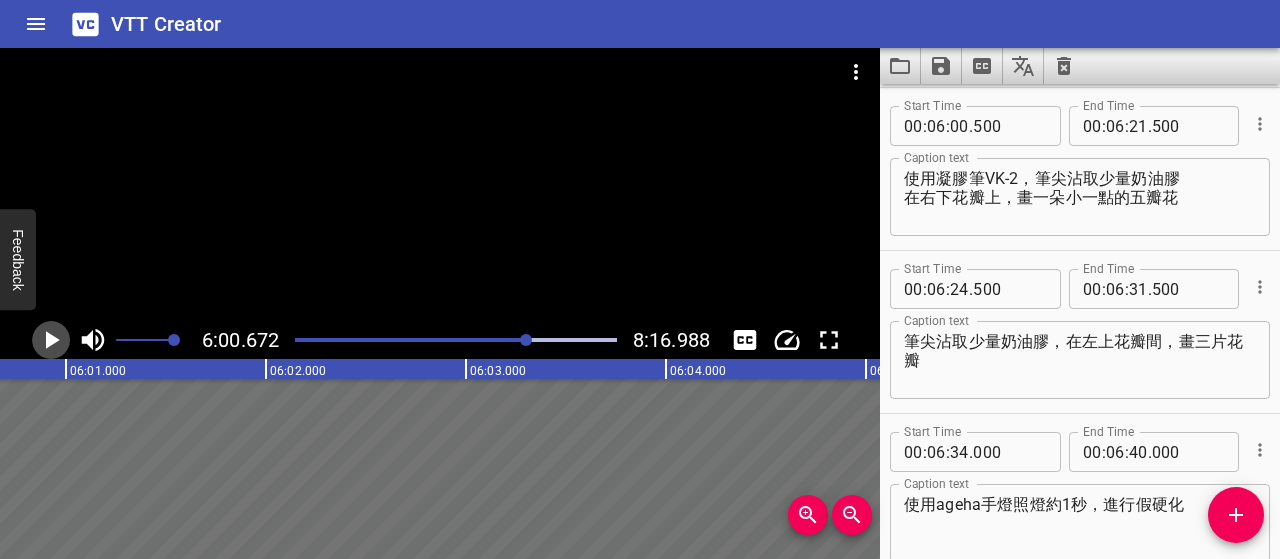 click 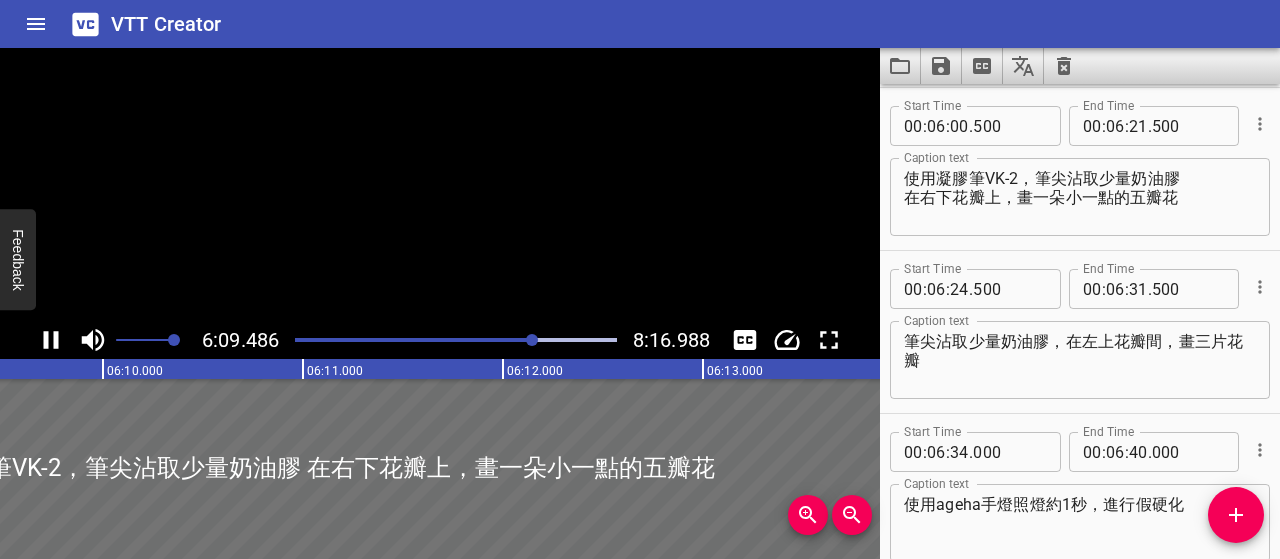 click 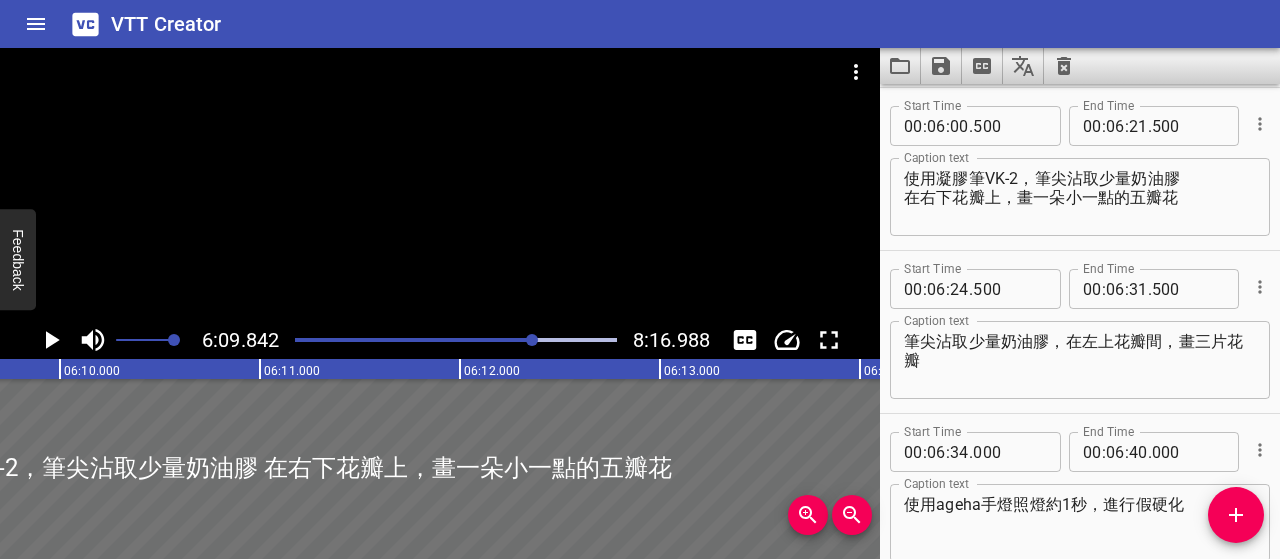 scroll, scrollTop: 0, scrollLeft: 73968, axis: horizontal 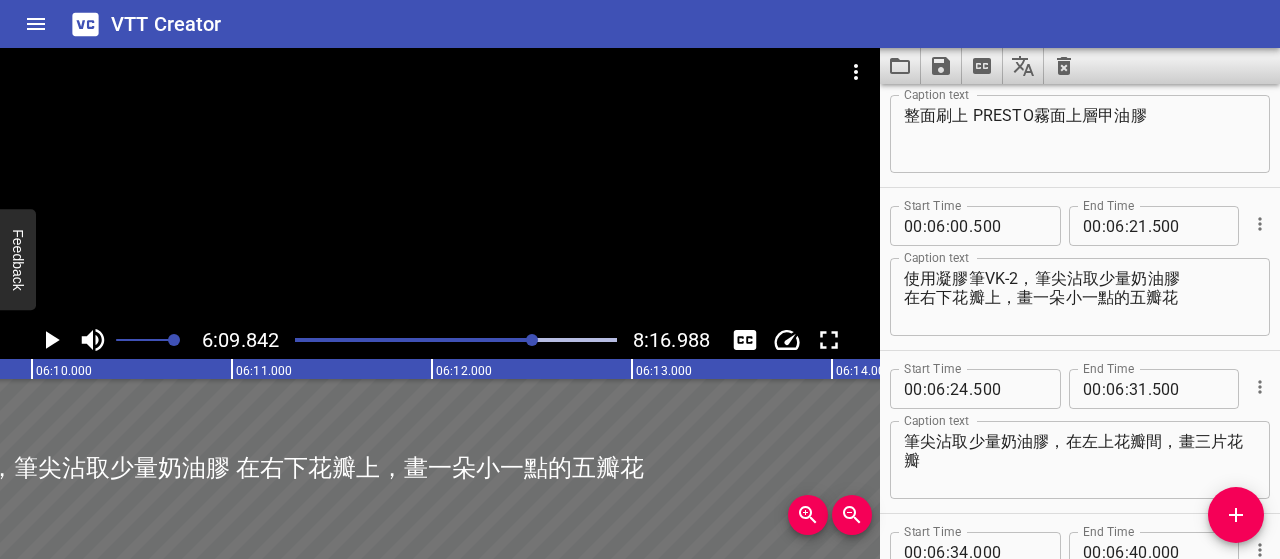 click on "使用凝膠筆VK-2，筆尖沾取少量奶油膠
在右下花瓣上，畫一朵小一點的五瓣花" at bounding box center [1080, 297] 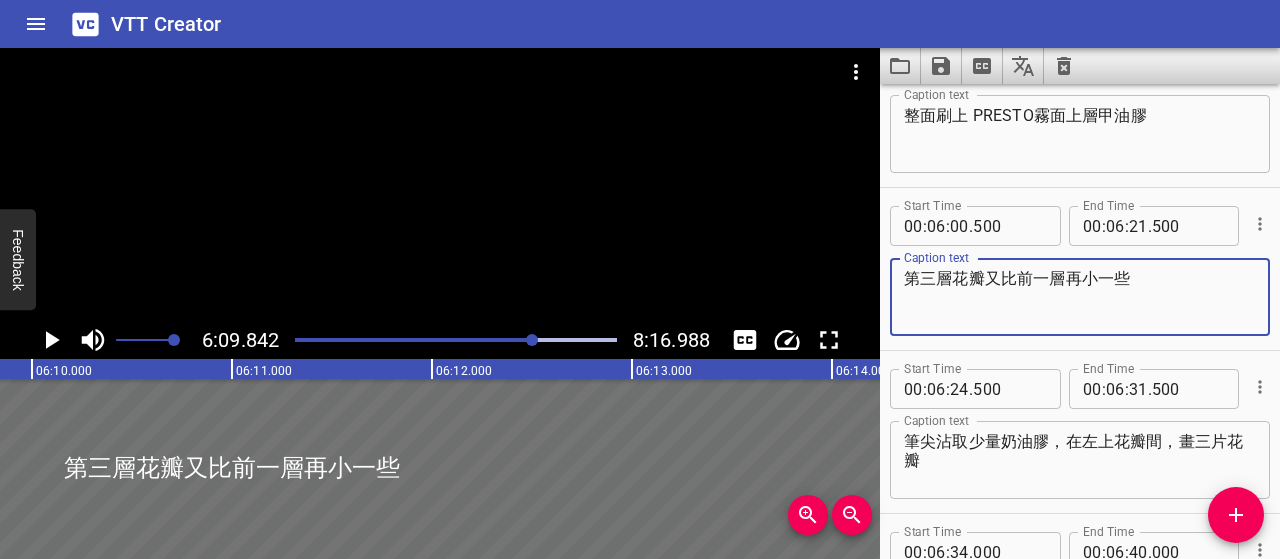click 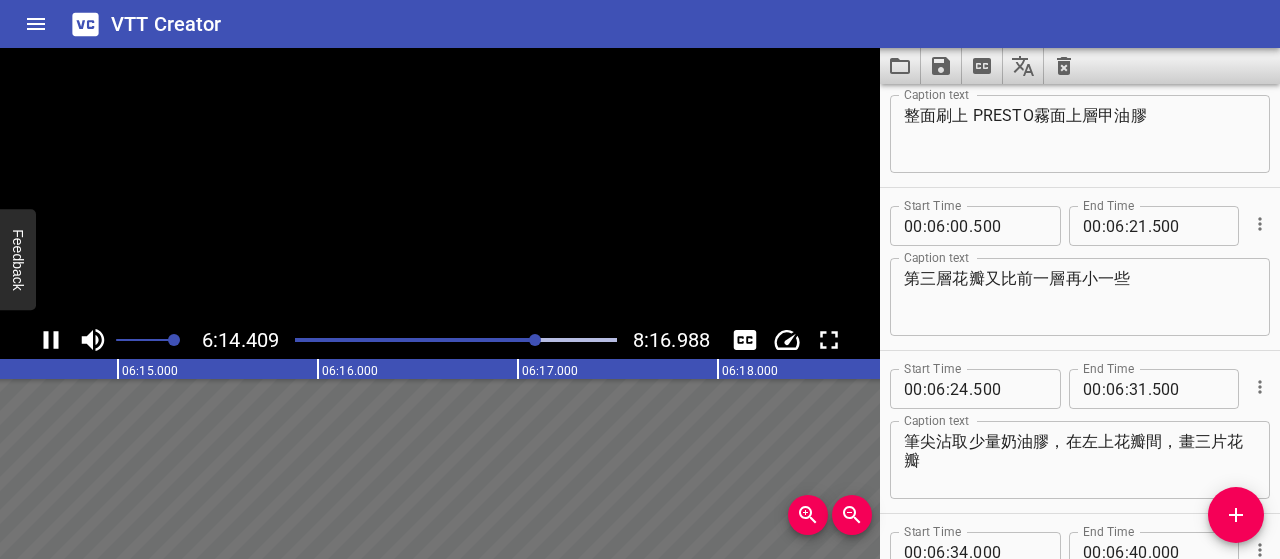 click 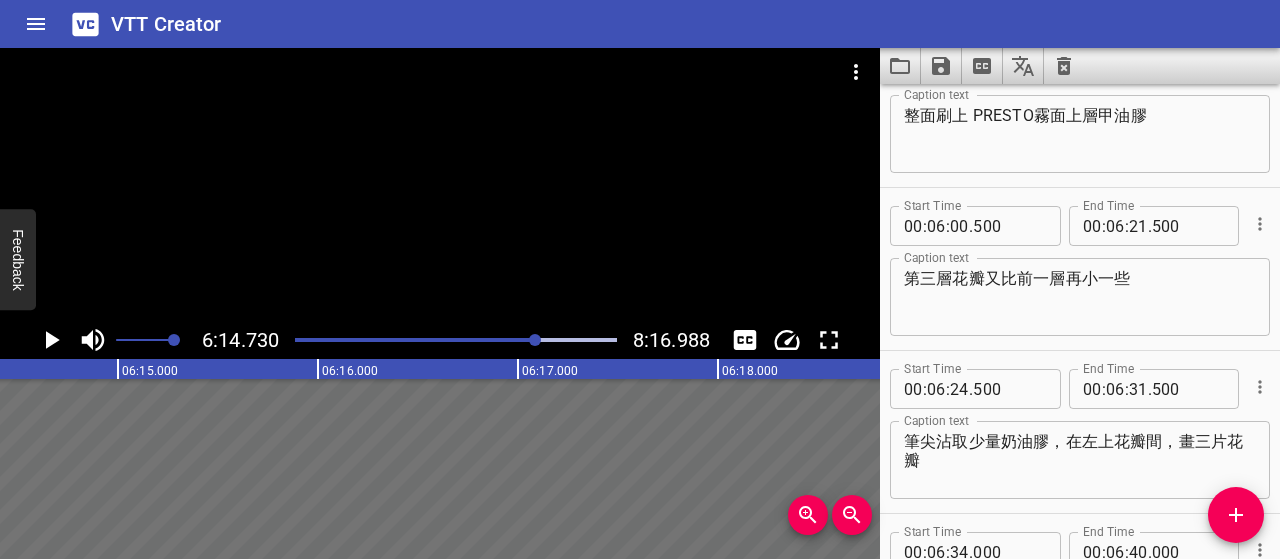 scroll, scrollTop: 0, scrollLeft: 74946, axis: horizontal 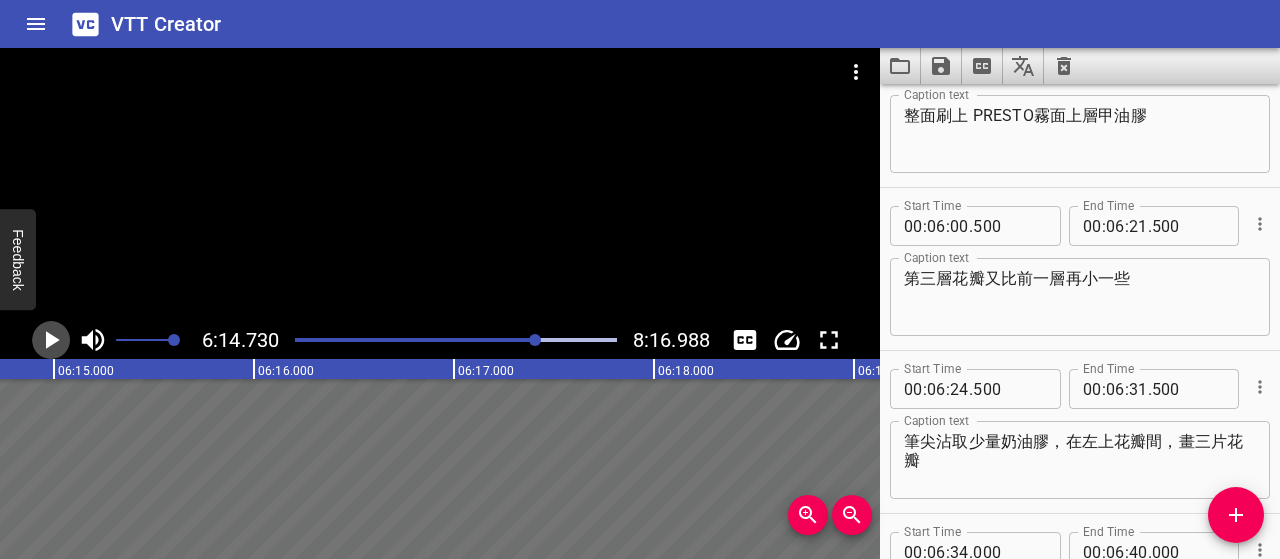 click 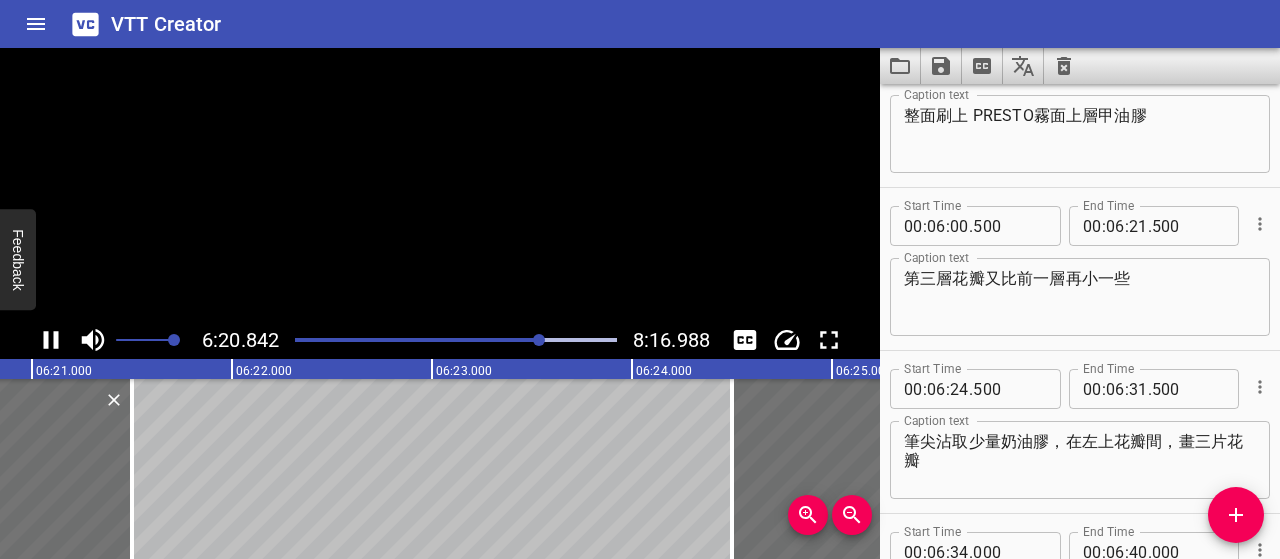 click 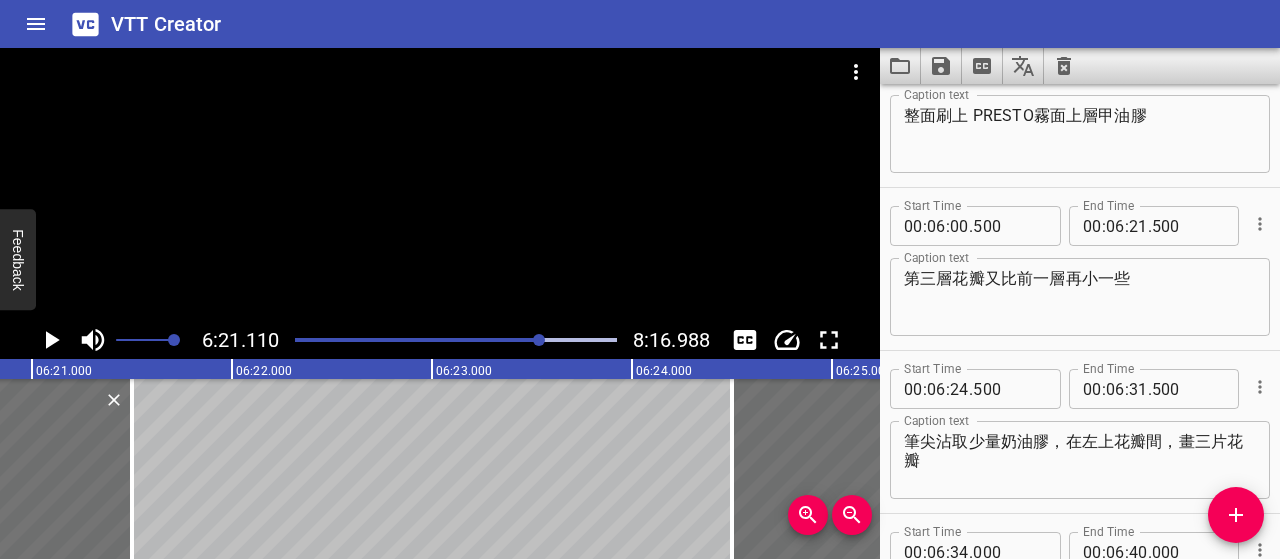 scroll, scrollTop: 0, scrollLeft: 76222, axis: horizontal 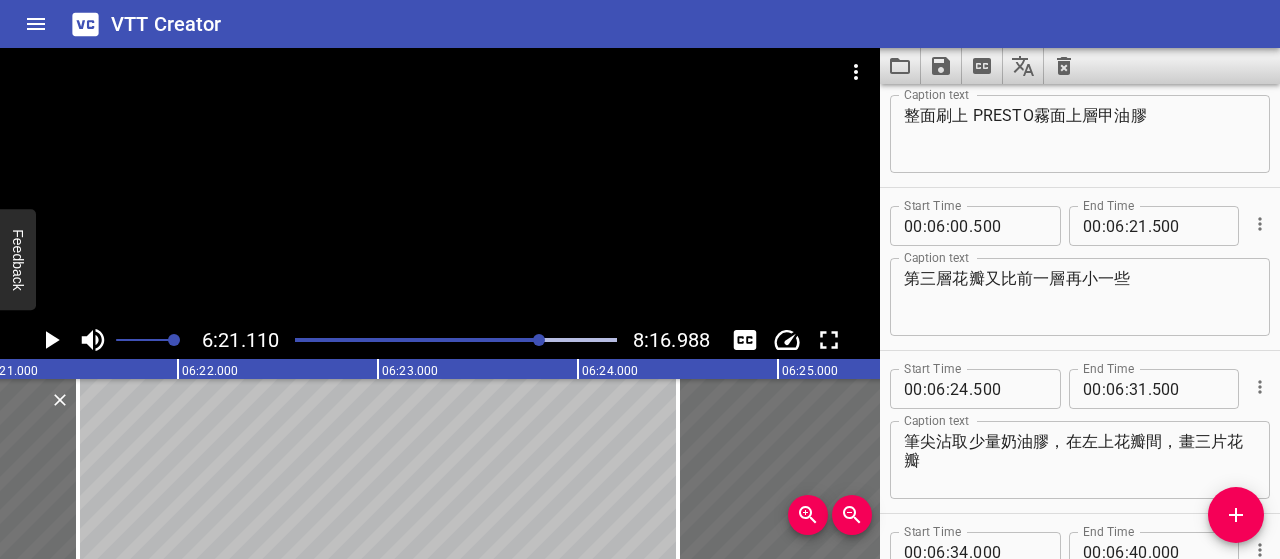 click on "第三層花瓣又比前一層再小一些" at bounding box center [1080, 297] 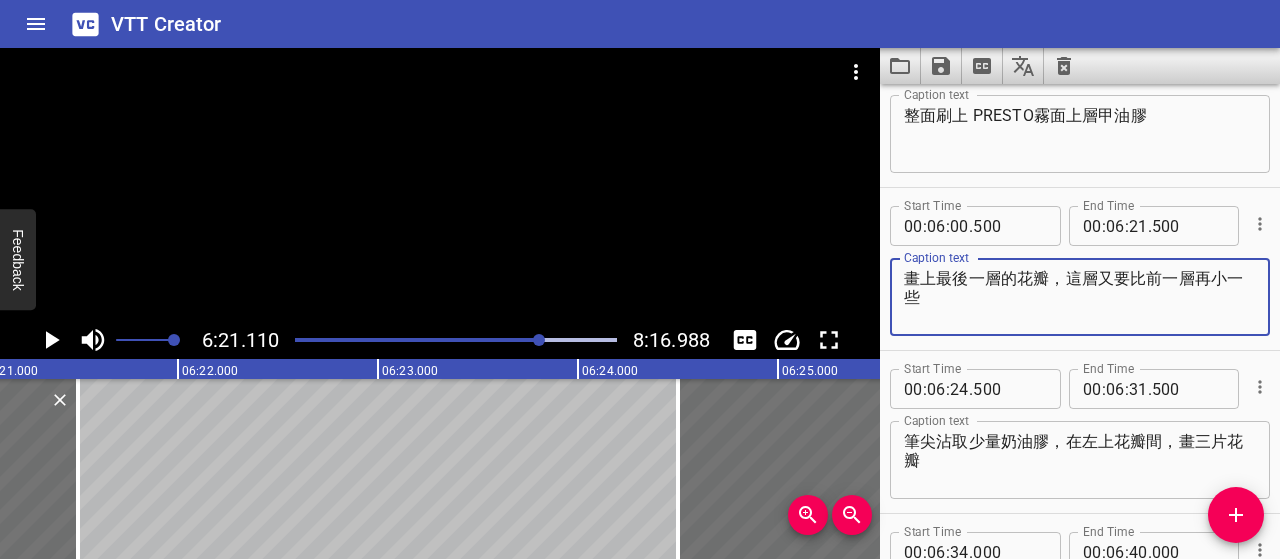 click 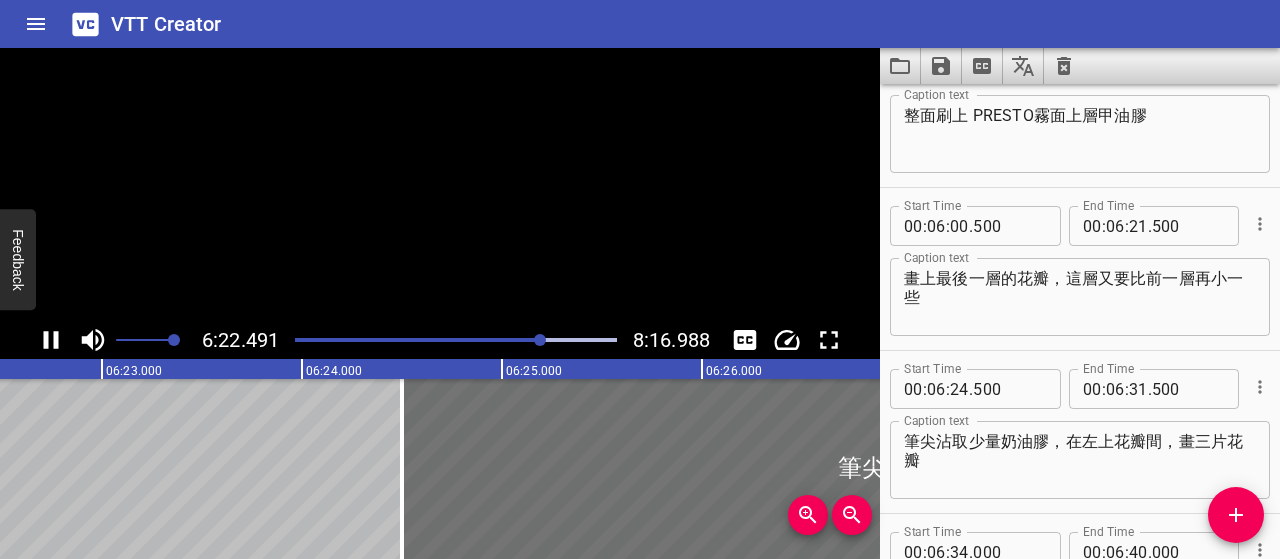 click 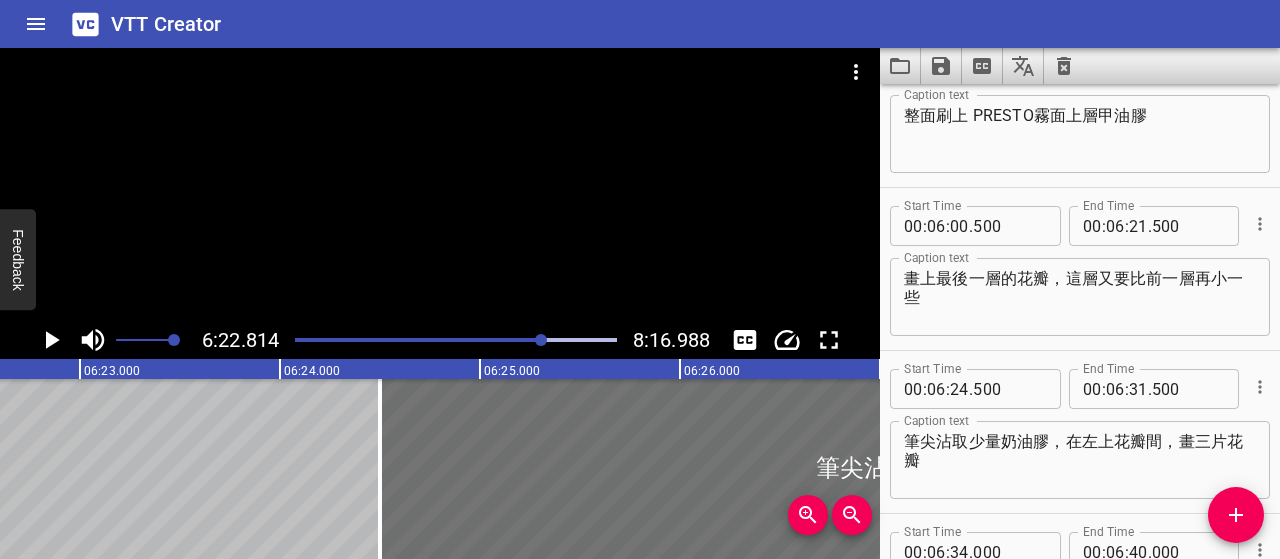 scroll, scrollTop: 0, scrollLeft: 76562, axis: horizontal 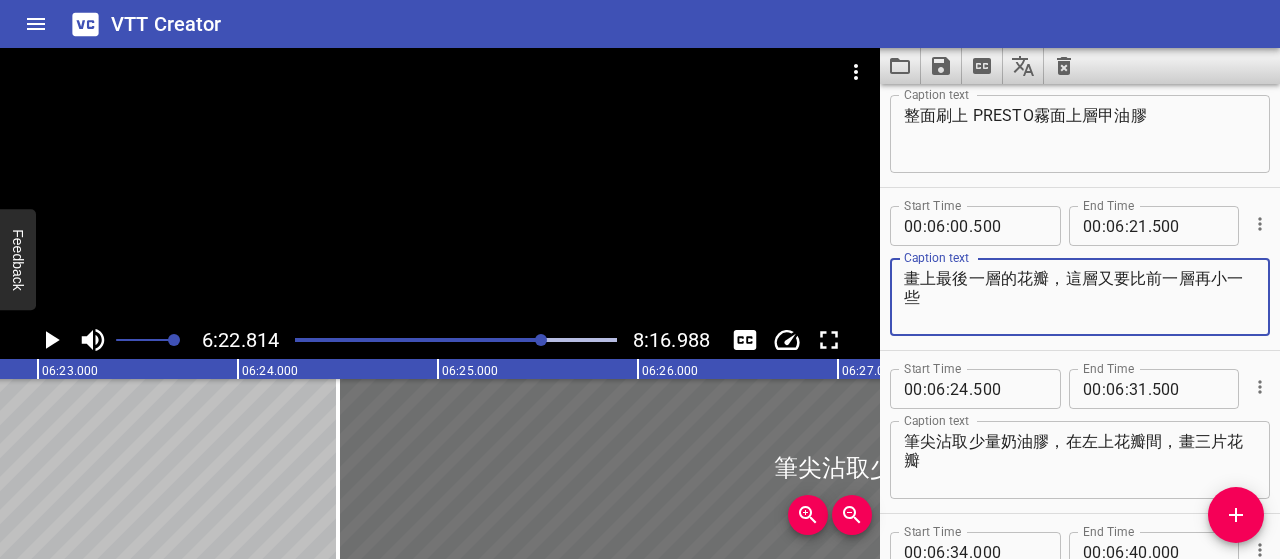 click on "畫上最後一層的花瓣，這層又要比前一層再小一些" at bounding box center [1080, 297] 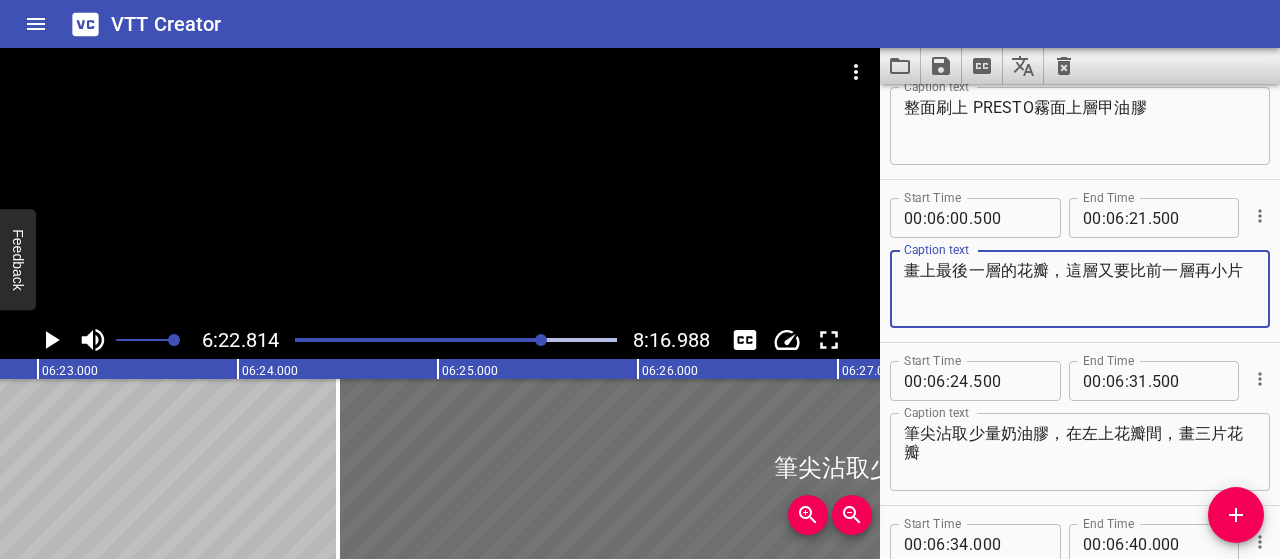 scroll, scrollTop: 3812, scrollLeft: 0, axis: vertical 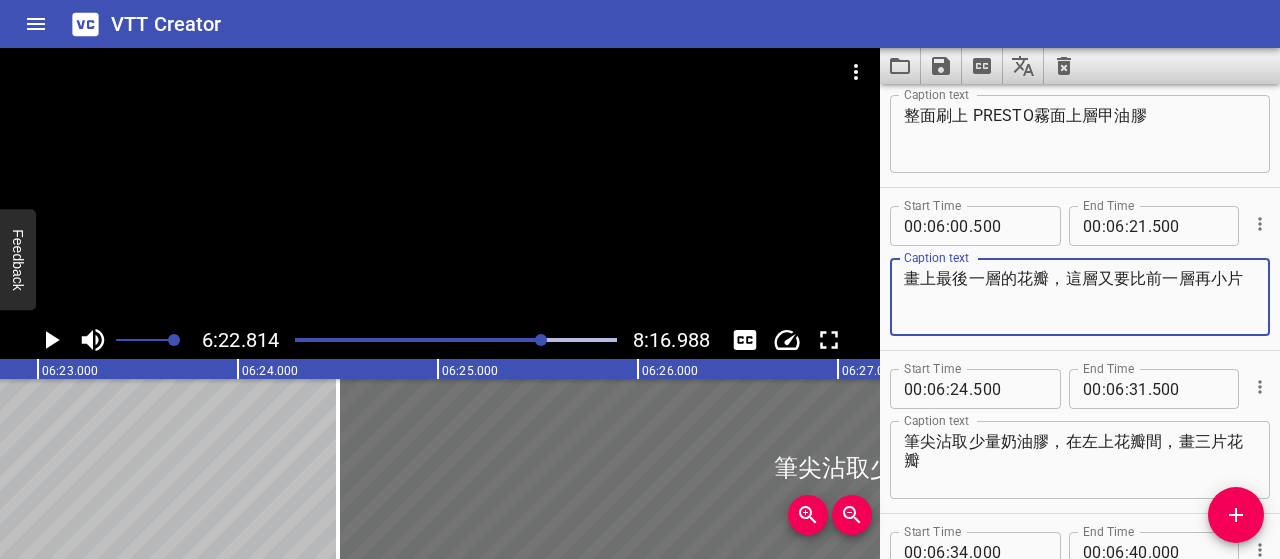 type on "畫上最後一層的花瓣，這層又要比前一層再小片" 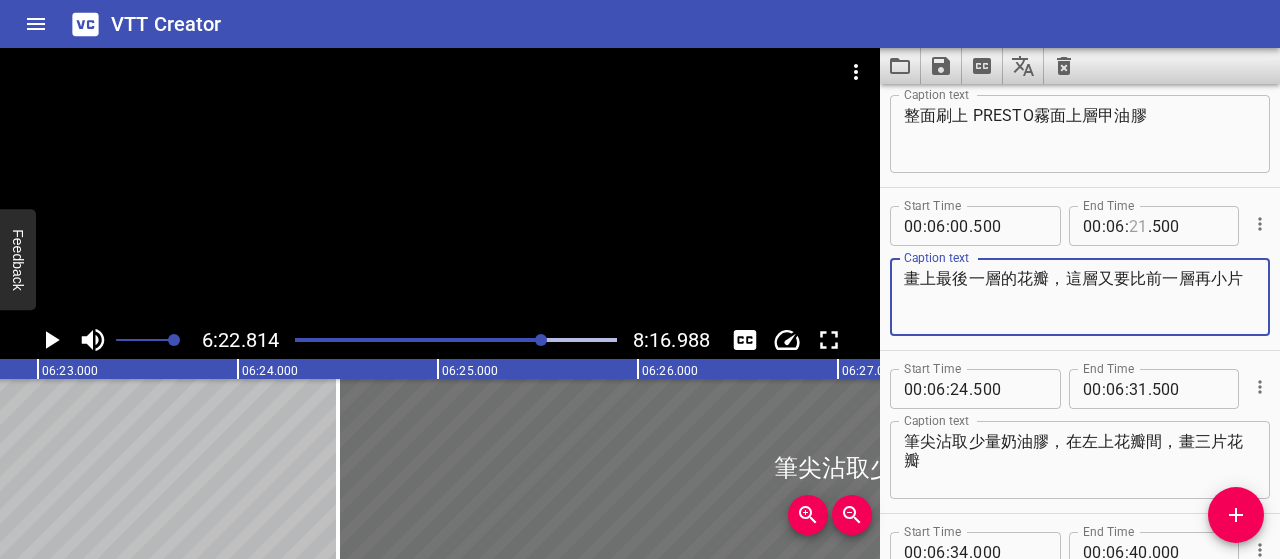 click at bounding box center [1138, 226] 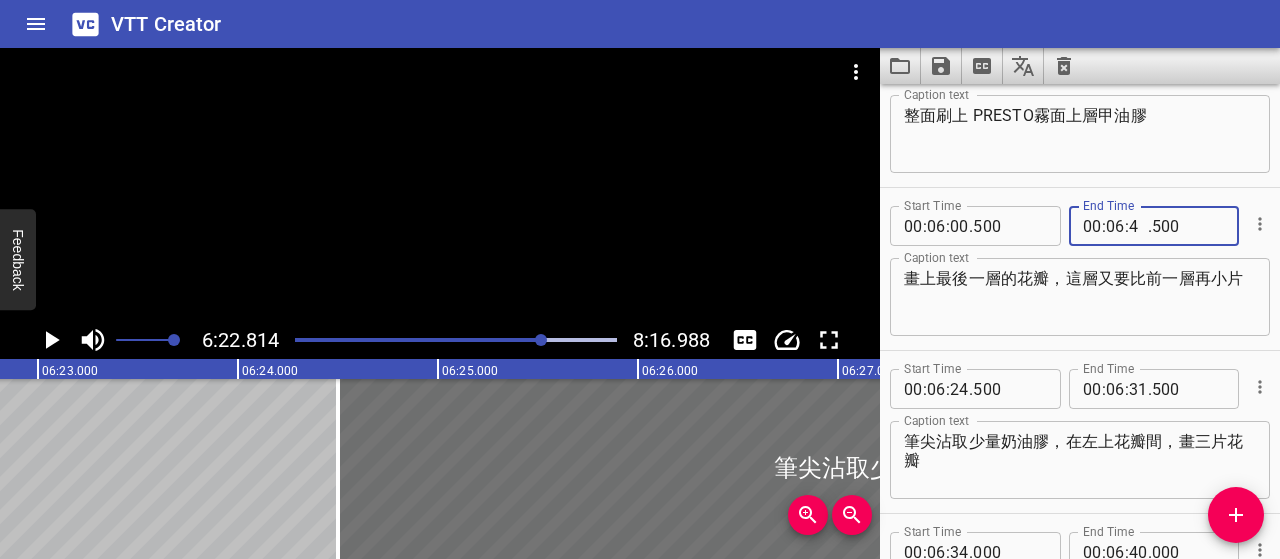 type on "40" 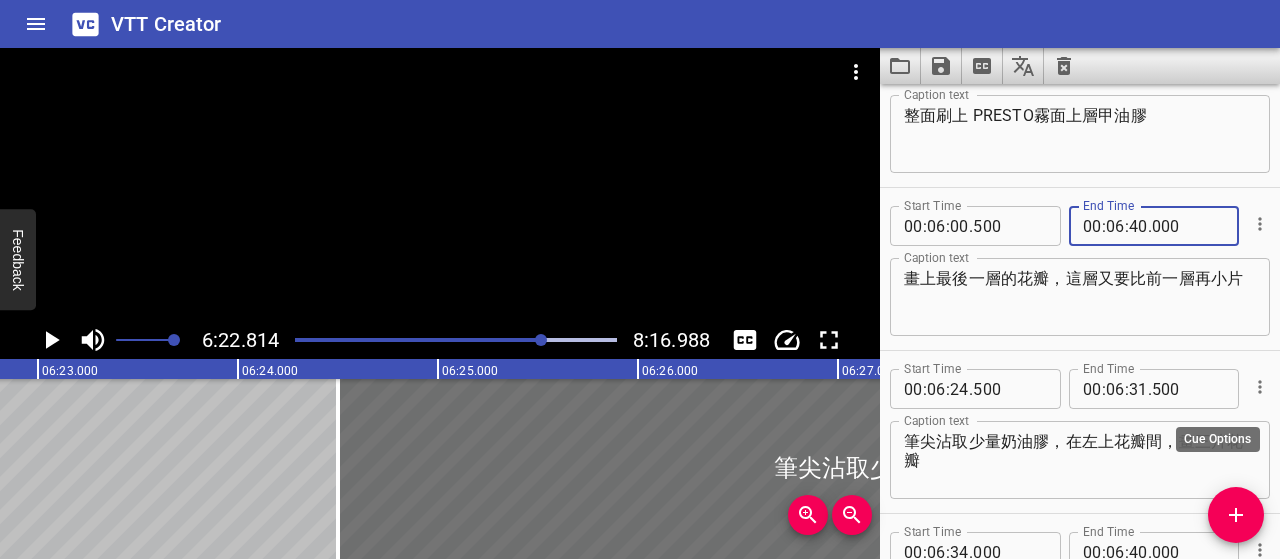 type on "000" 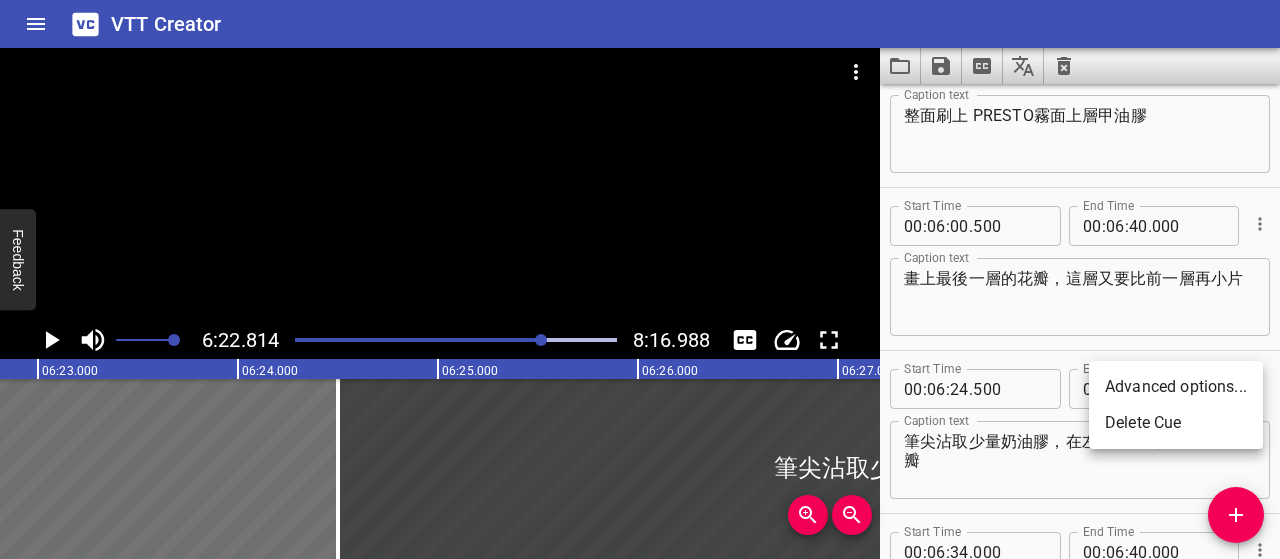 click on "Delete Cue" at bounding box center [1176, 423] 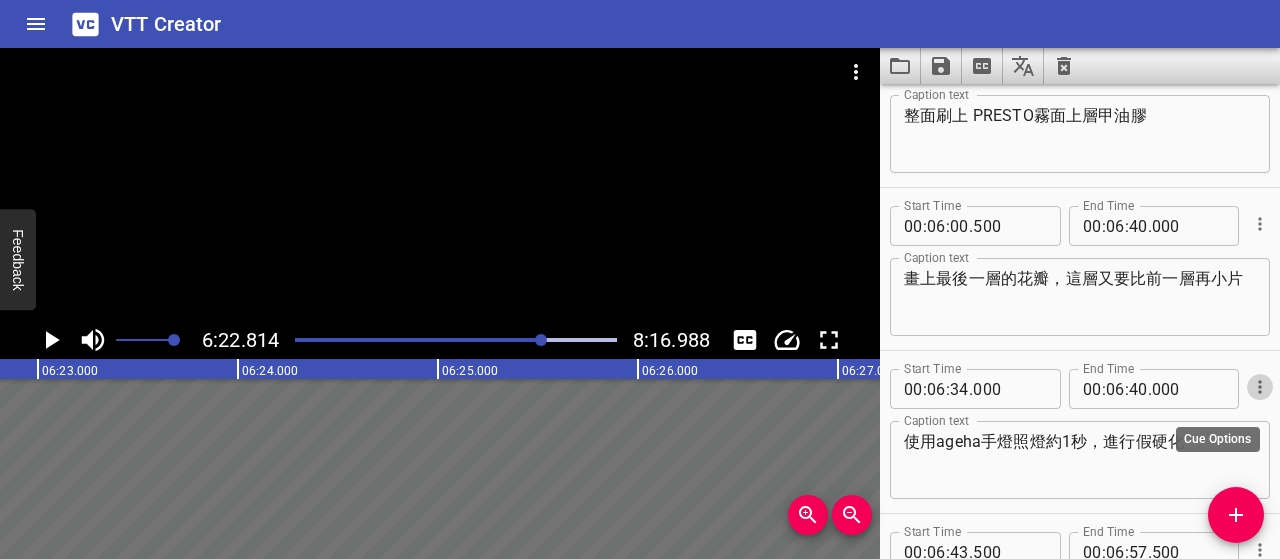 click 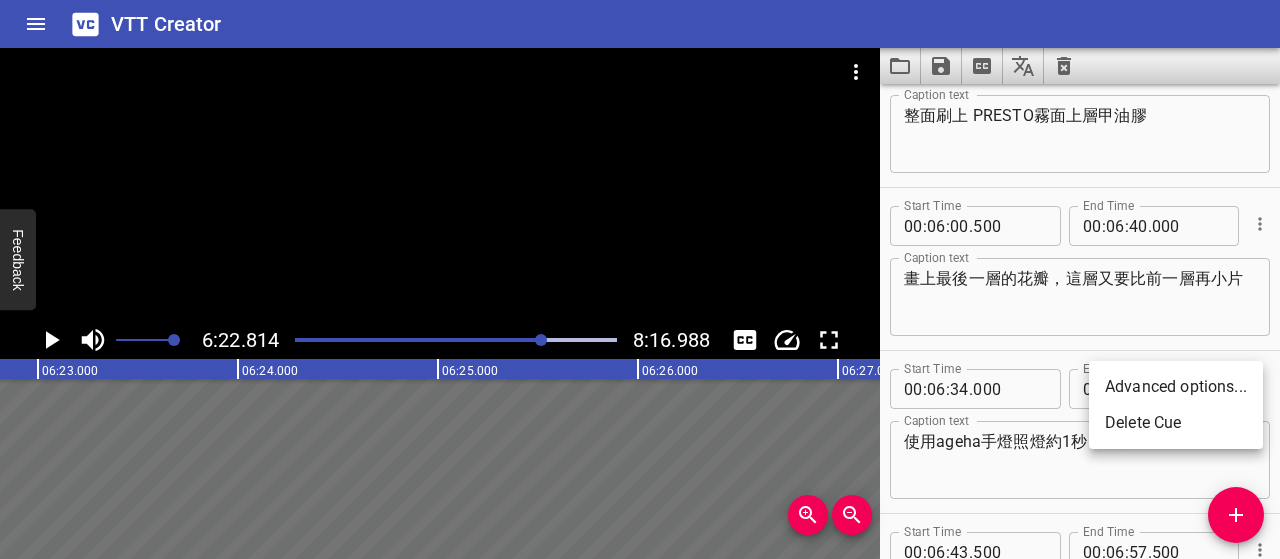 click on "Delete Cue" at bounding box center (1176, 423) 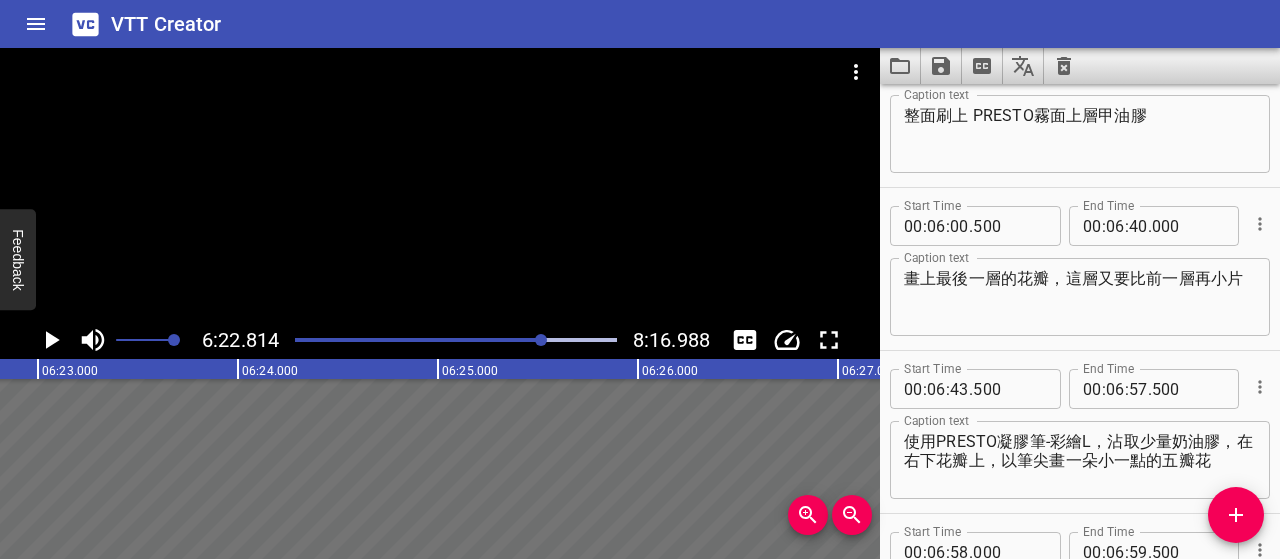 click 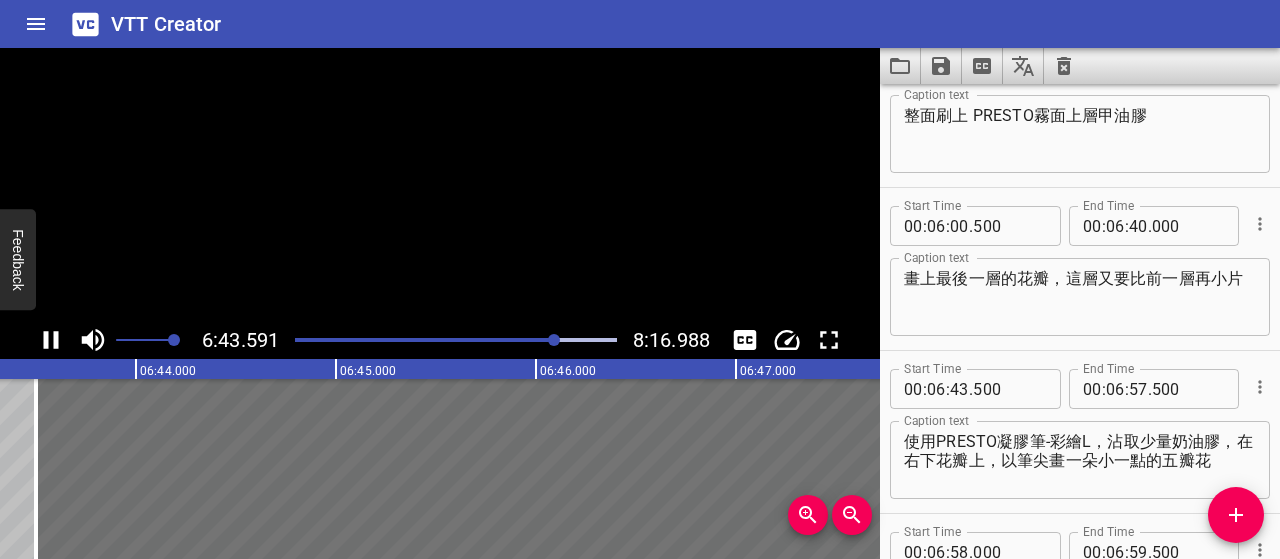 scroll, scrollTop: 0, scrollLeft: 80718, axis: horizontal 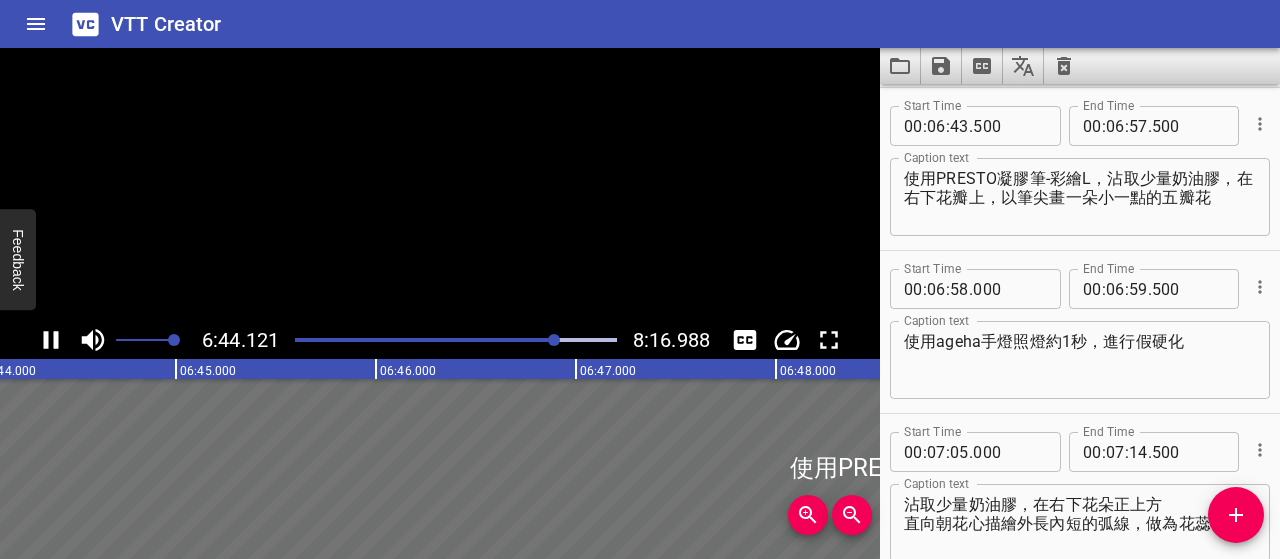 click 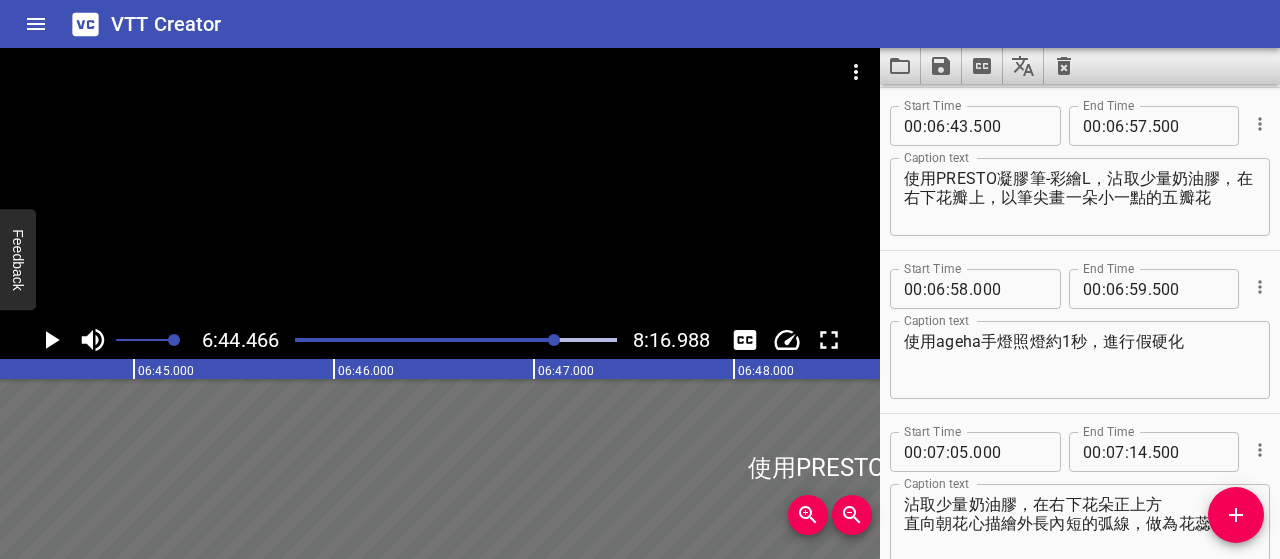 scroll, scrollTop: 0, scrollLeft: 80893, axis: horizontal 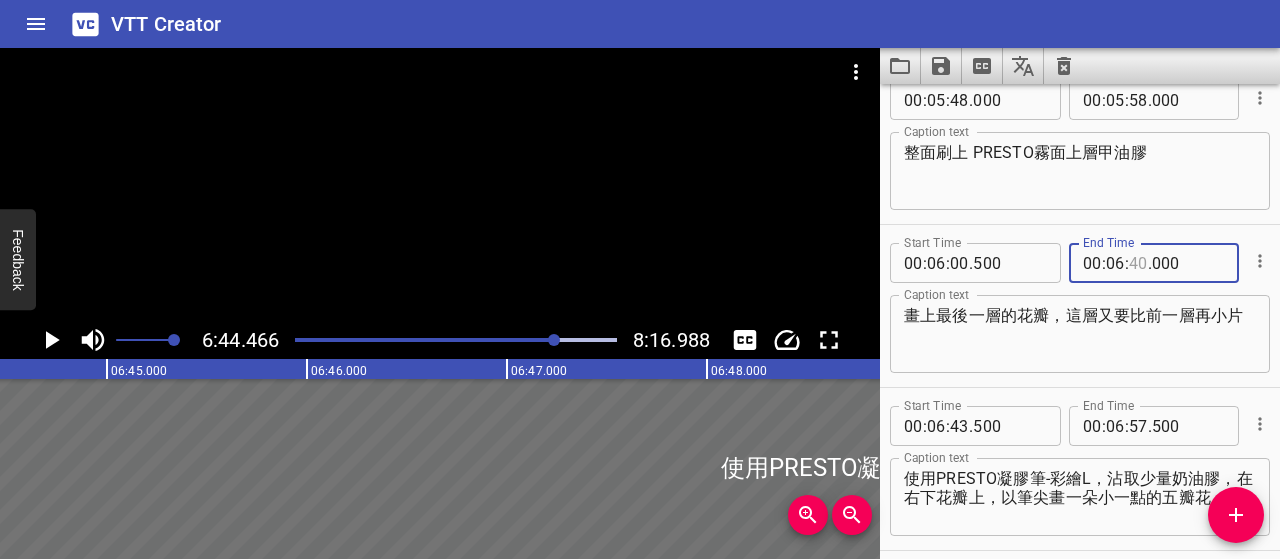 click at bounding box center (1138, 263) 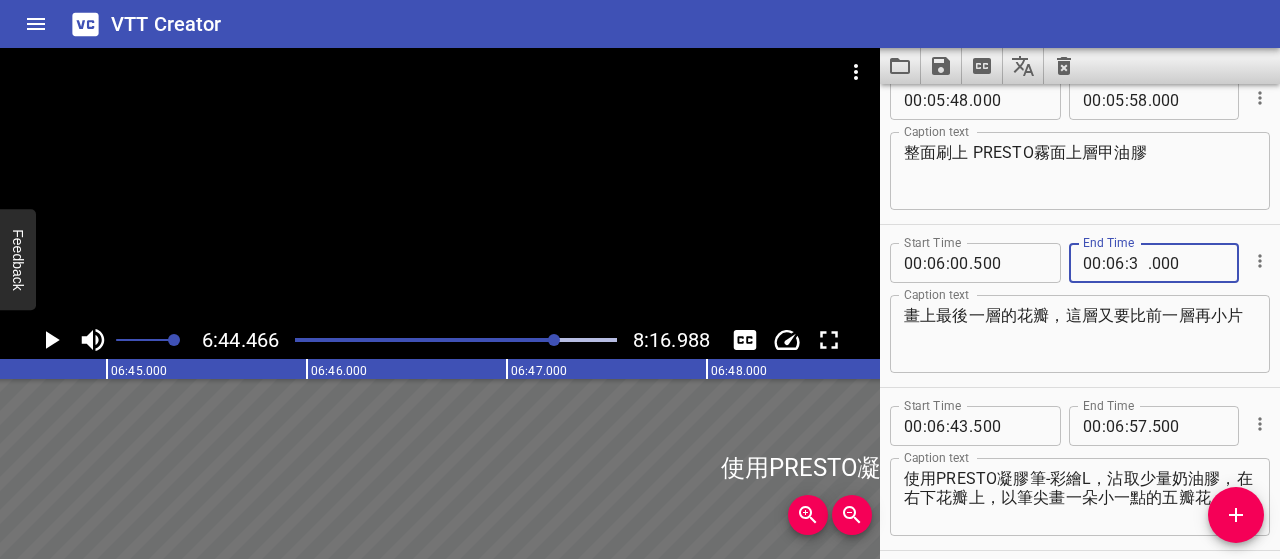 type on "34" 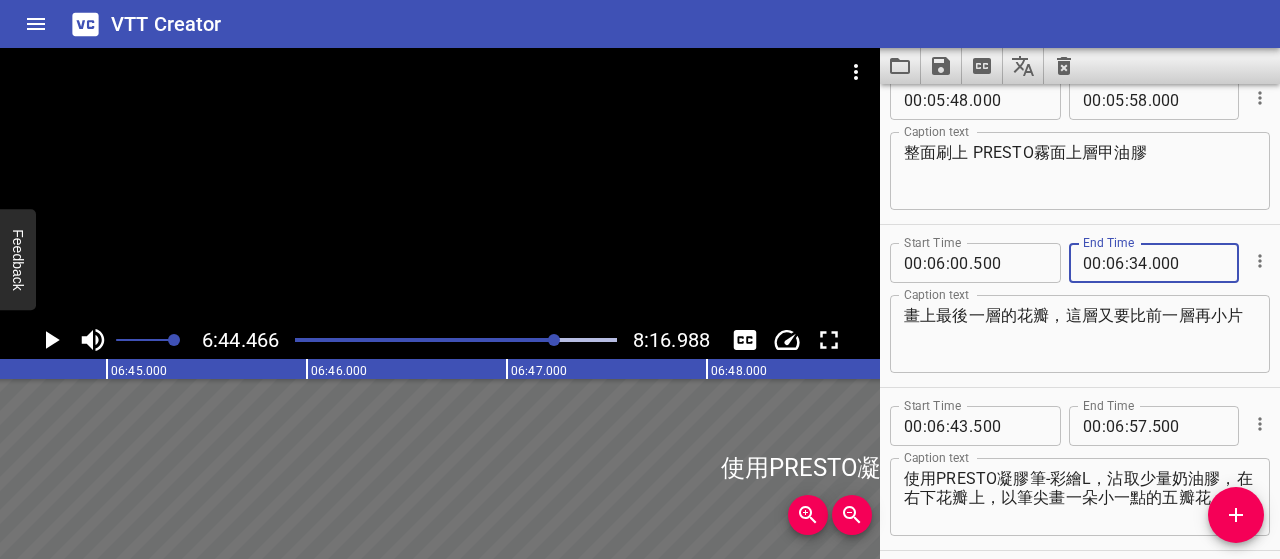 type on "000" 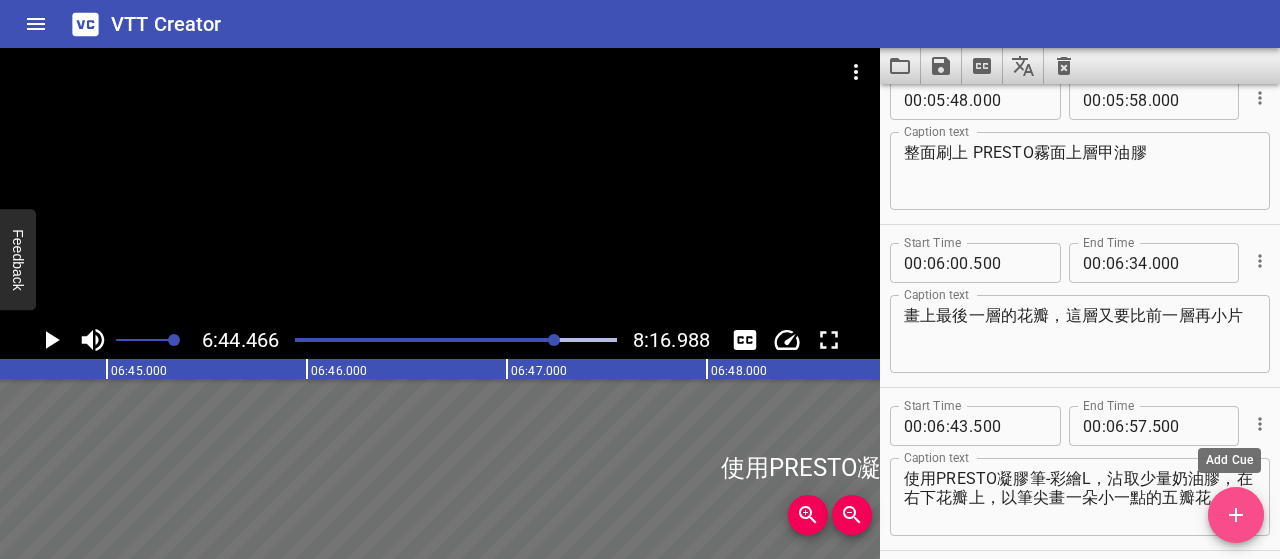click 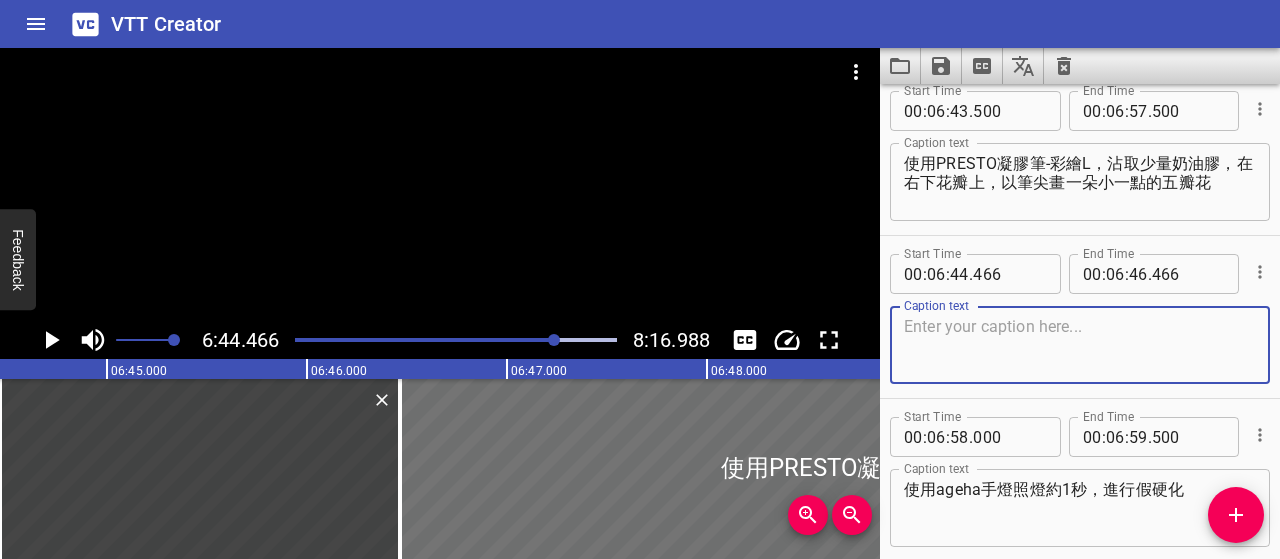 scroll, scrollTop: 4094, scrollLeft: 0, axis: vertical 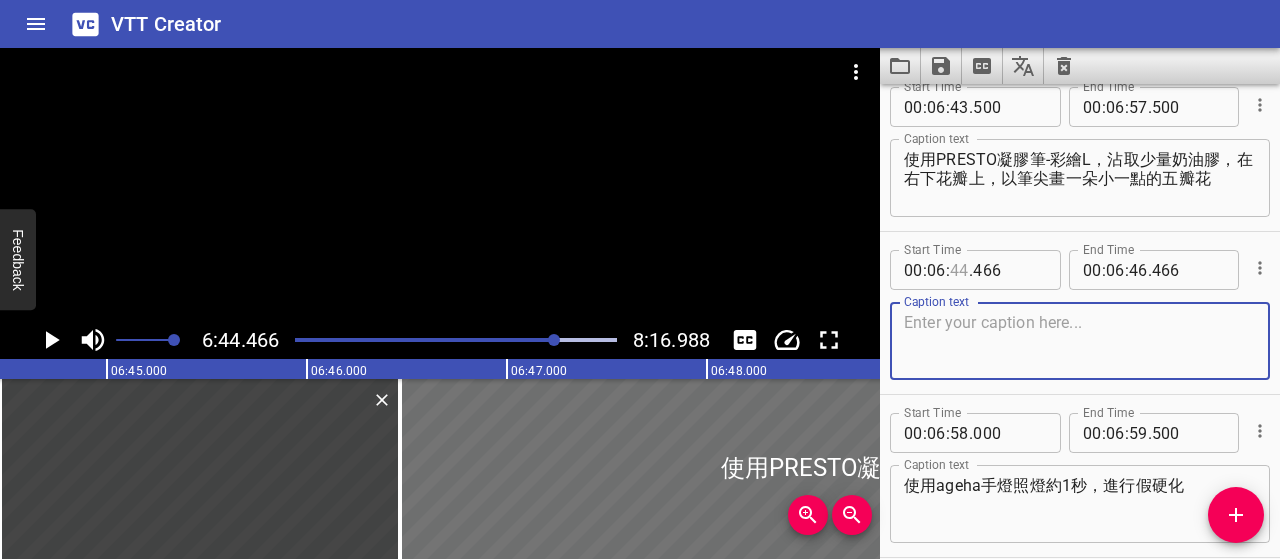 click at bounding box center (959, 270) 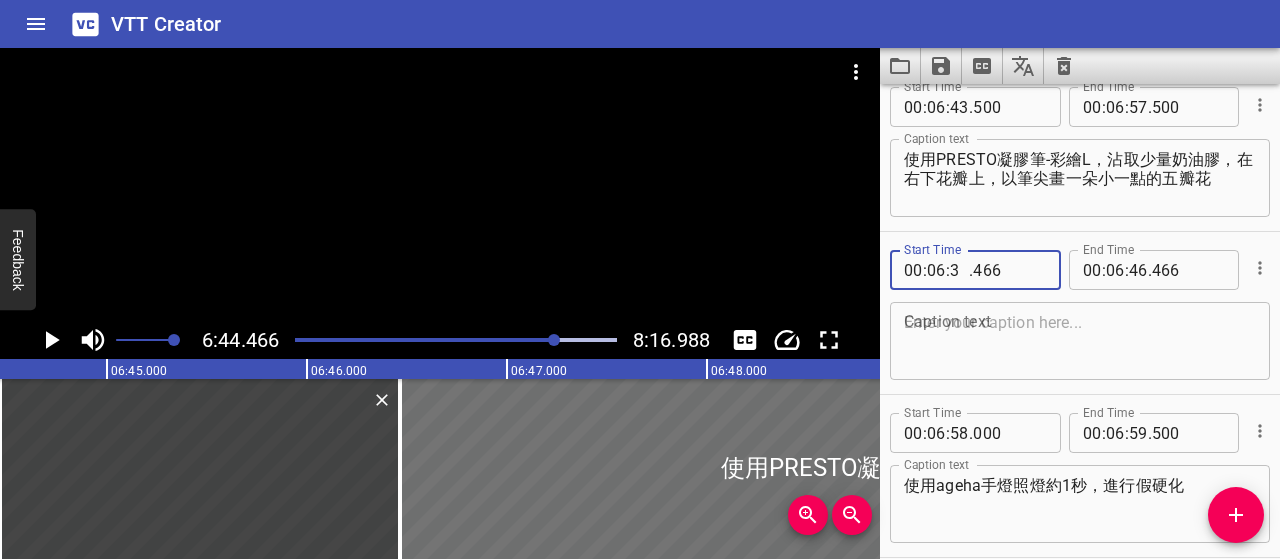 type on "34" 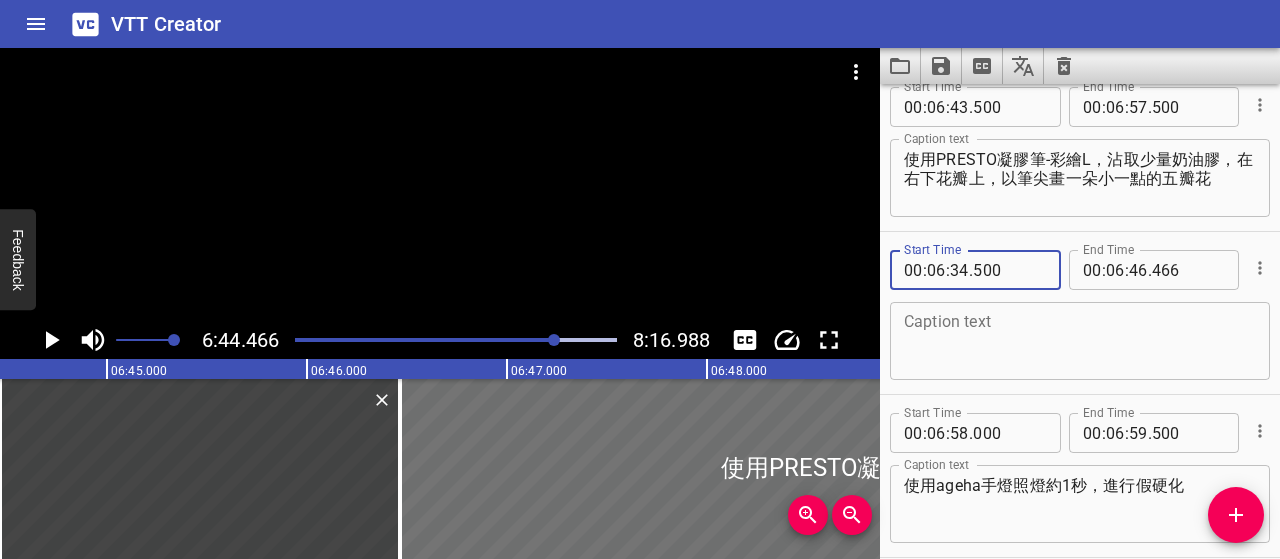 type on "500" 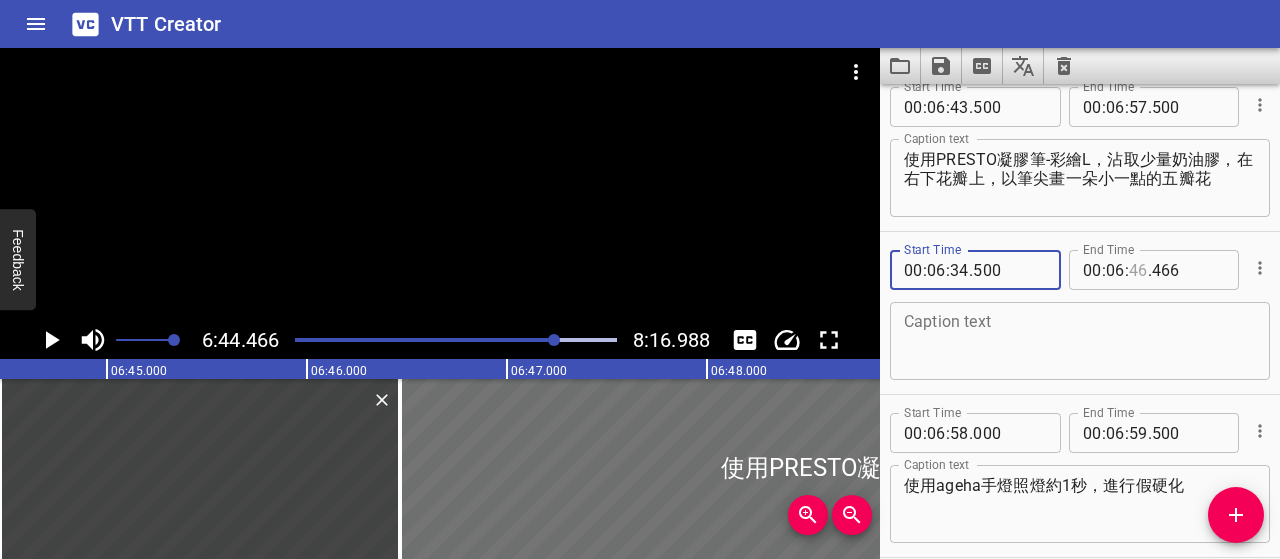 click at bounding box center [1138, 270] 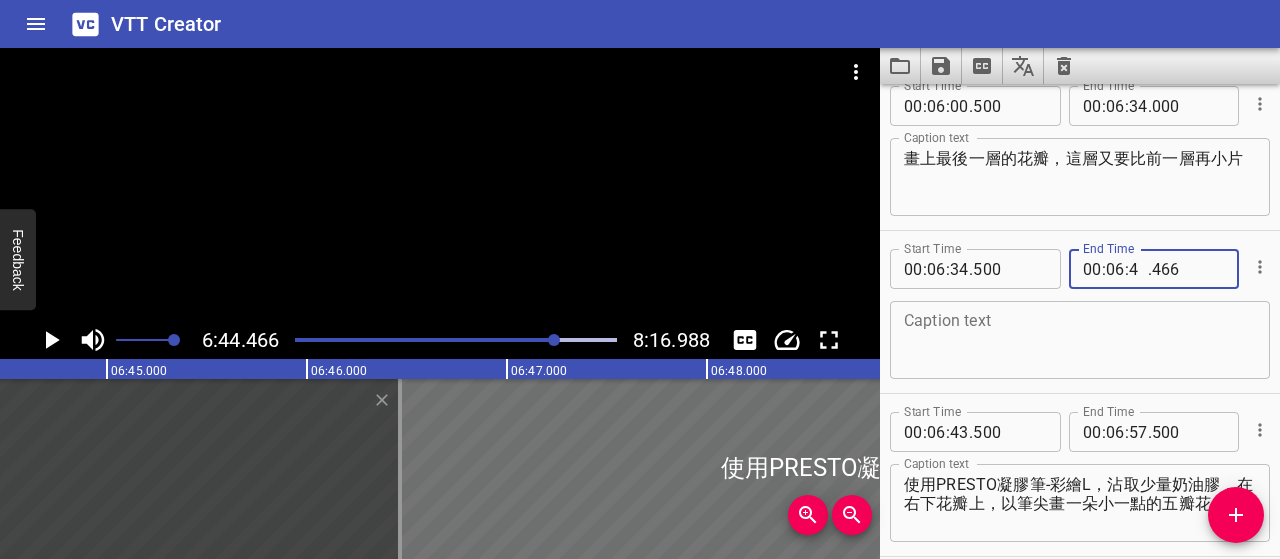 type on "41" 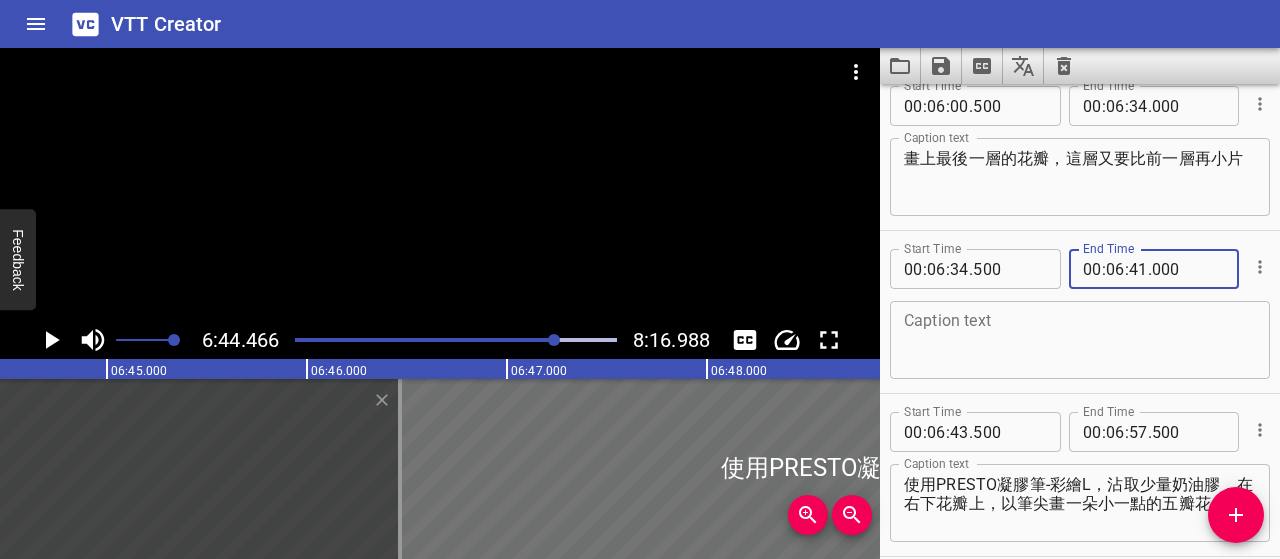 type on "000" 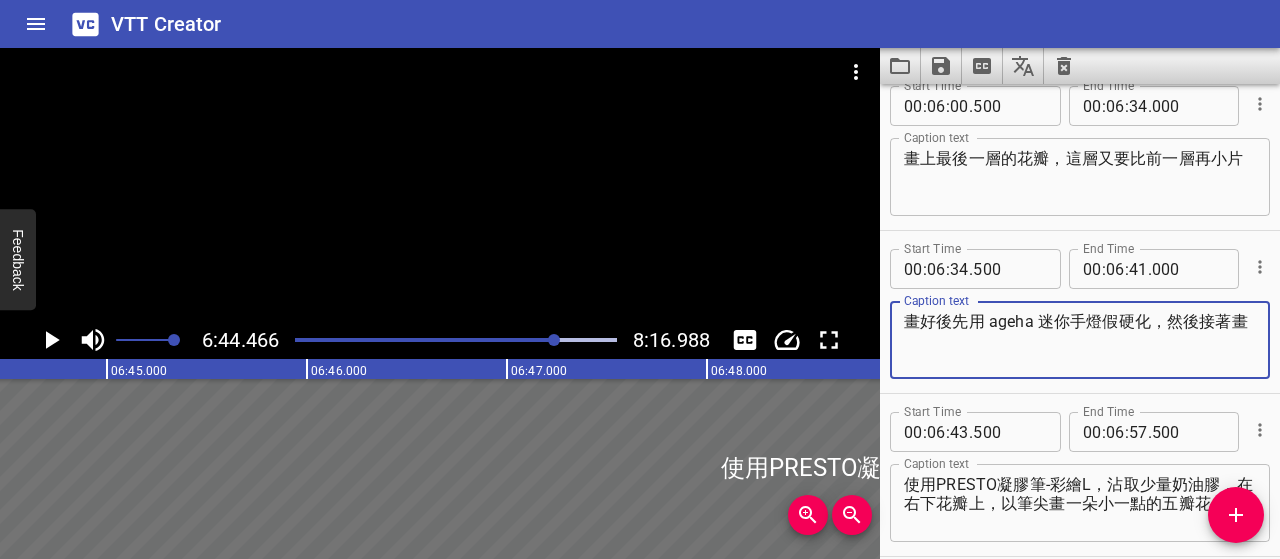 click 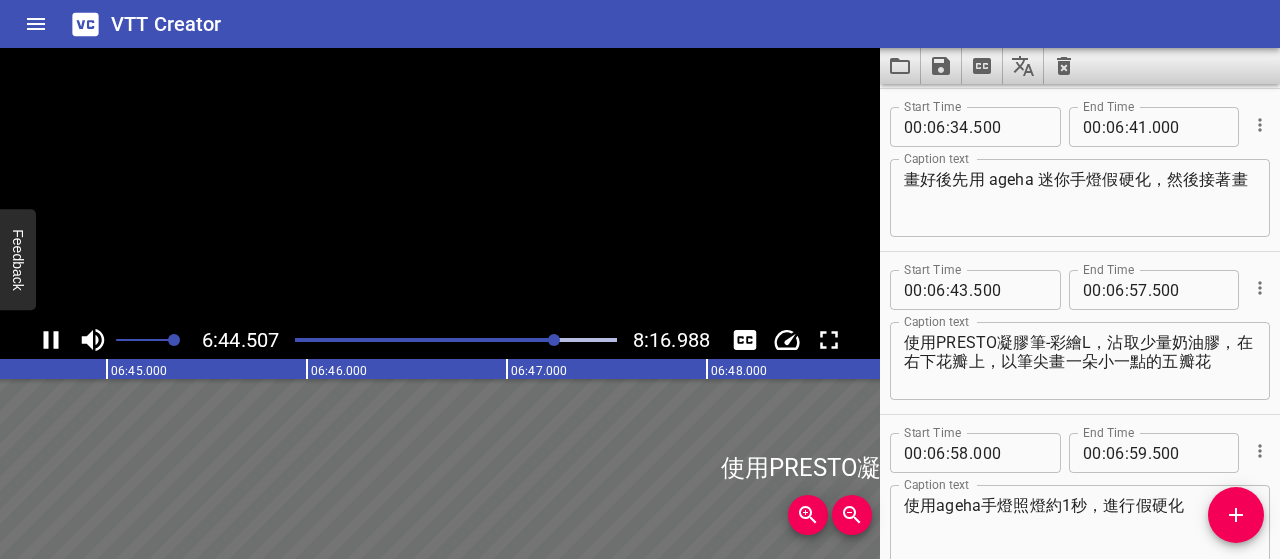 scroll, scrollTop: 4075, scrollLeft: 0, axis: vertical 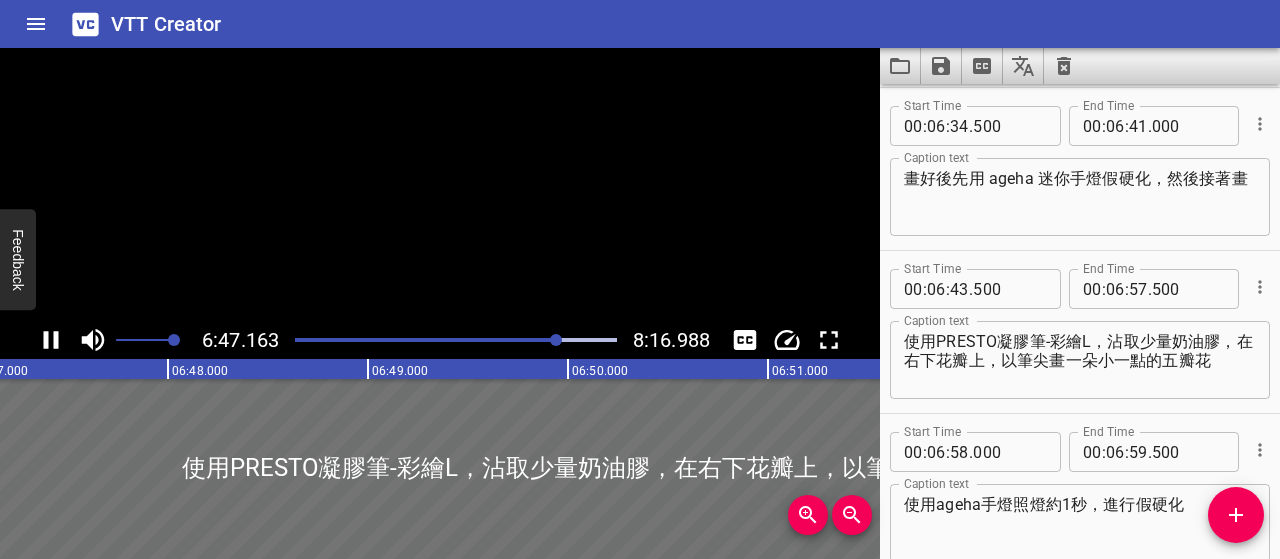 click 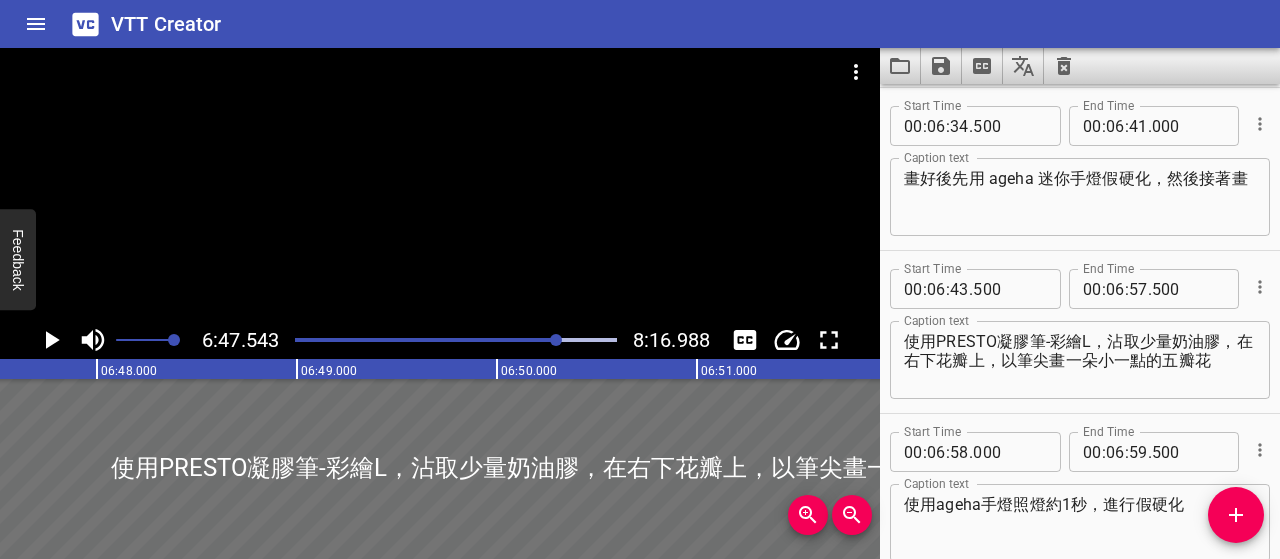 scroll, scrollTop: 0, scrollLeft: 81508, axis: horizontal 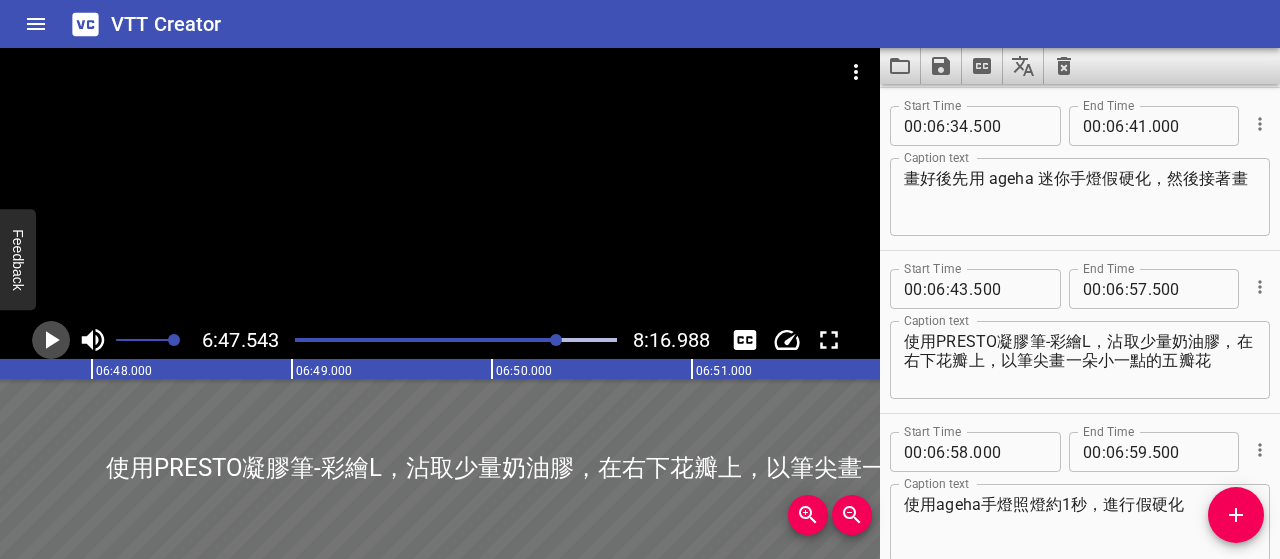 click 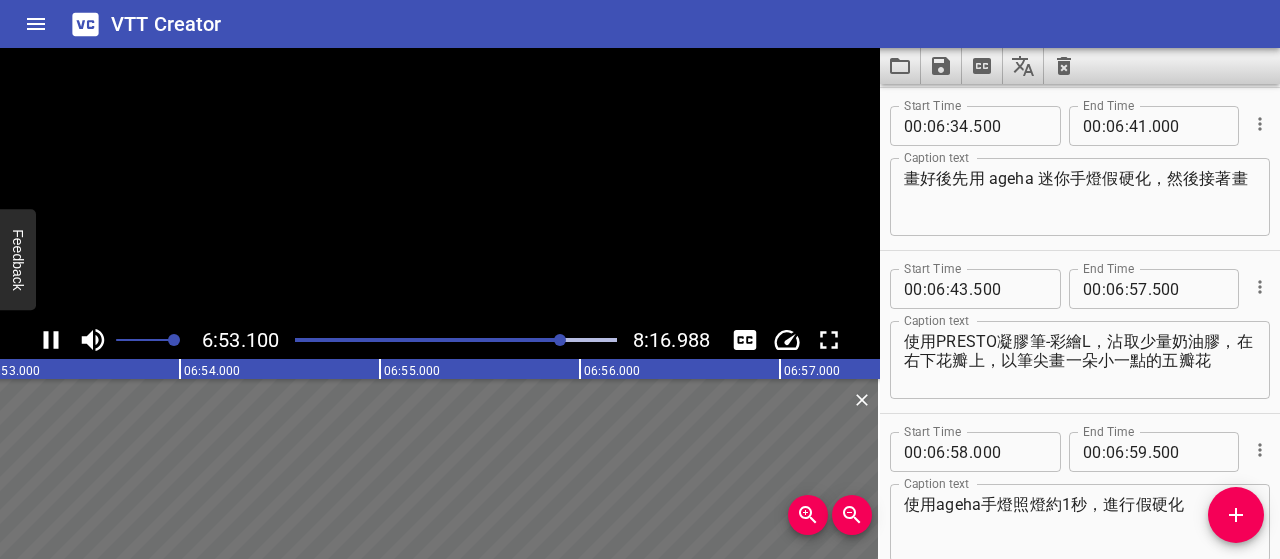 click 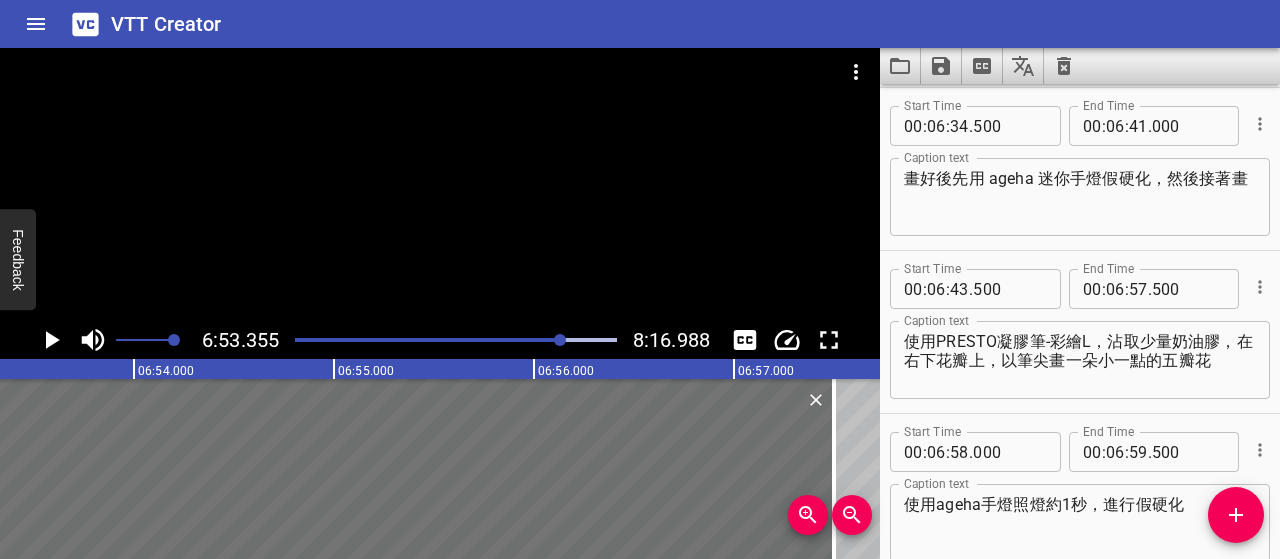 scroll, scrollTop: 0, scrollLeft: 82671, axis: horizontal 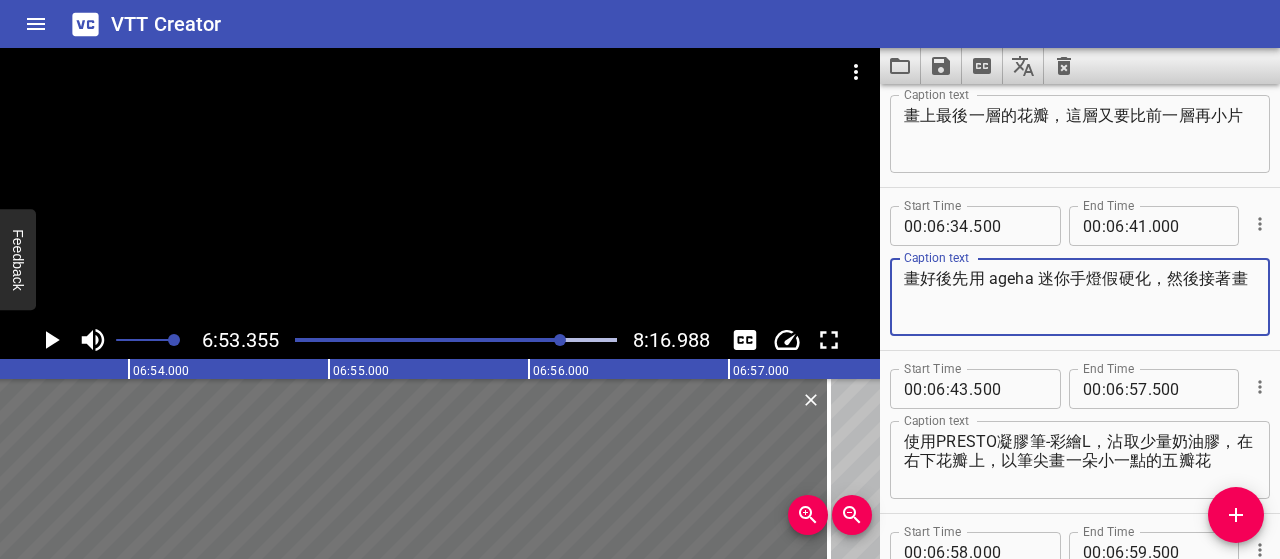 drag, startPoint x: 1153, startPoint y: 271, endPoint x: 1168, endPoint y: 297, distance: 30.016663 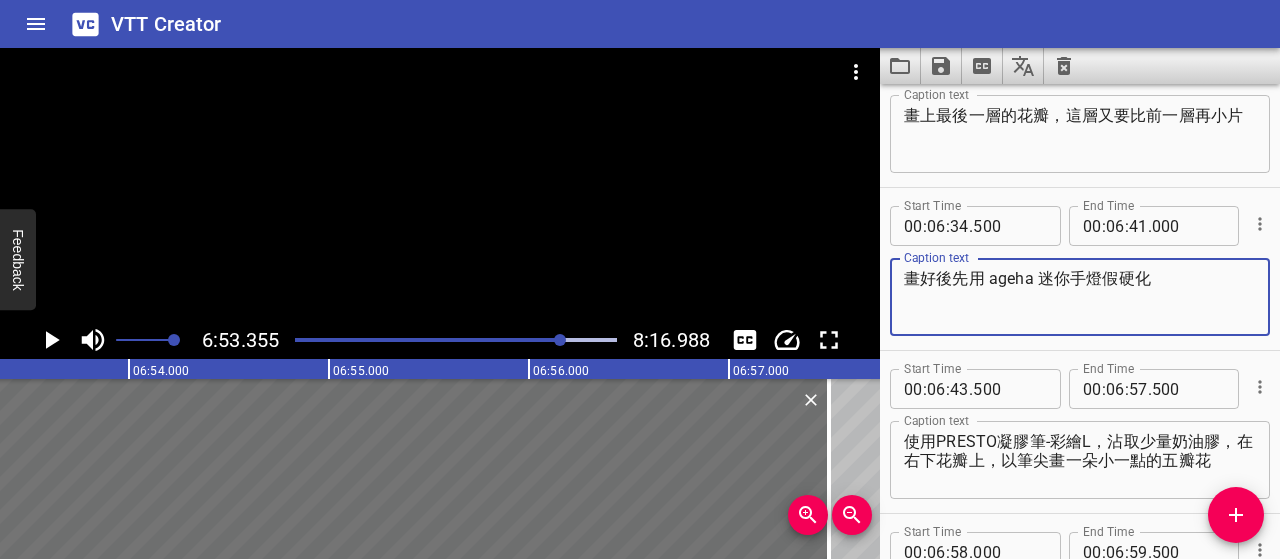 type on "畫好後先用 ageha 迷你手燈假硬化" 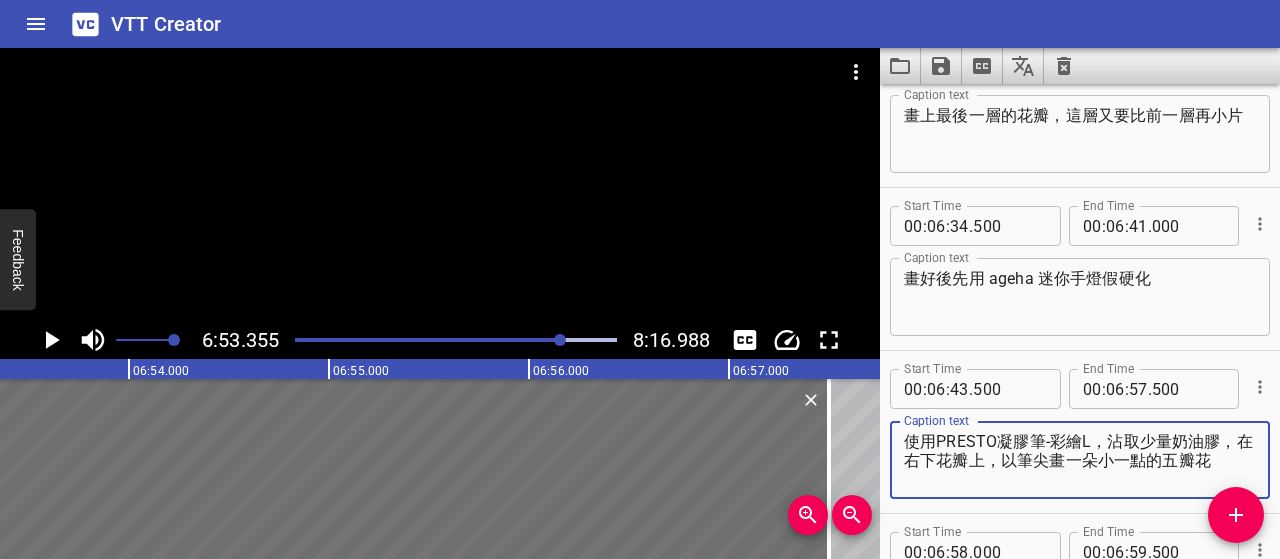 drag, startPoint x: 918, startPoint y: 461, endPoint x: 902, endPoint y: 427, distance: 37.576588 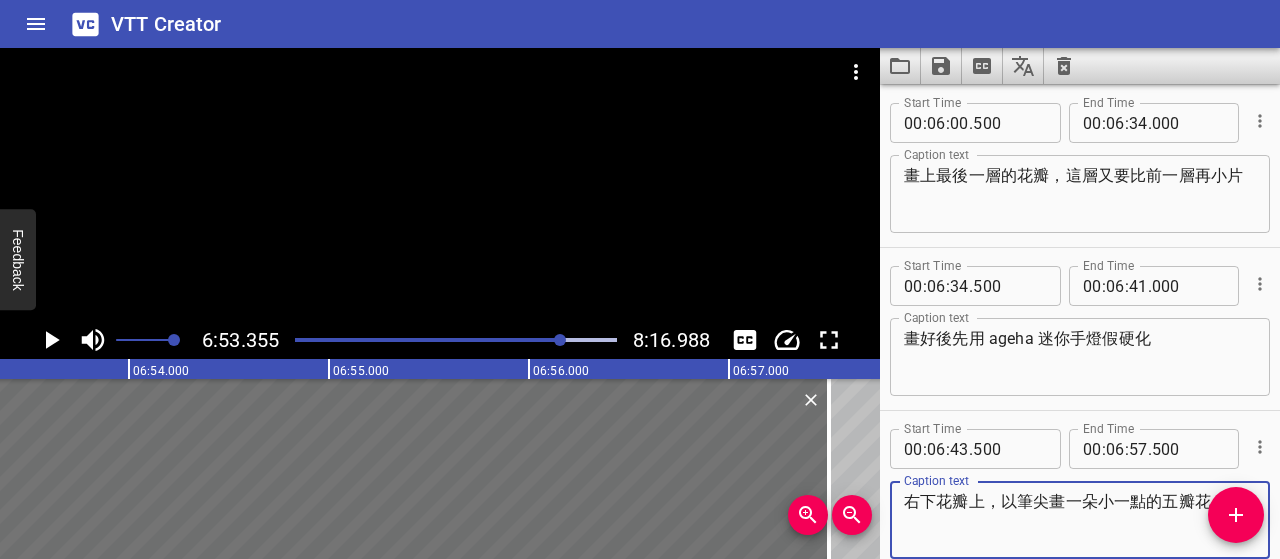 scroll, scrollTop: 3875, scrollLeft: 0, axis: vertical 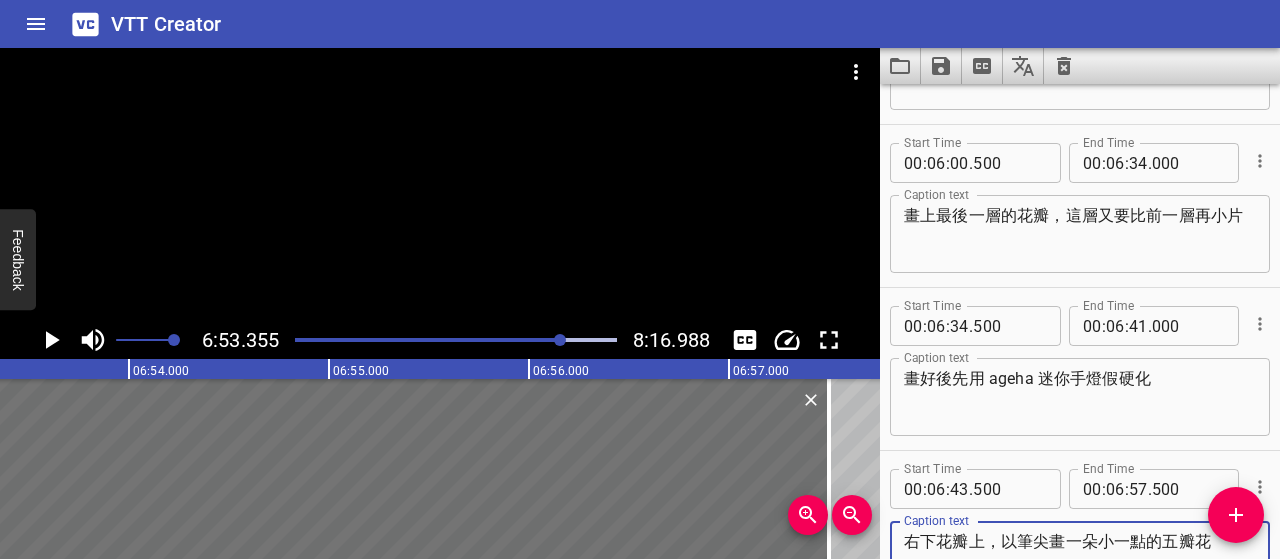 type on "右下花瓣上，以筆尖畫一朵小一點的五瓣花" 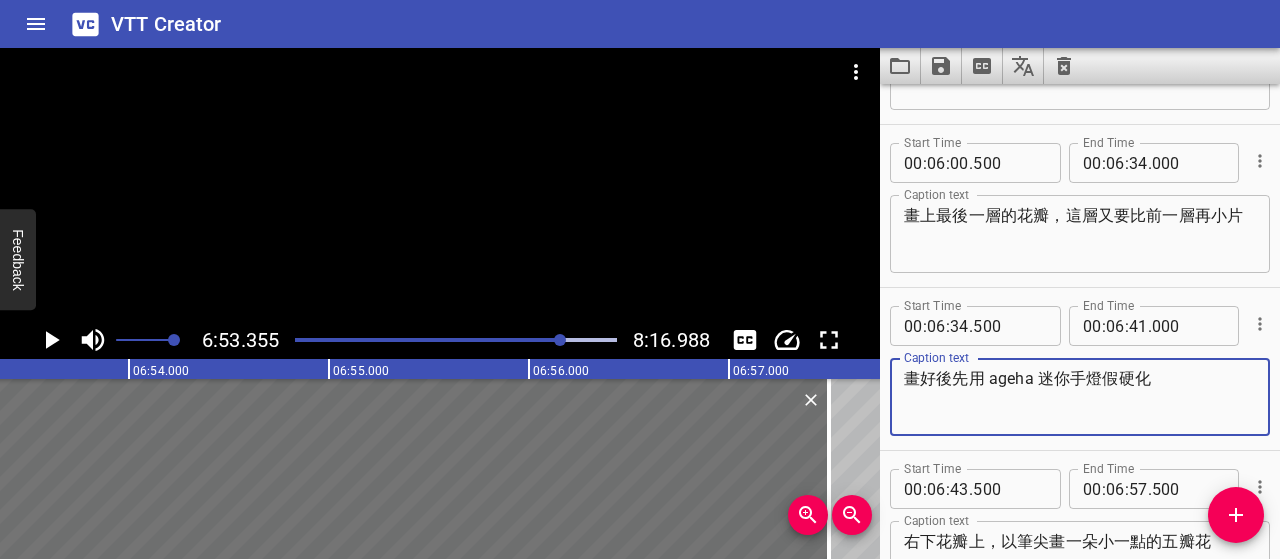 click on "畫好後先用 ageha 迷你手燈假硬化" at bounding box center [1080, 397] 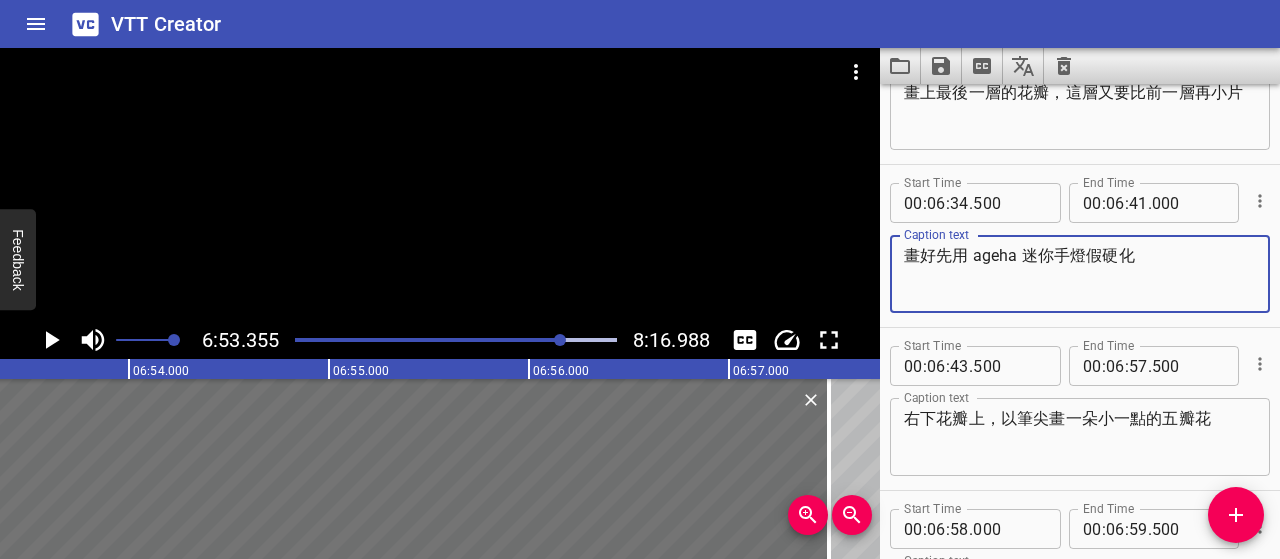 scroll, scrollTop: 4075, scrollLeft: 0, axis: vertical 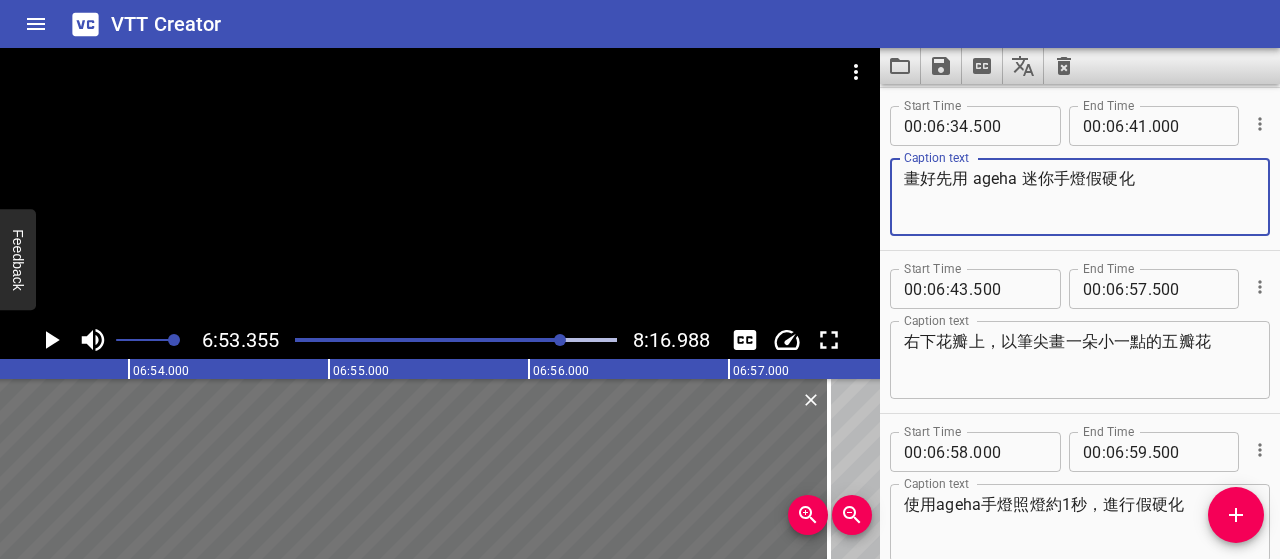 click at bounding box center (456, 340) 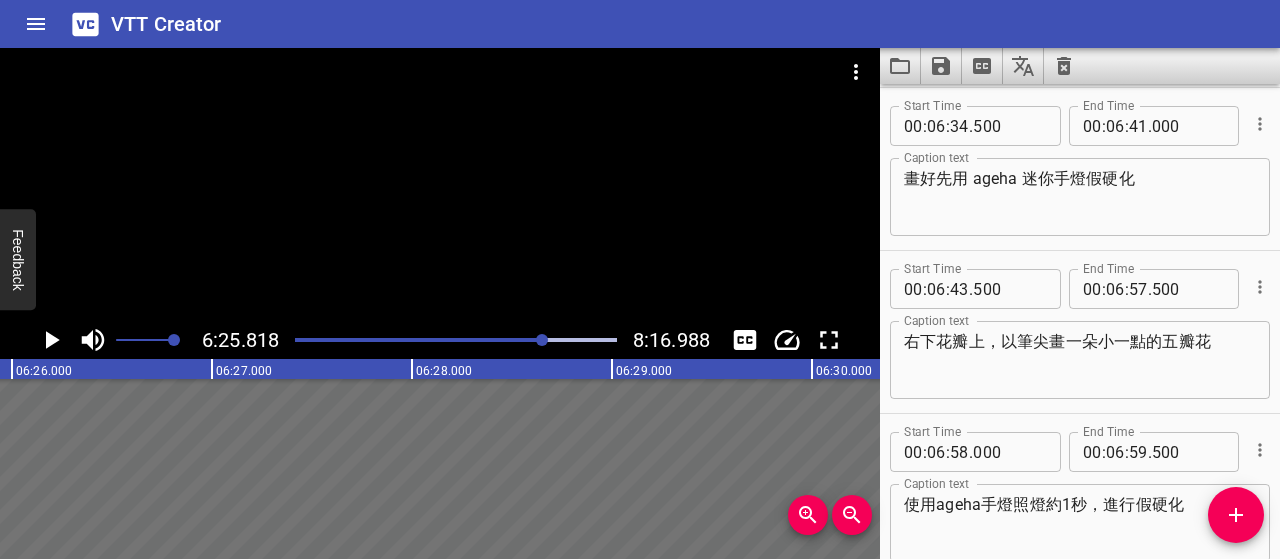 scroll, scrollTop: 0, scrollLeft: 77164, axis: horizontal 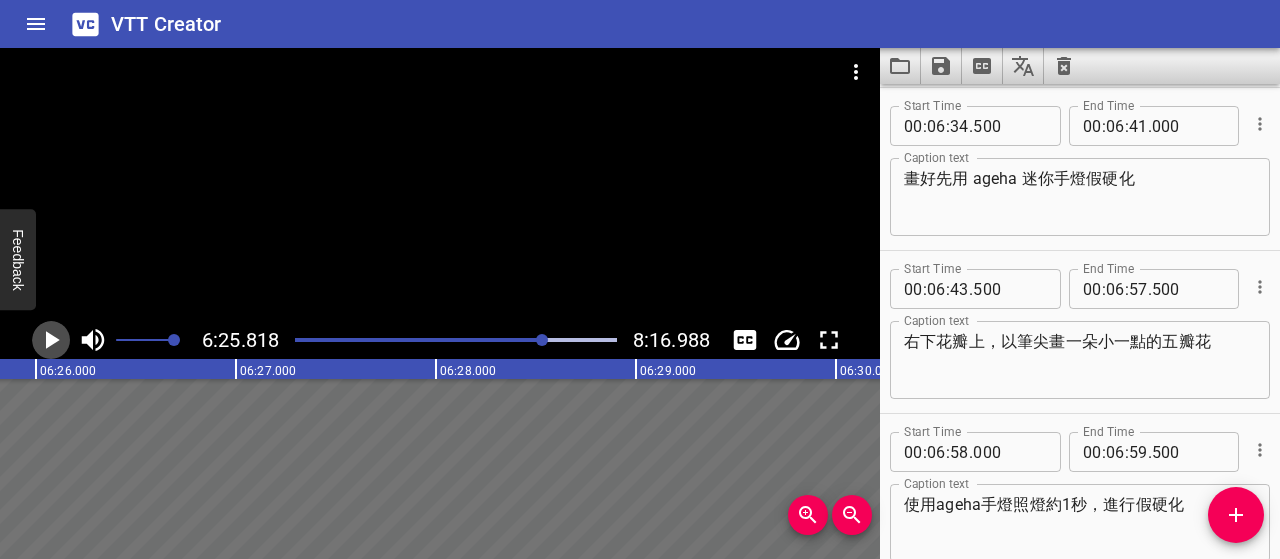 click 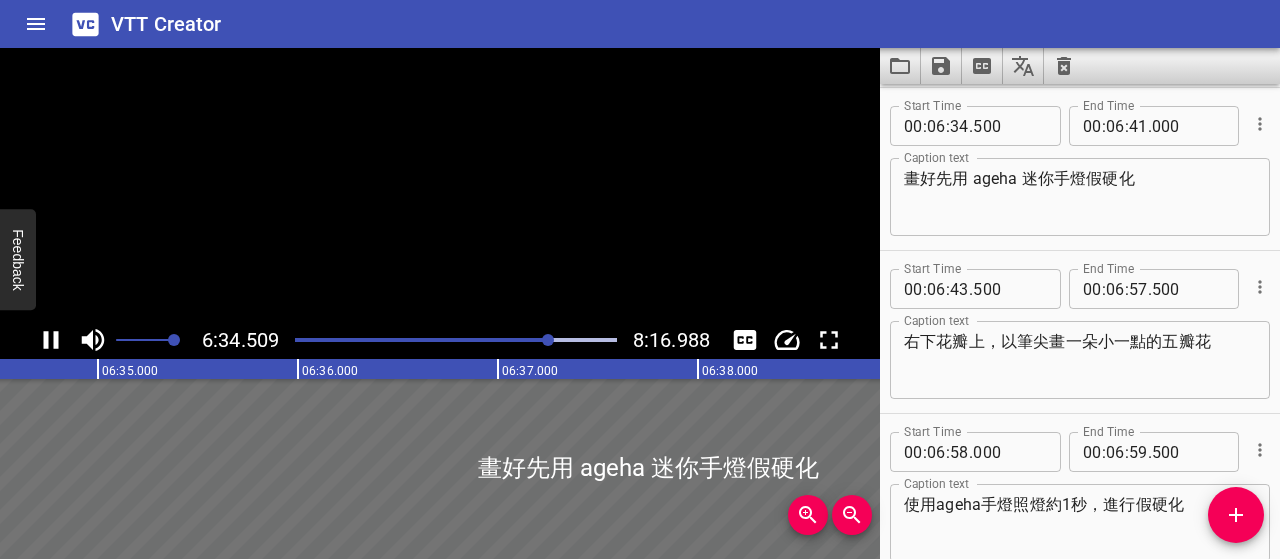 click 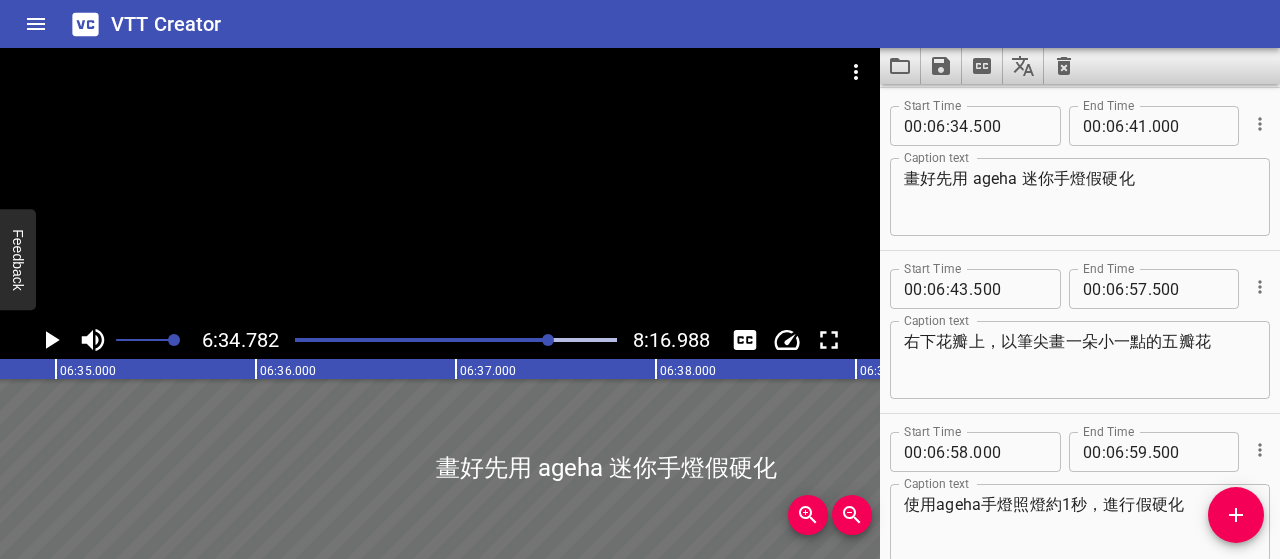 scroll, scrollTop: 0, scrollLeft: 78956, axis: horizontal 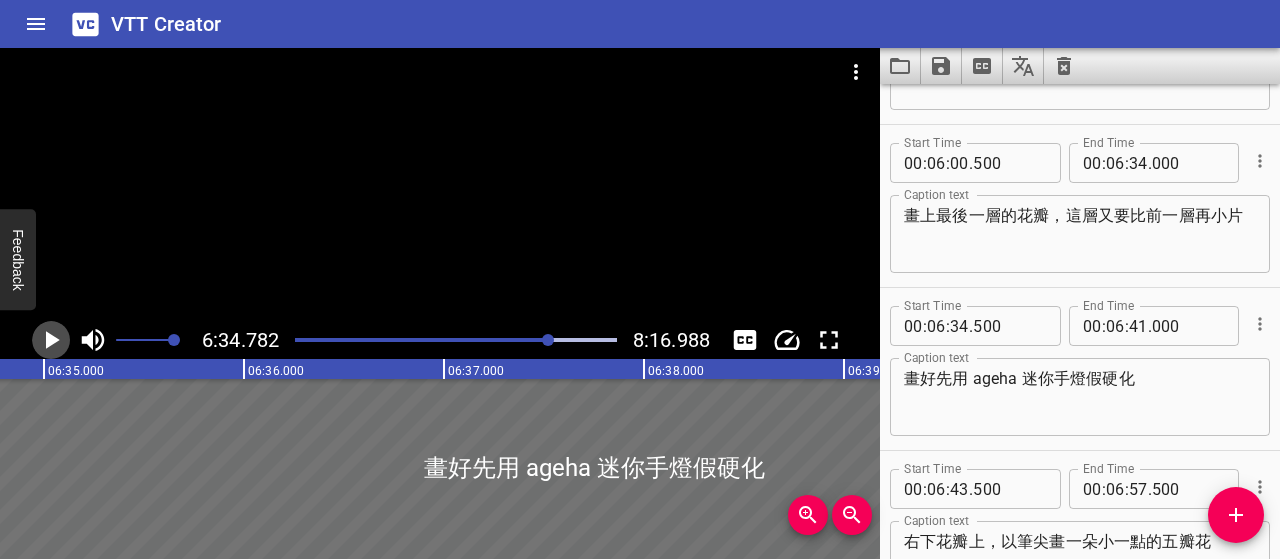click 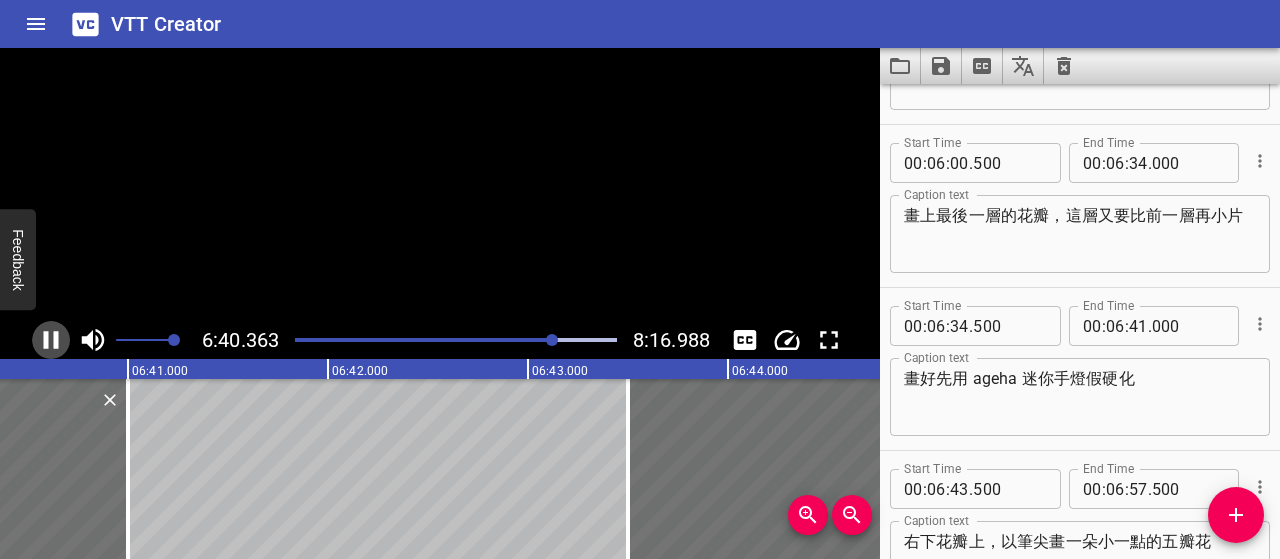 click 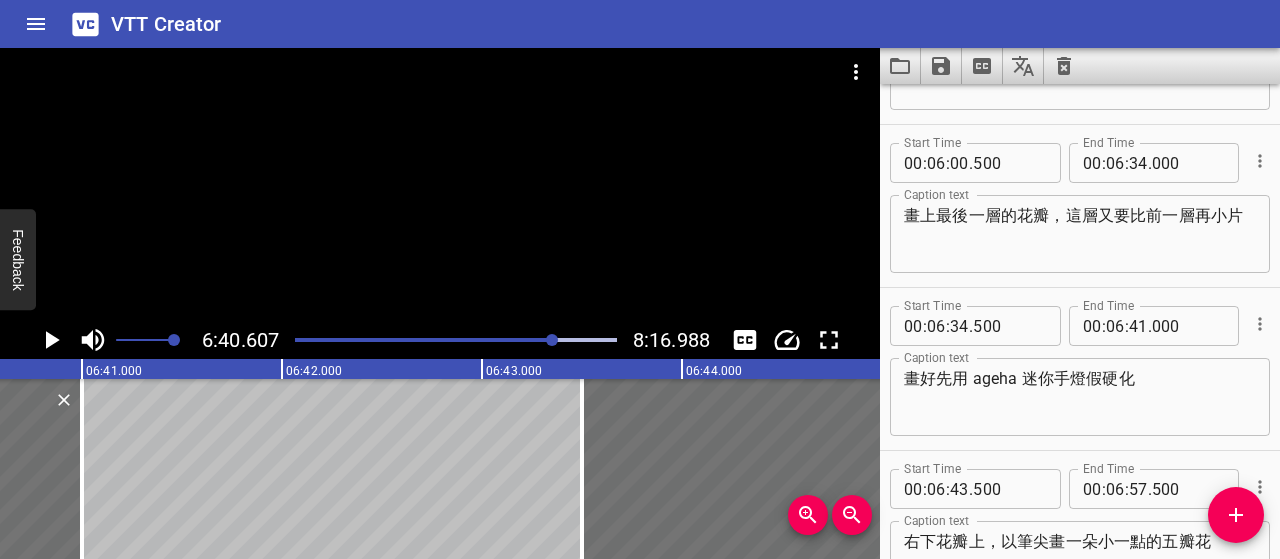 scroll, scrollTop: 0, scrollLeft: 80121, axis: horizontal 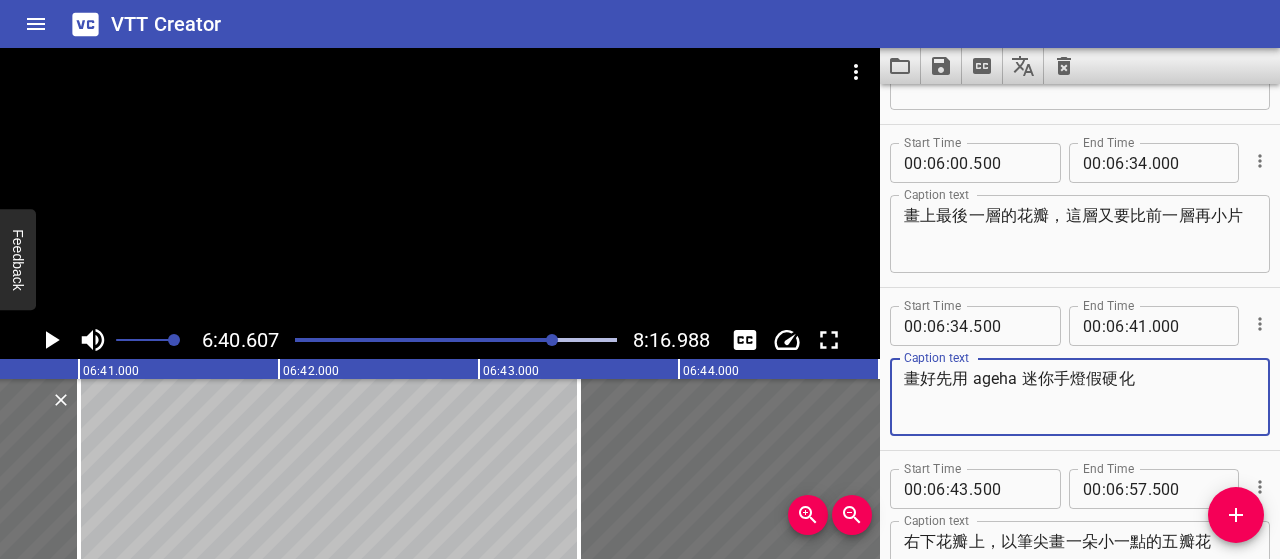 click on "畫好先用 ageha 迷你手燈假硬化" at bounding box center [1080, 397] 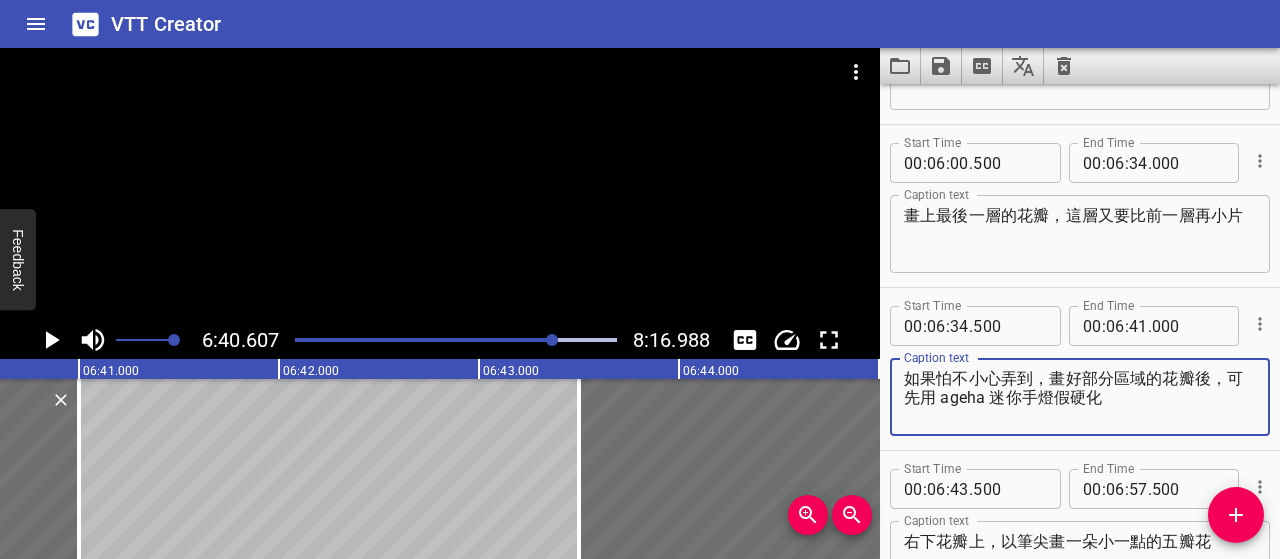 click on "如果怕不小心弄到，畫好部分區域的花瓣後，可先用 ageha 迷你手燈假硬化" at bounding box center (1080, 397) 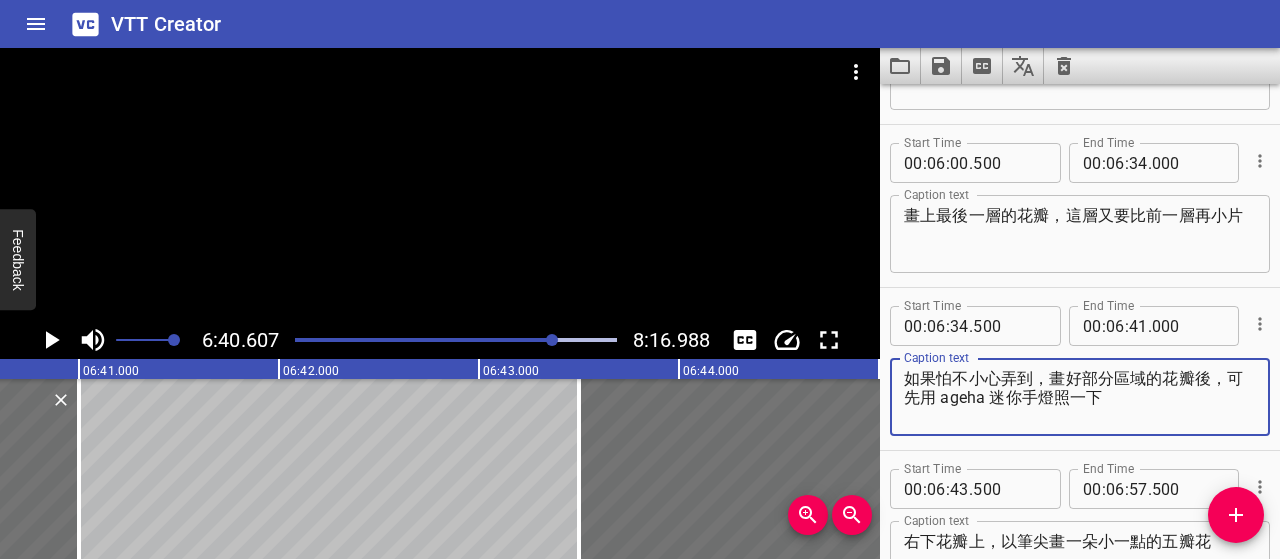 type on "如果怕不小心弄到，畫好部分區域的花瓣後，可先用 ageha 迷你手燈照一下" 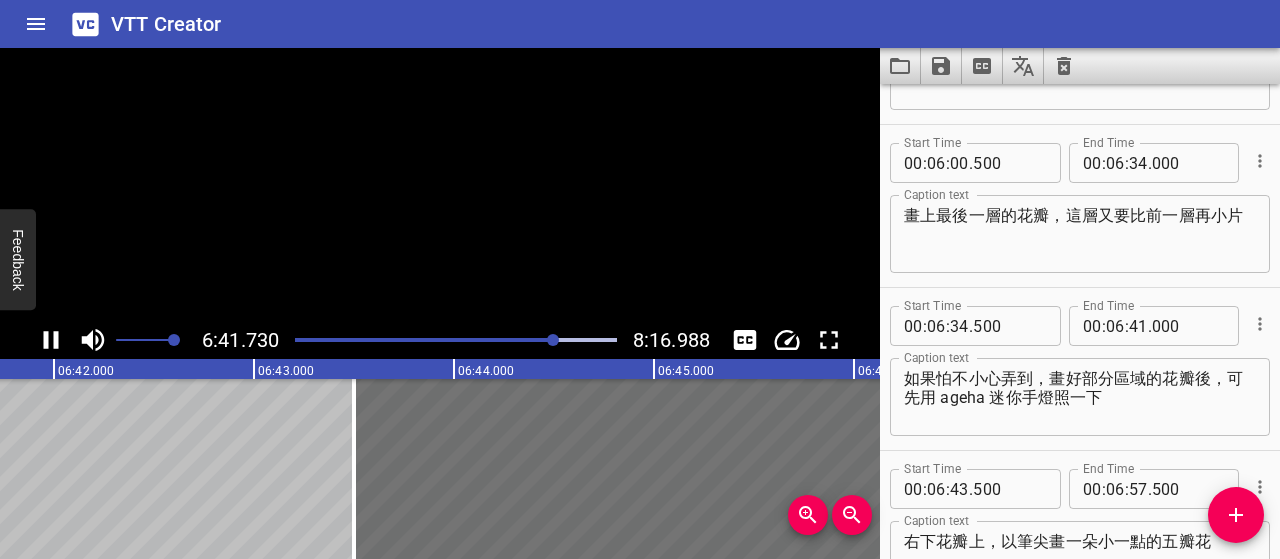 click 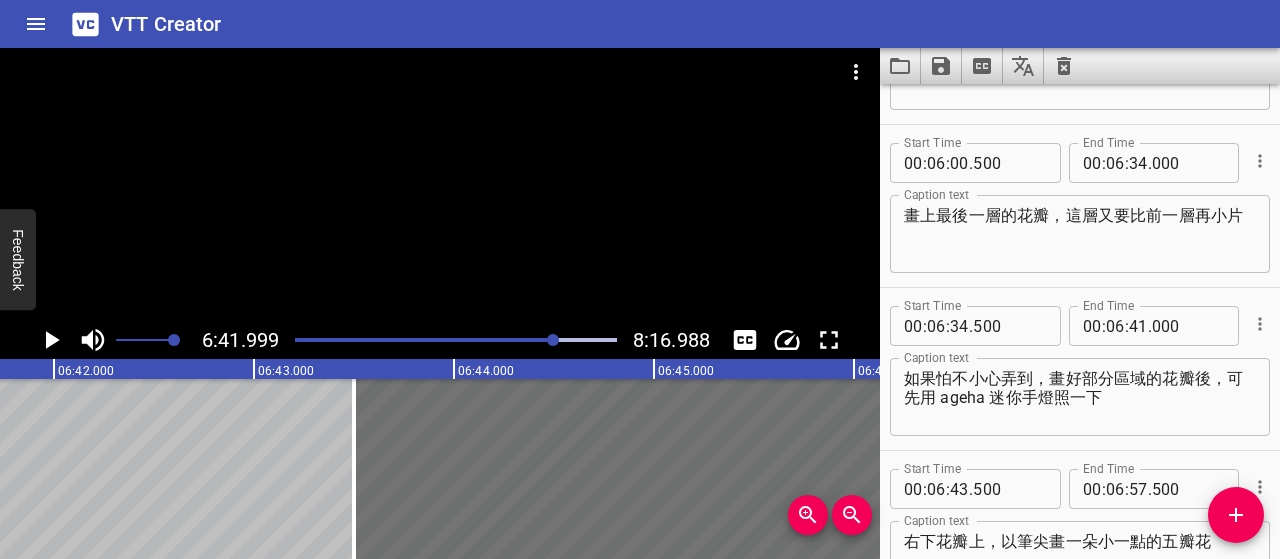 scroll, scrollTop: 0, scrollLeft: 80400, axis: horizontal 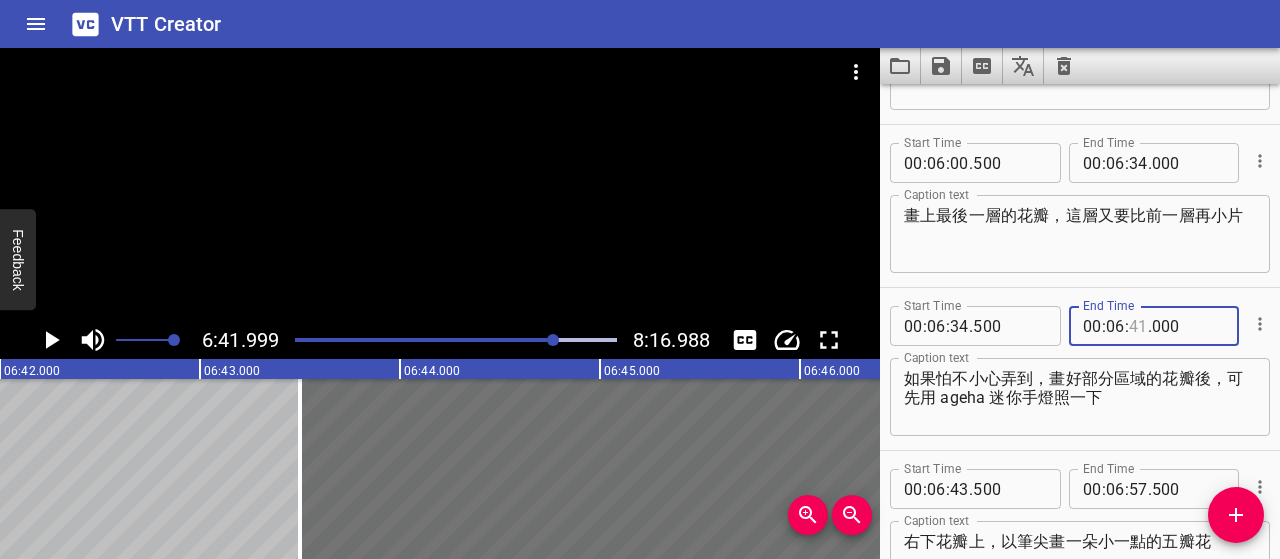 click at bounding box center (1138, 326) 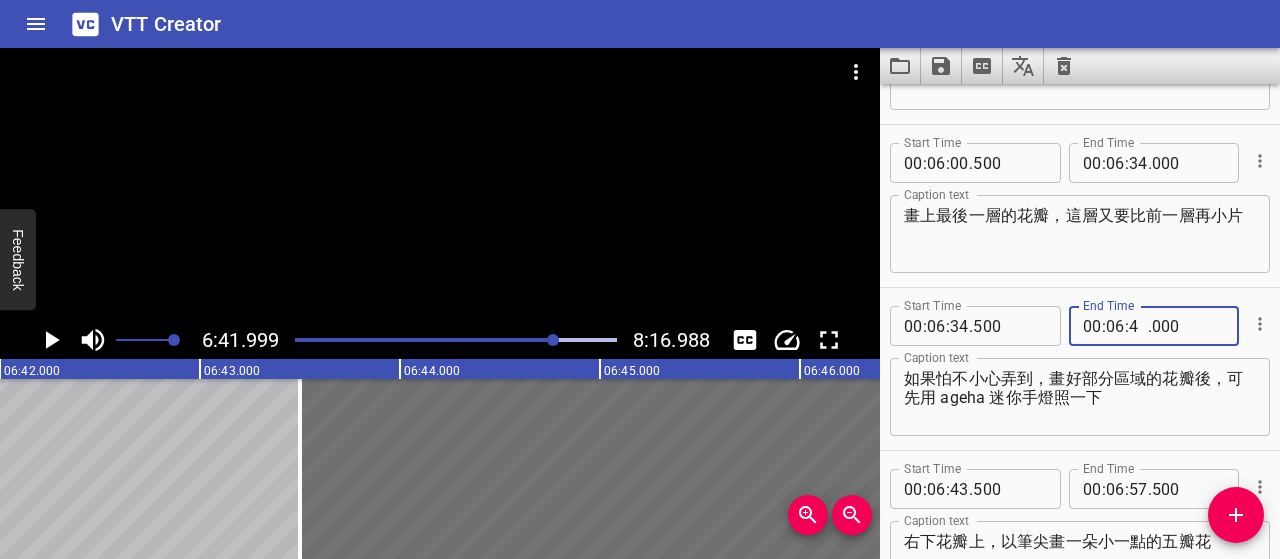 type on "42" 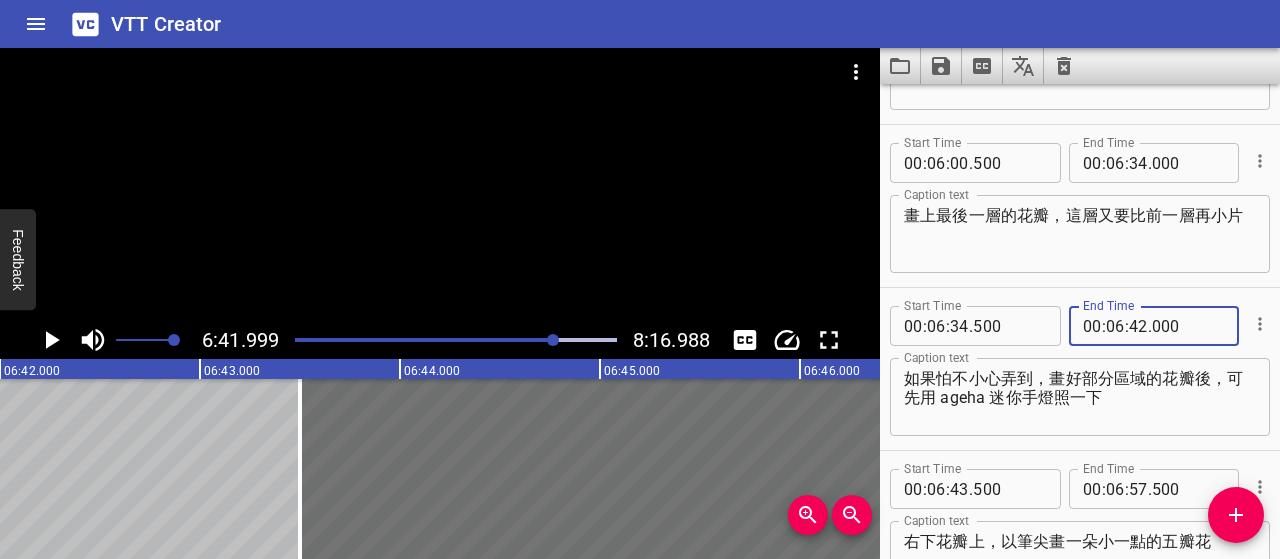 type on "000" 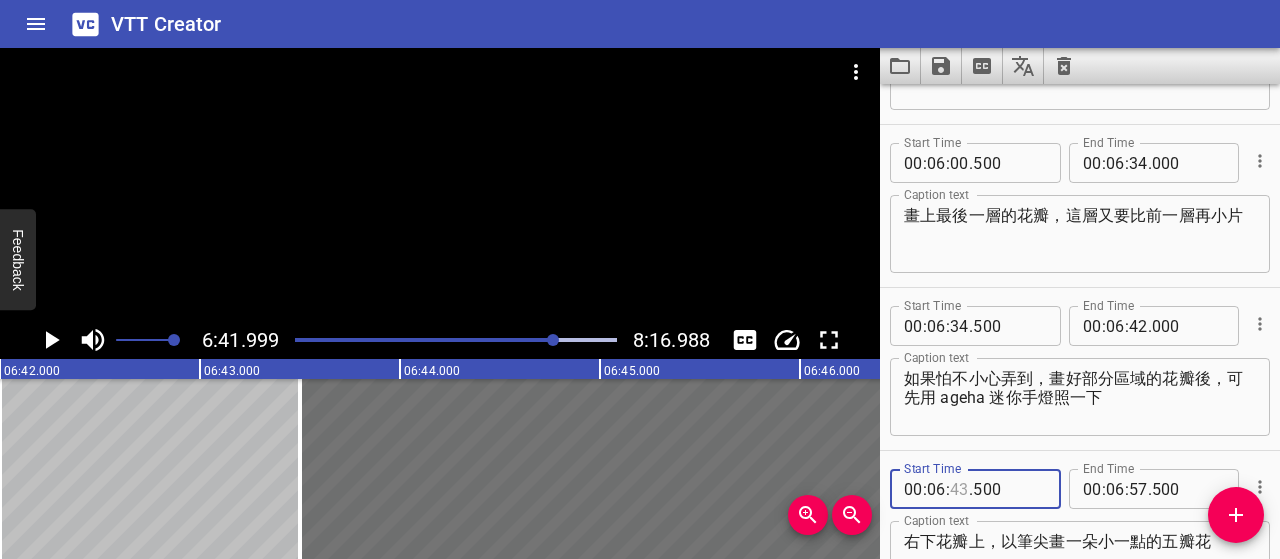 click at bounding box center [959, 489] 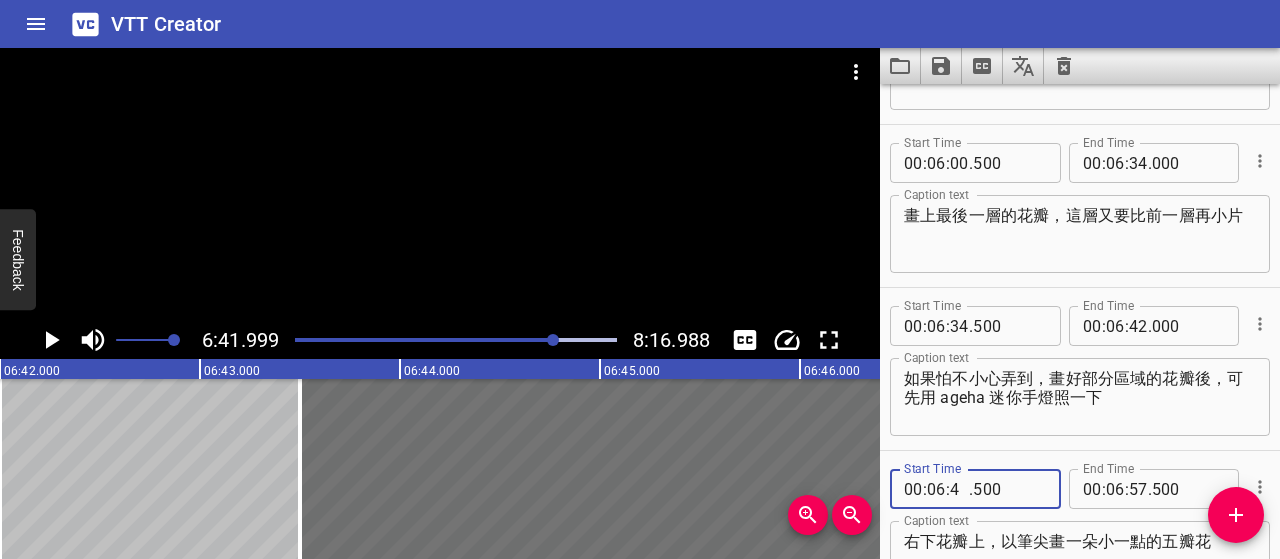 type on "42" 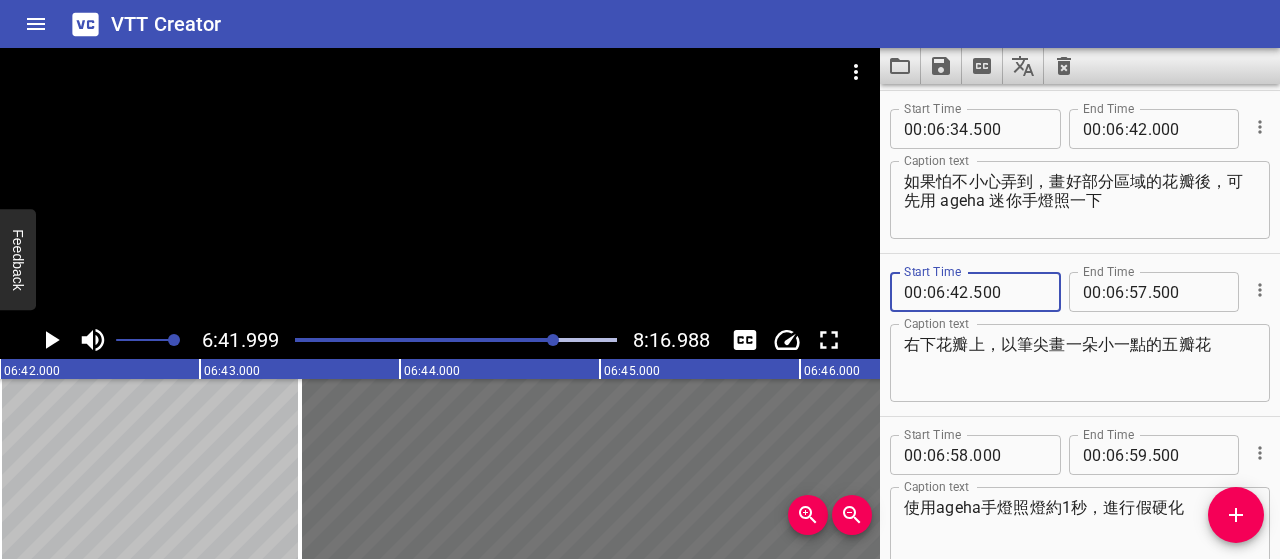 scroll, scrollTop: 4075, scrollLeft: 0, axis: vertical 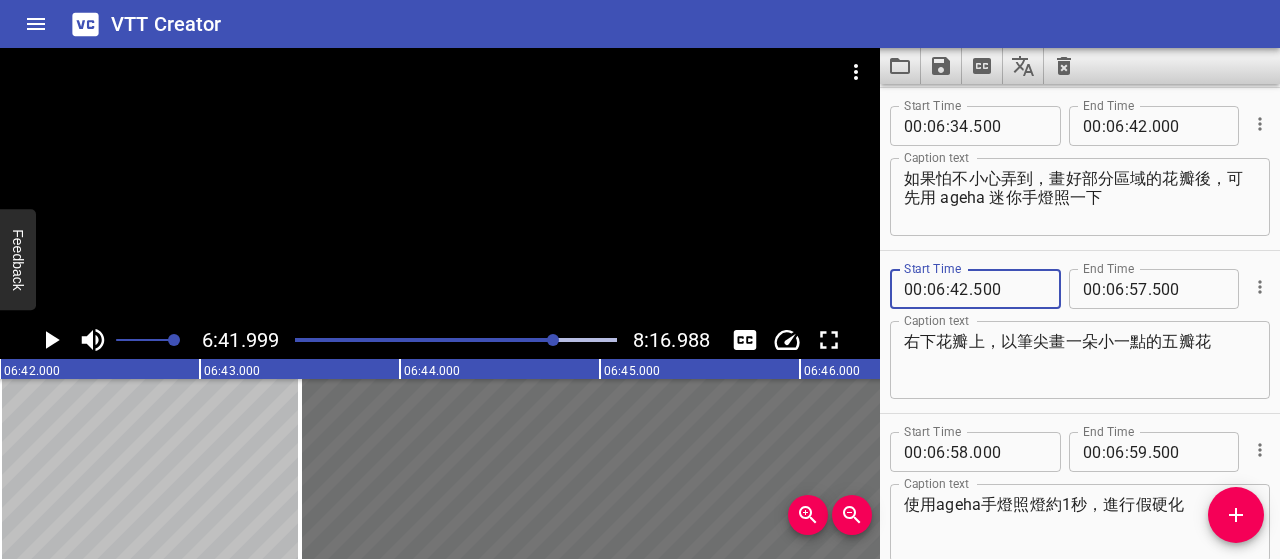 type on "500" 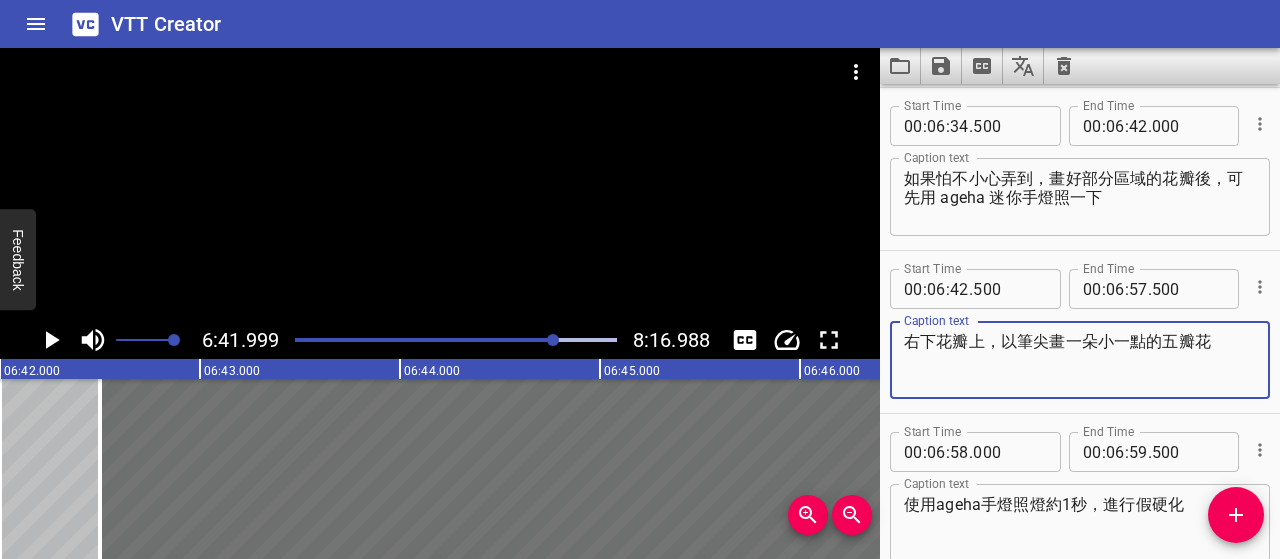 drag, startPoint x: 1216, startPoint y: 344, endPoint x: 894, endPoint y: 352, distance: 322.09937 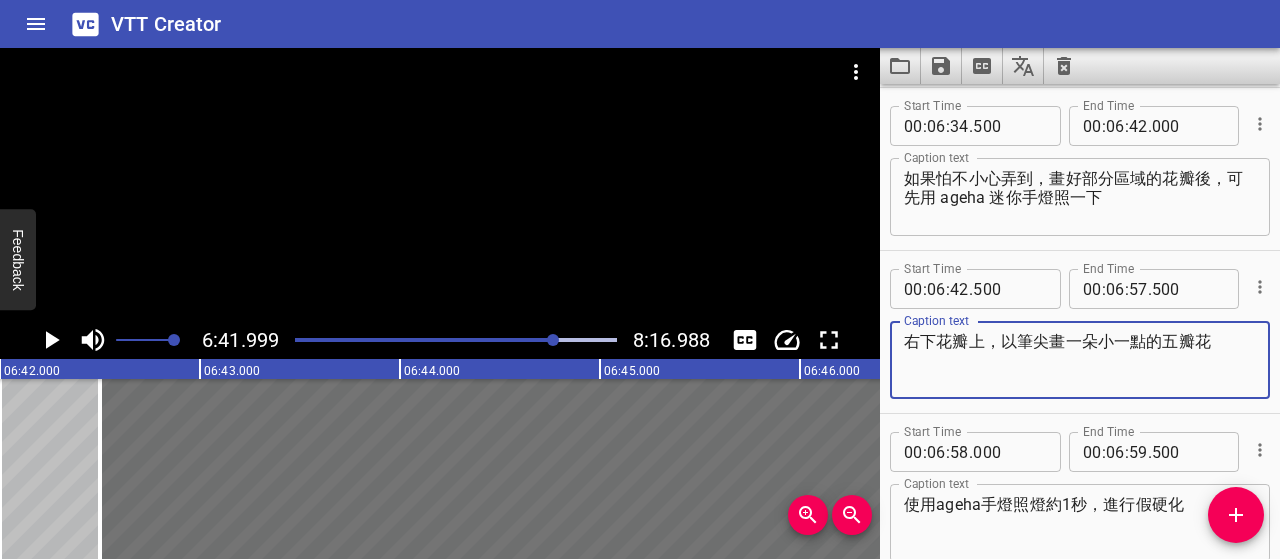 click on "右下花瓣上，以筆尖畫一朵小一點的五瓣花 Caption text" at bounding box center [1080, 360] 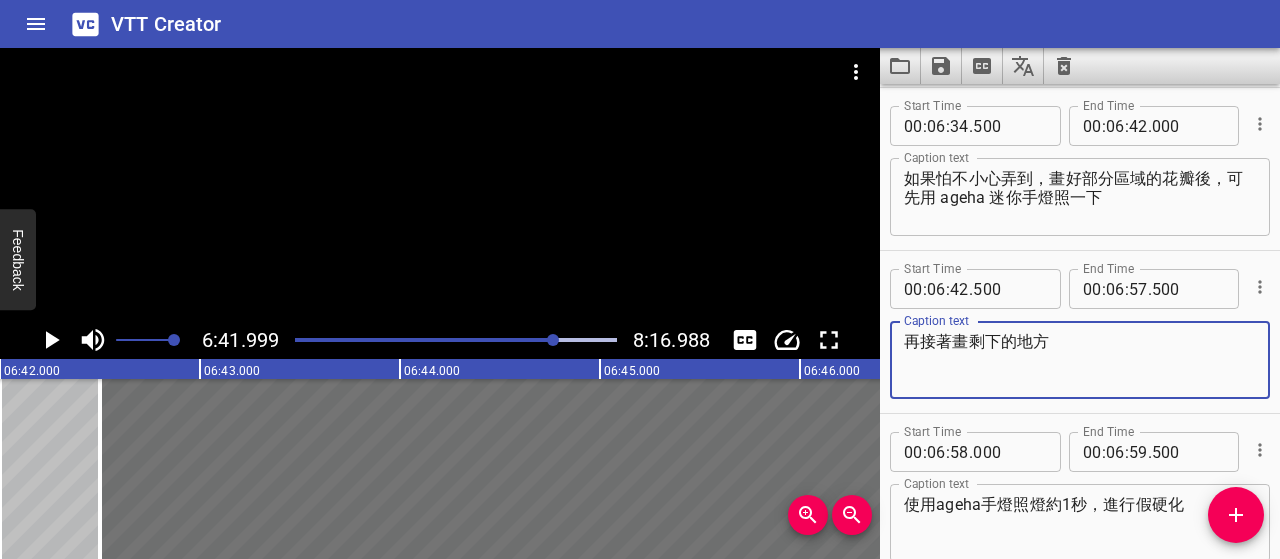 type on "再接著畫剩下的地方" 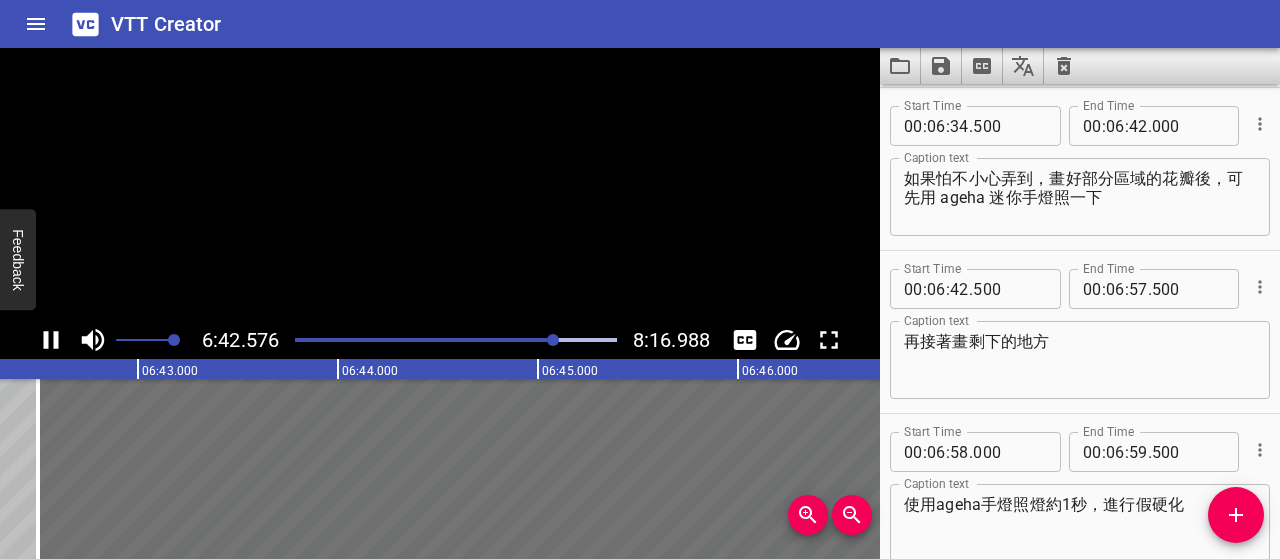 scroll, scrollTop: 0, scrollLeft: 80515, axis: horizontal 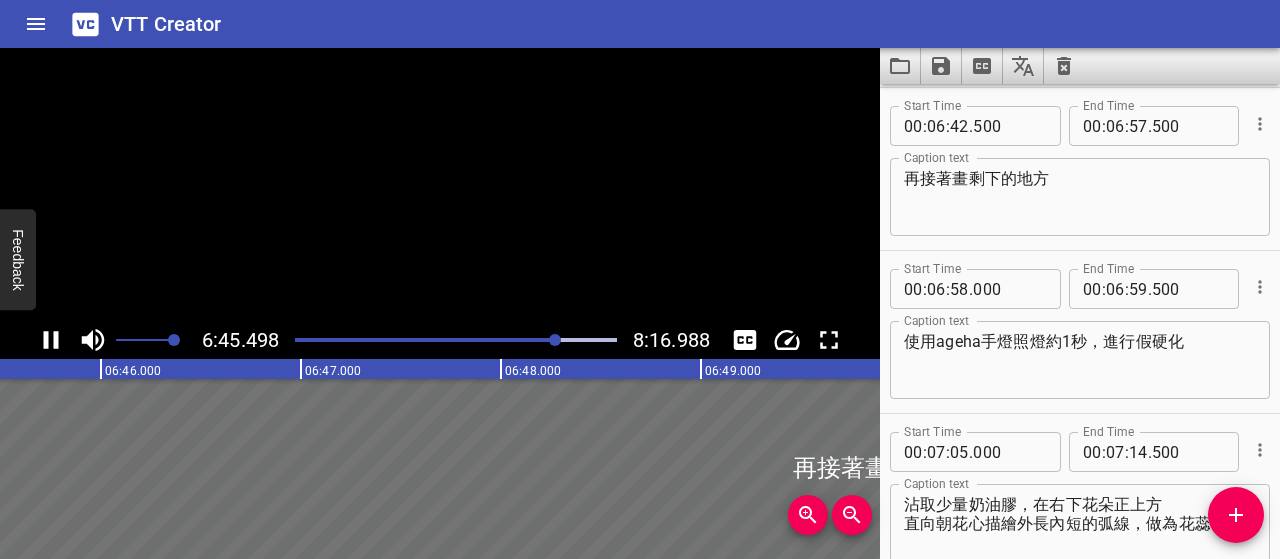 click 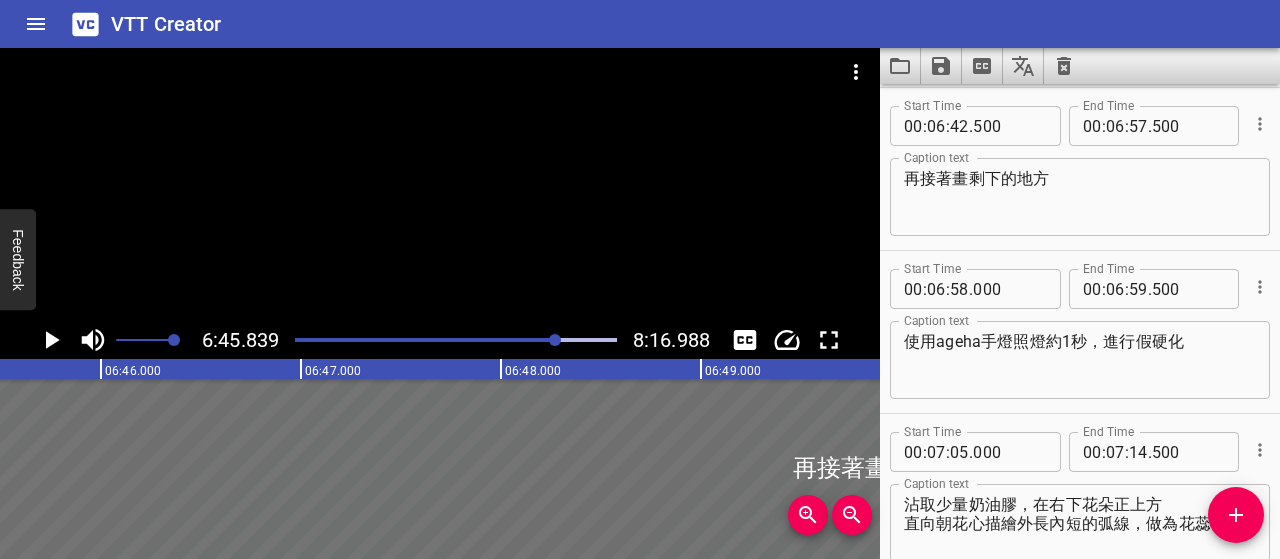 scroll, scrollTop: 0, scrollLeft: 81168, axis: horizontal 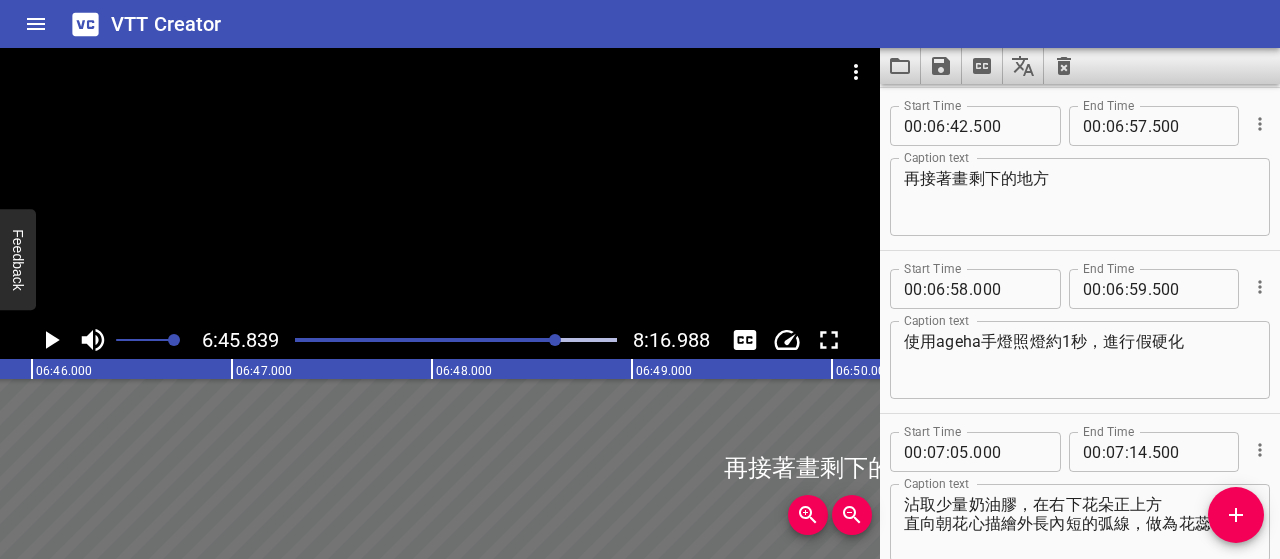 click 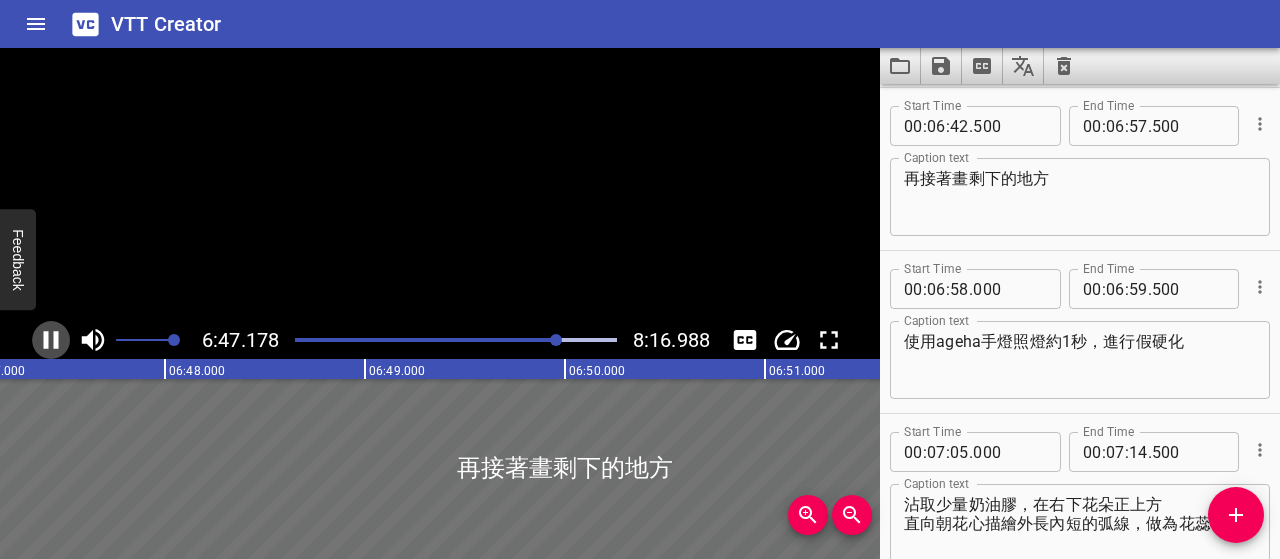 click 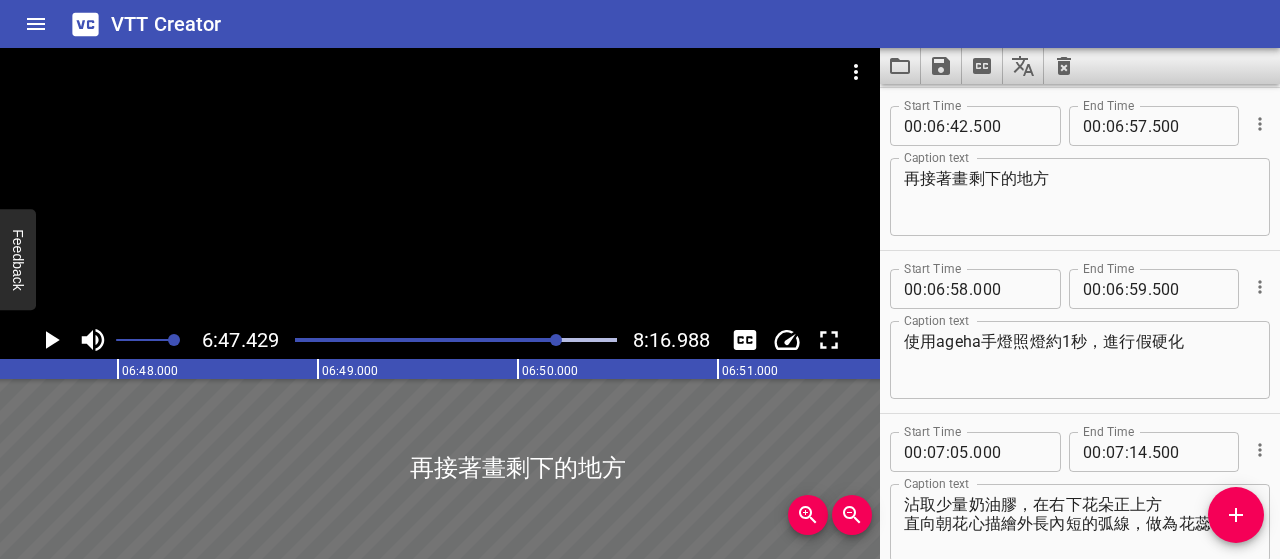 scroll, scrollTop: 0, scrollLeft: 81486, axis: horizontal 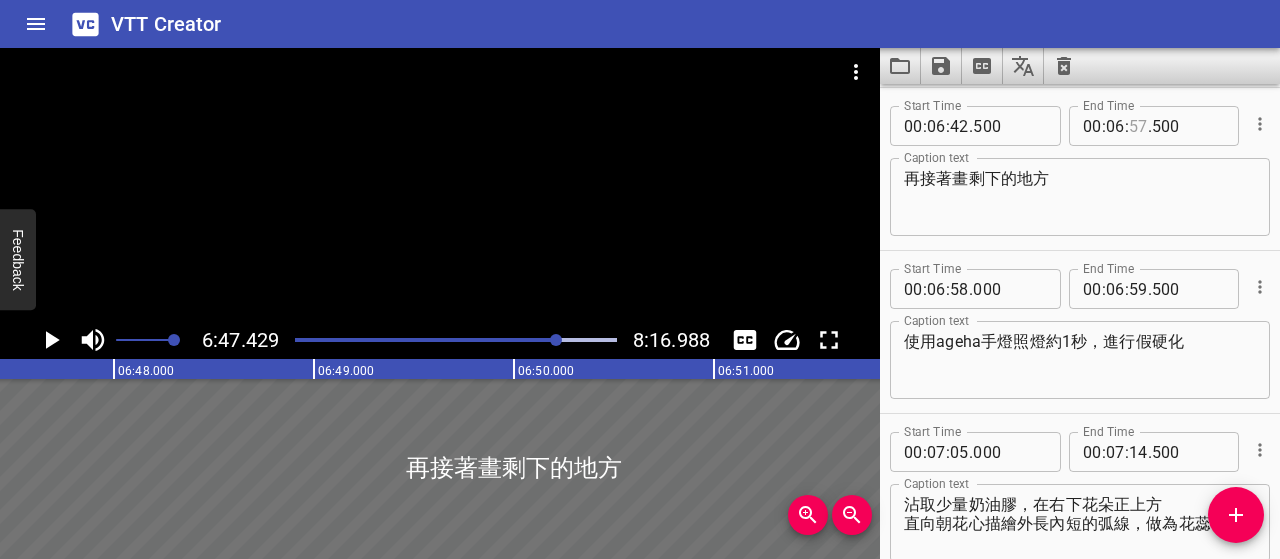 click at bounding box center (1138, 126) 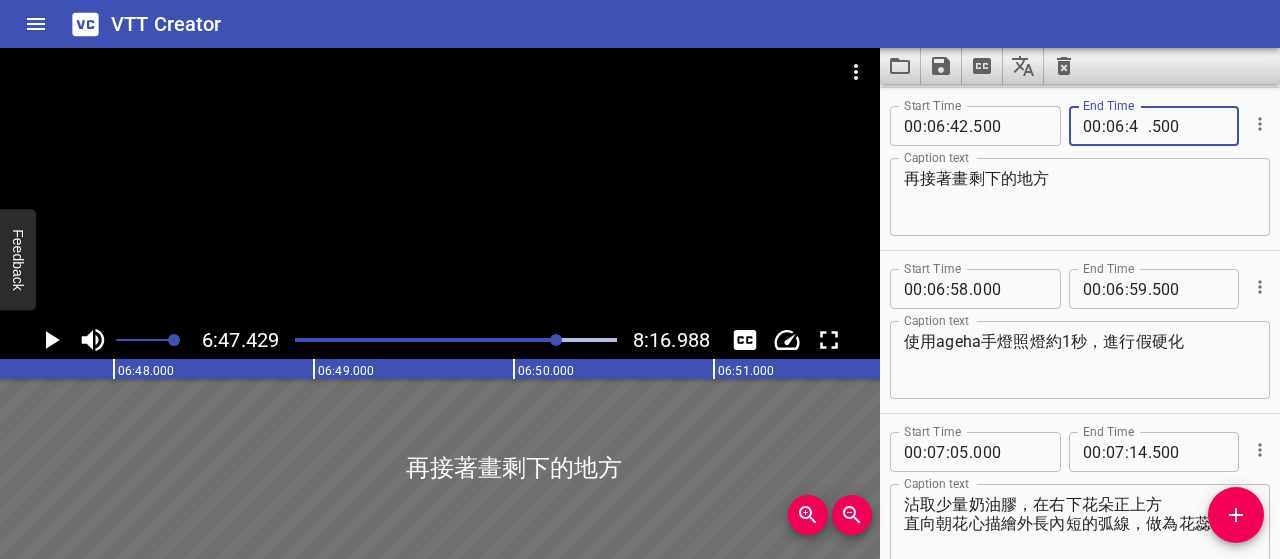 type on "47" 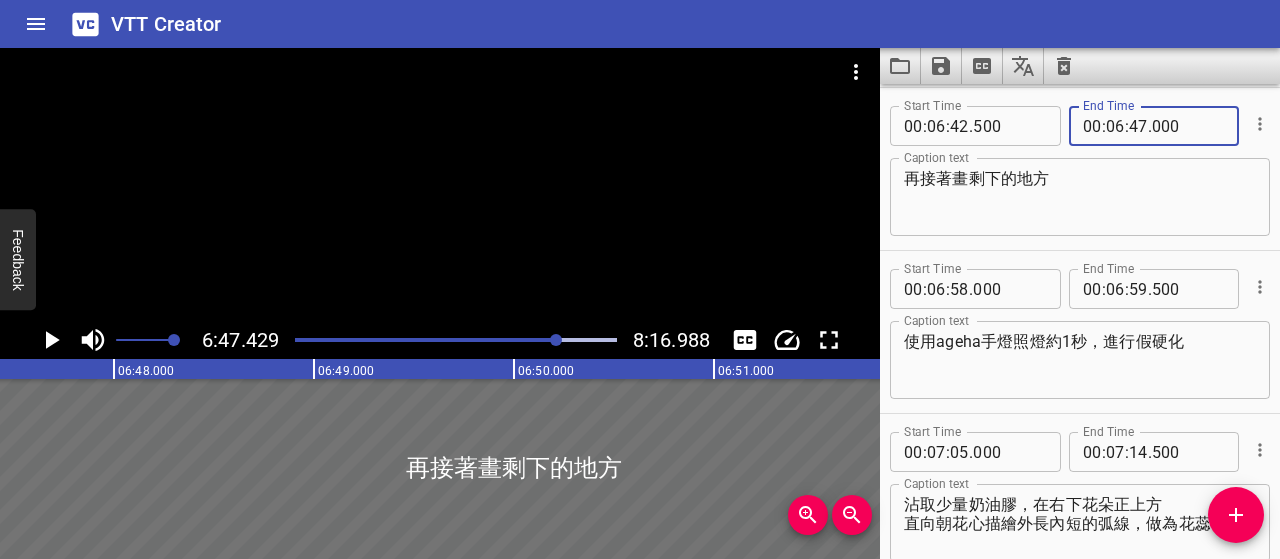 type on "000" 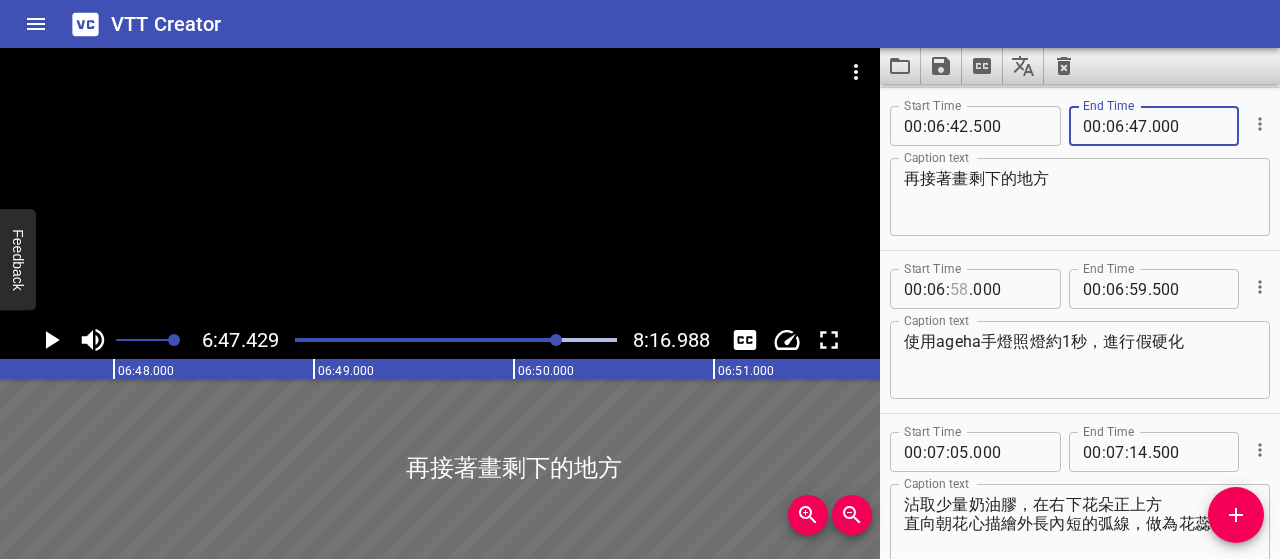 click at bounding box center [959, 289] 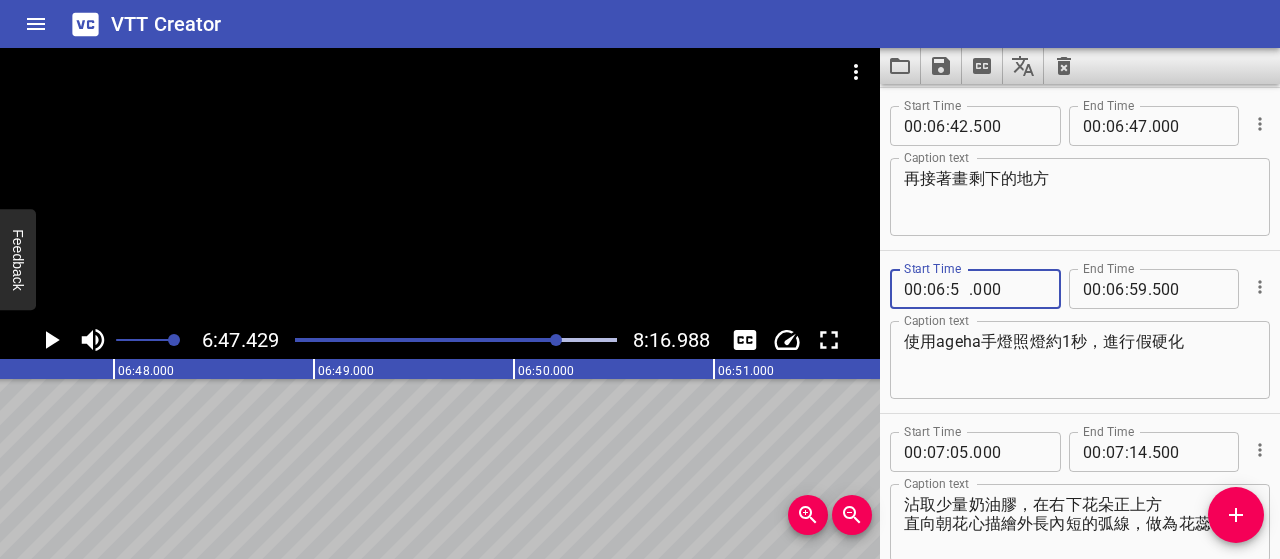 type on "58" 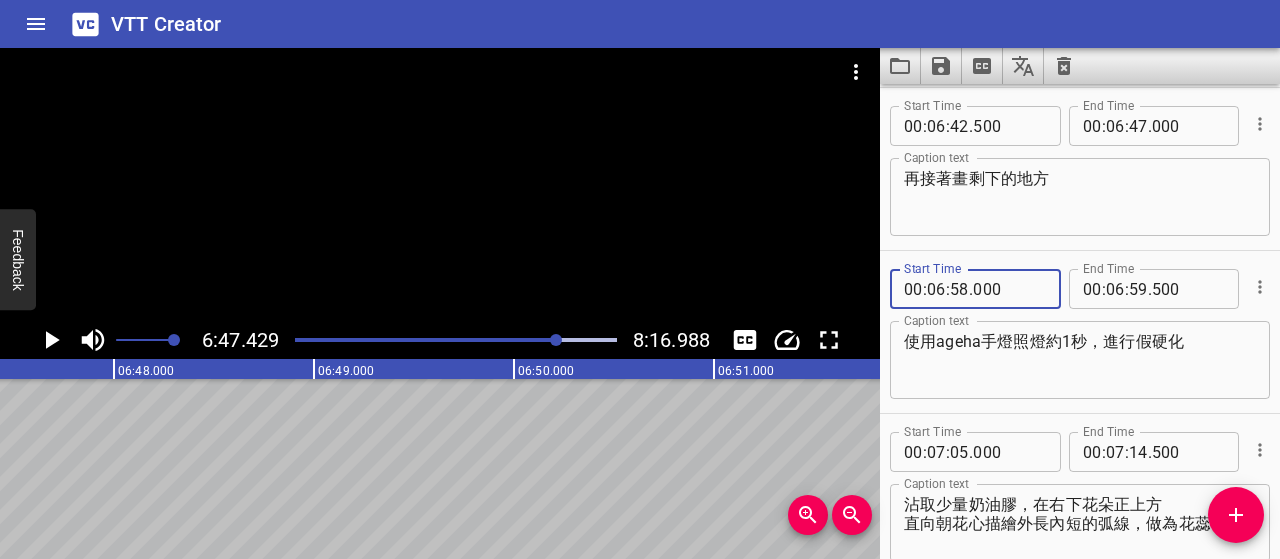 type on "000" 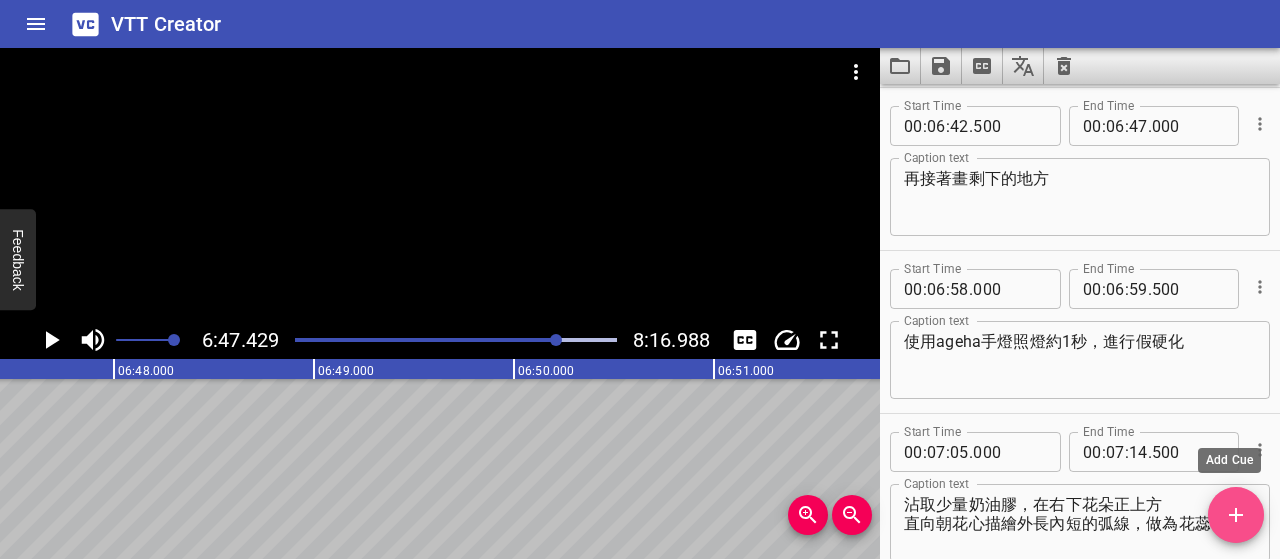 click 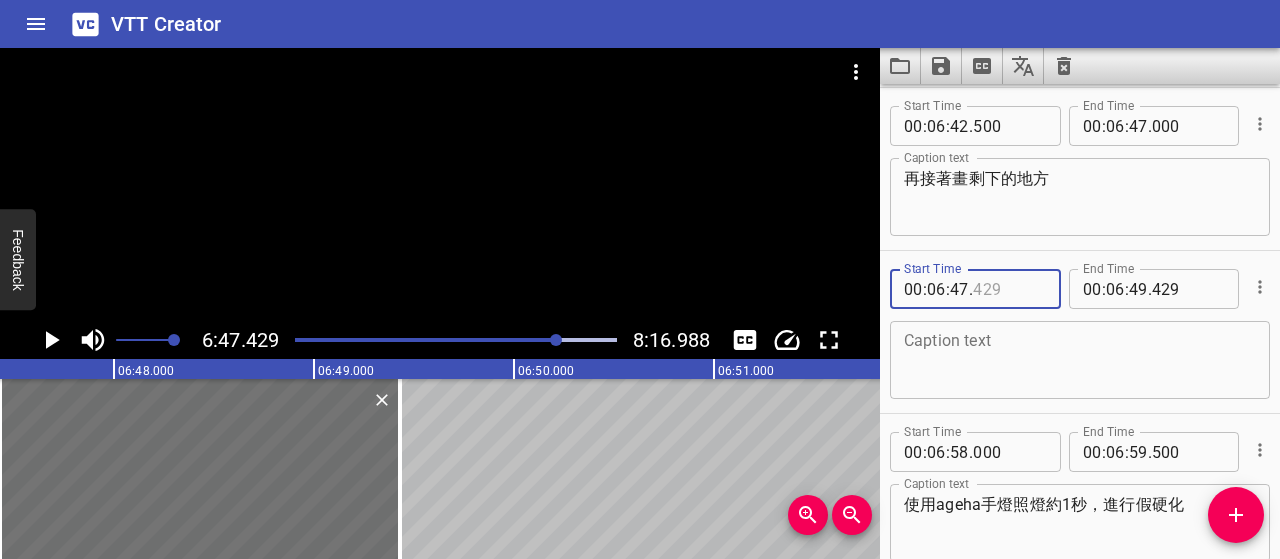 click at bounding box center [1009, 289] 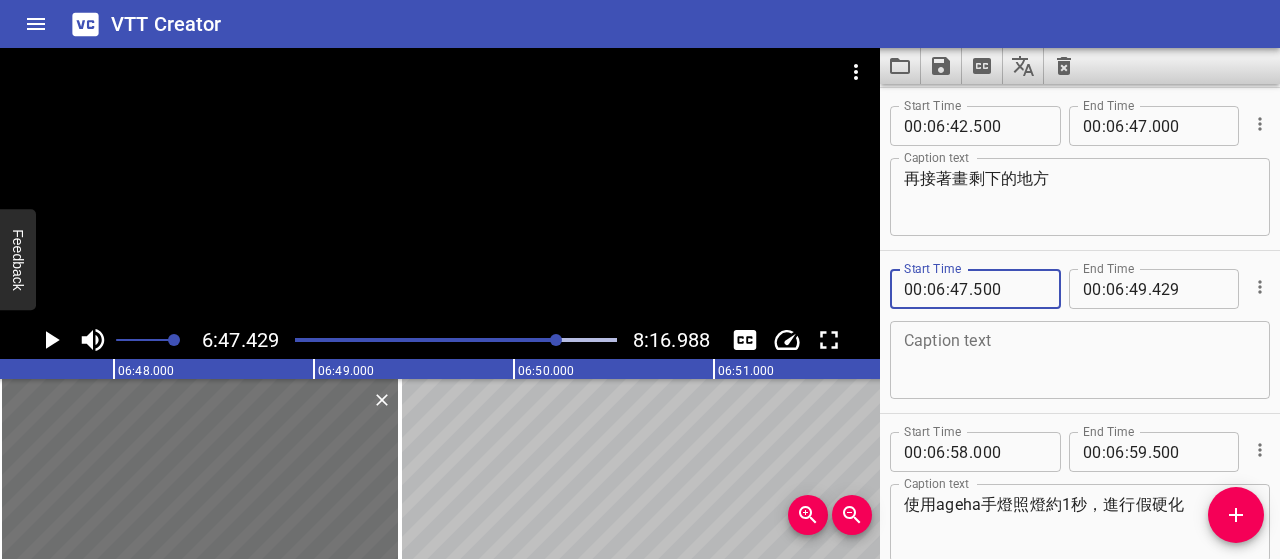 type on "500" 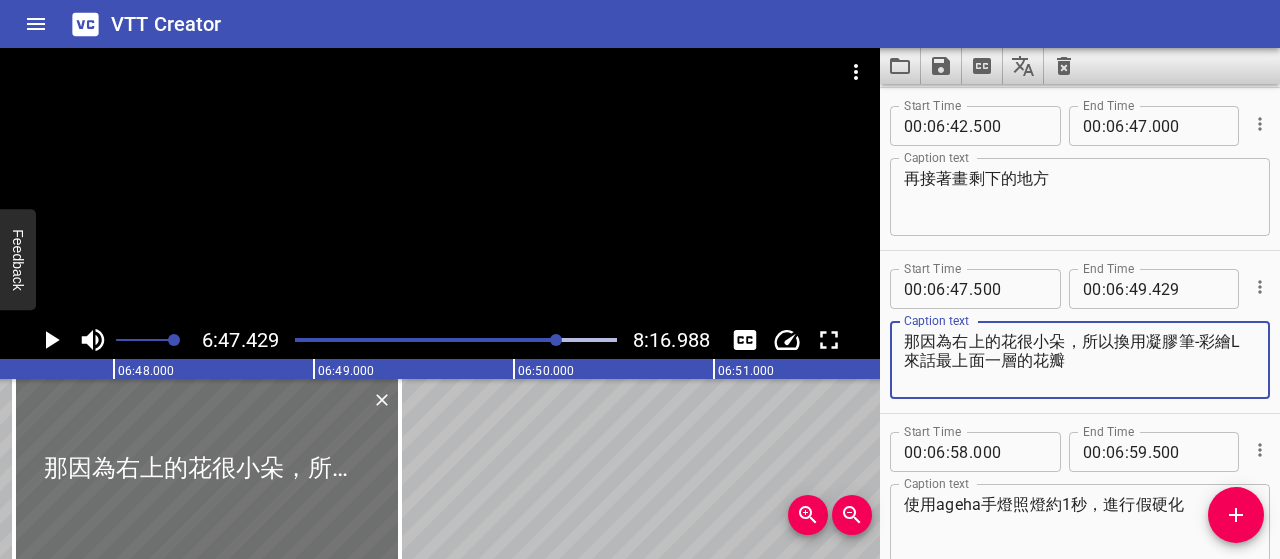 click on "那因為右上的花很小朵，所以換用凝膠筆-彩繪L 來話最上面一層的花瓣" at bounding box center (1080, 360) 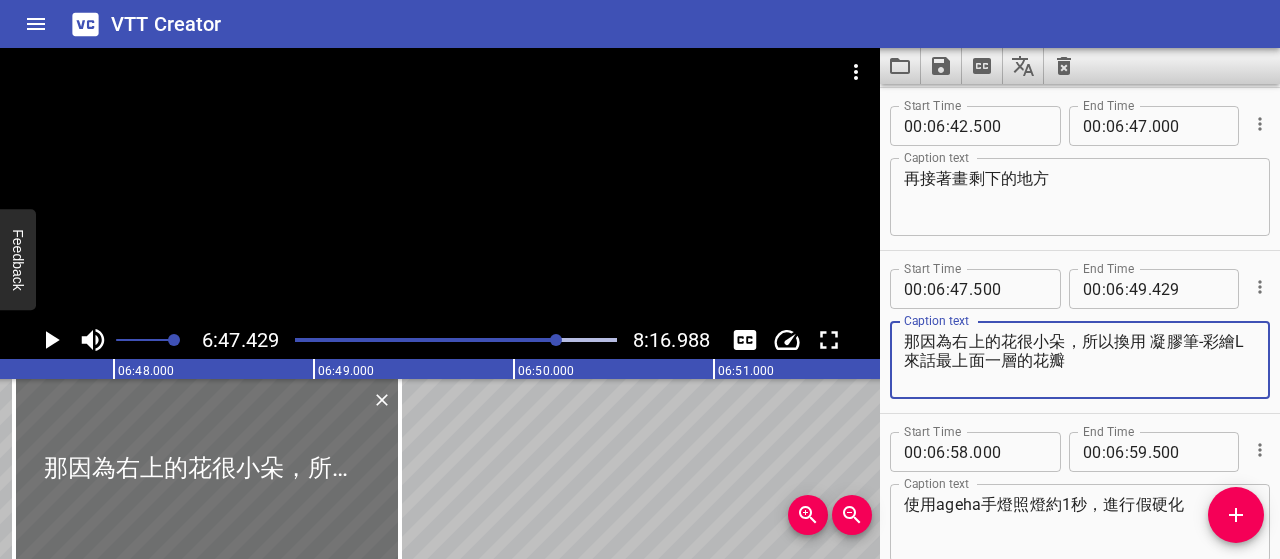 click on "那因為右上的花很小朵，所以換用 凝膠筆-彩繪L 來話最上面一層的花瓣" at bounding box center [1080, 360] 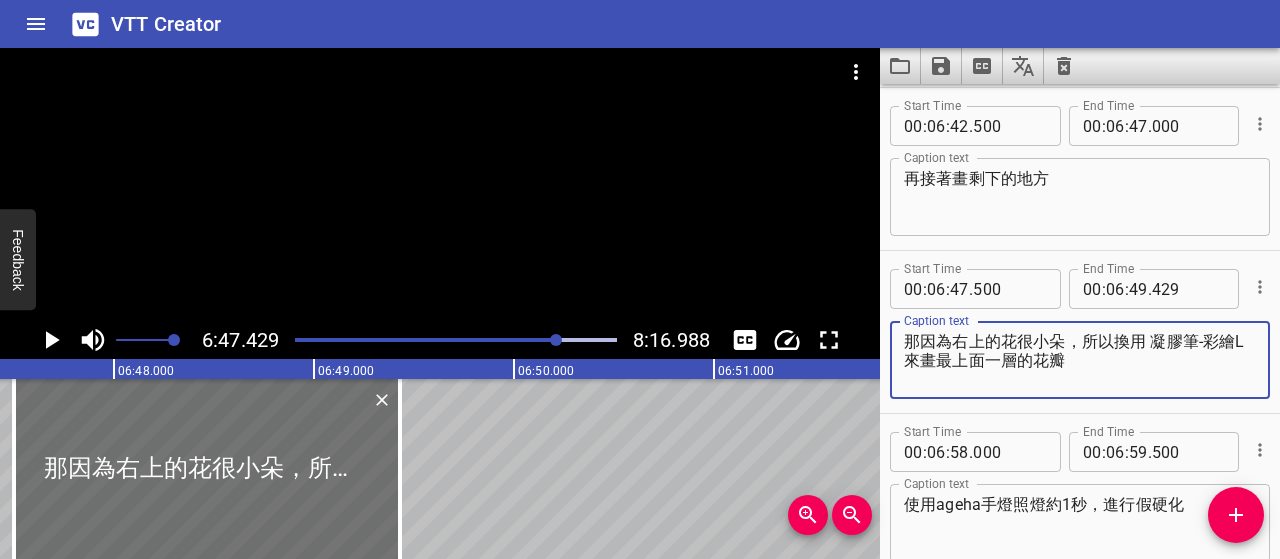 type on "那因為右上的花很小朵，所以換用 凝膠筆-彩繪L 來畫最上面一層的花瓣" 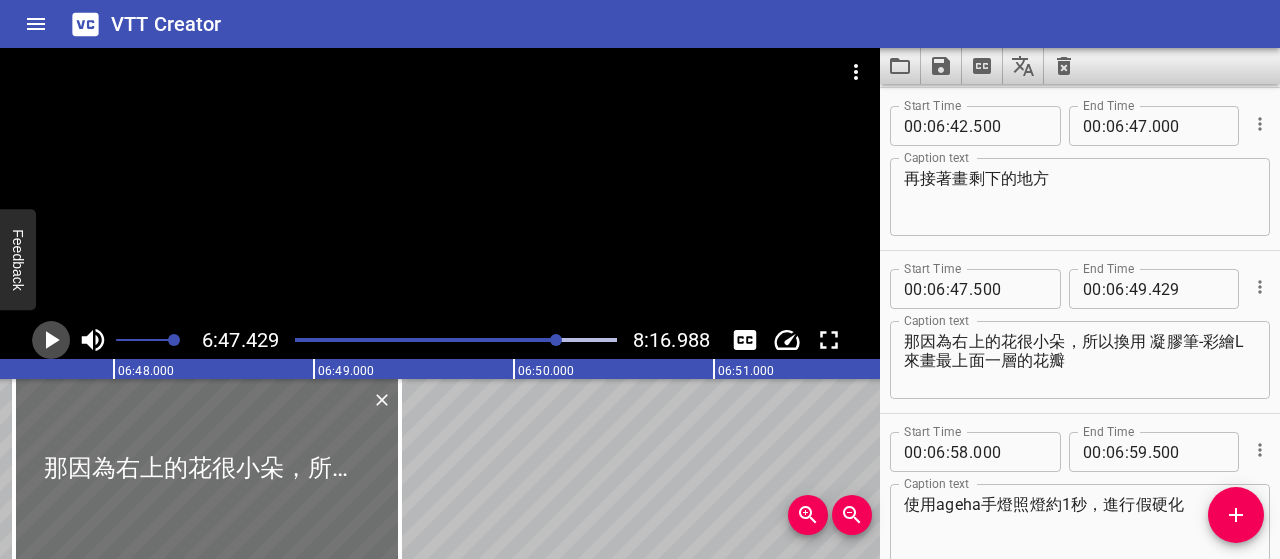 click 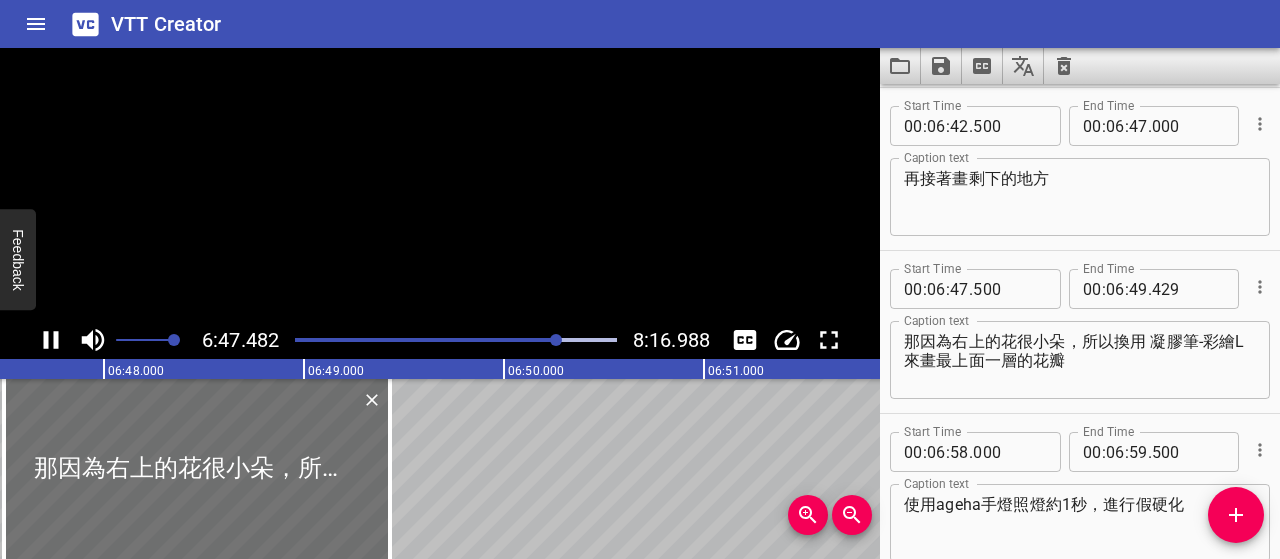 scroll, scrollTop: 0, scrollLeft: 81544, axis: horizontal 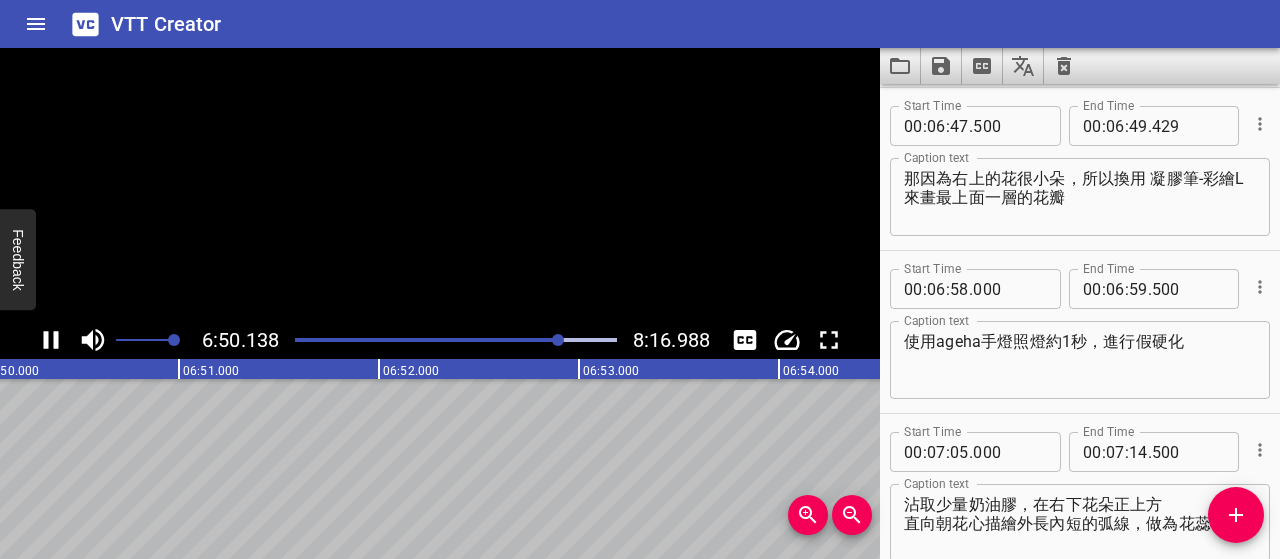 click 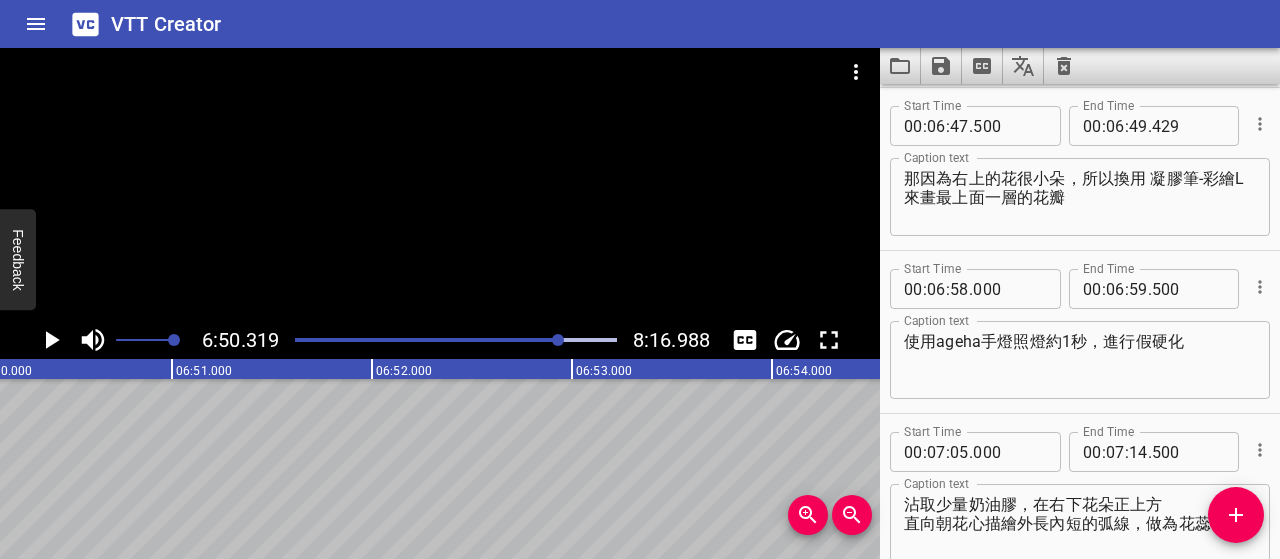 scroll, scrollTop: 0, scrollLeft: 82064, axis: horizontal 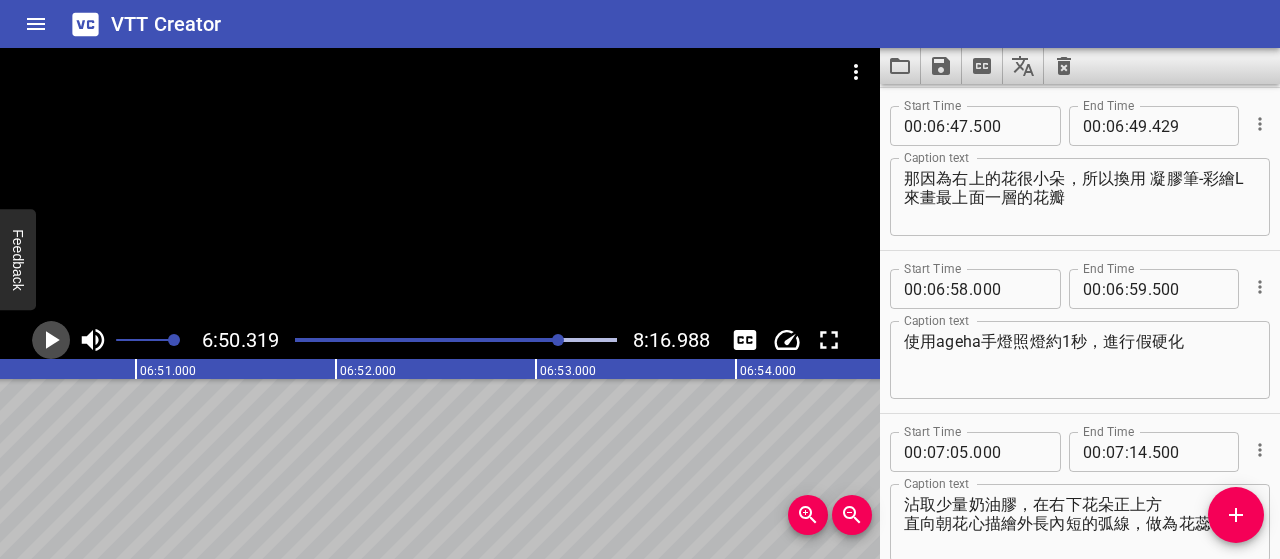 click 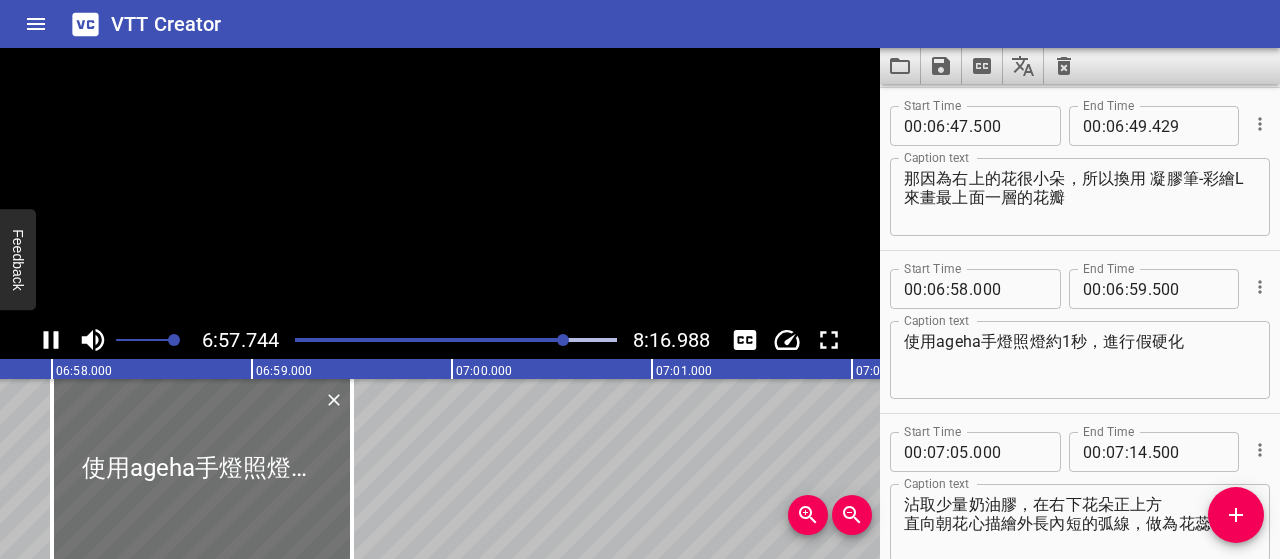 scroll, scrollTop: 0, scrollLeft: 83602, axis: horizontal 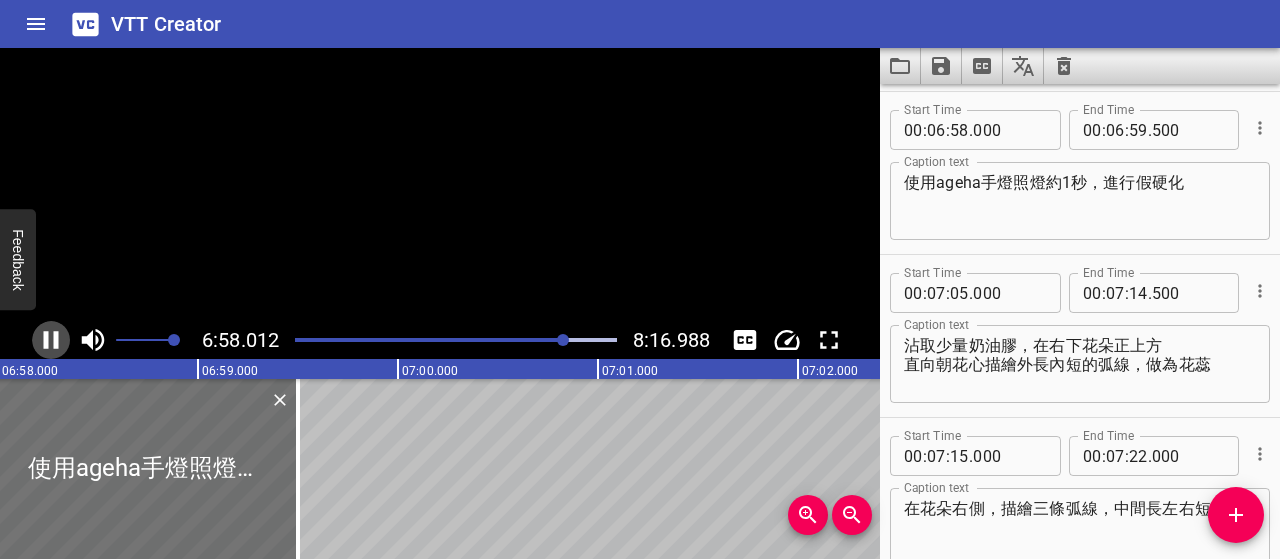 click 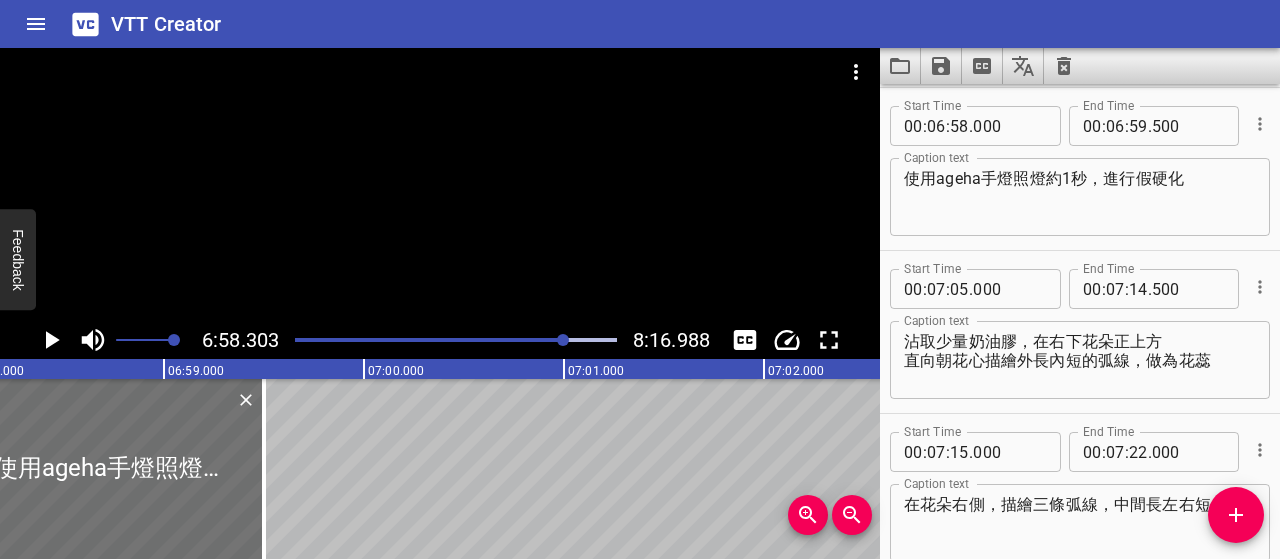 scroll, scrollTop: 0, scrollLeft: 83660, axis: horizontal 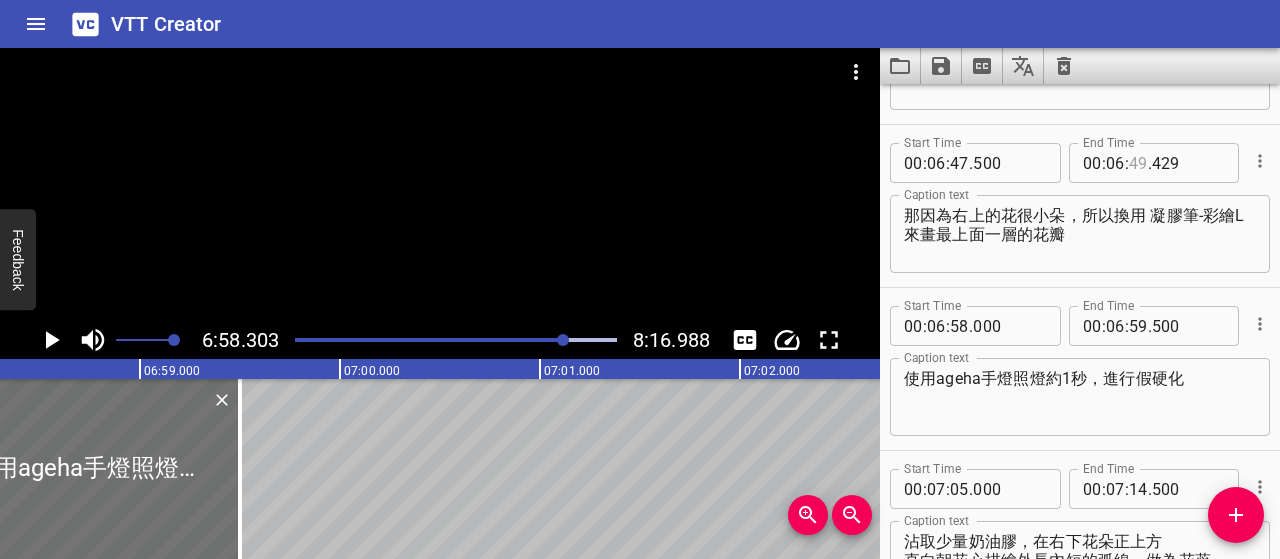 click at bounding box center (1138, 163) 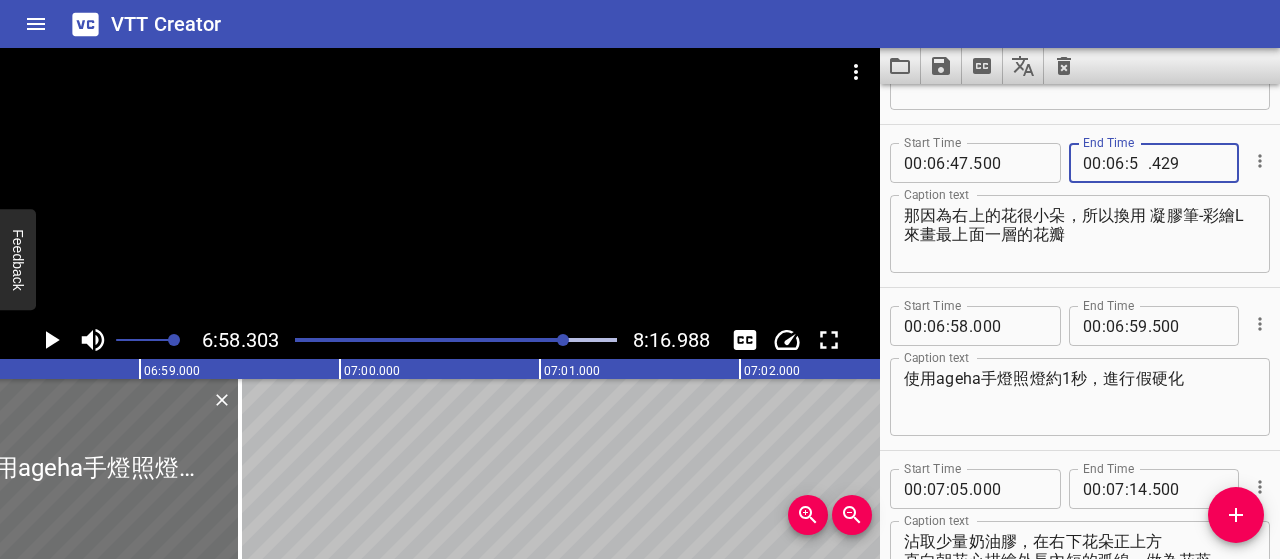 type on "58" 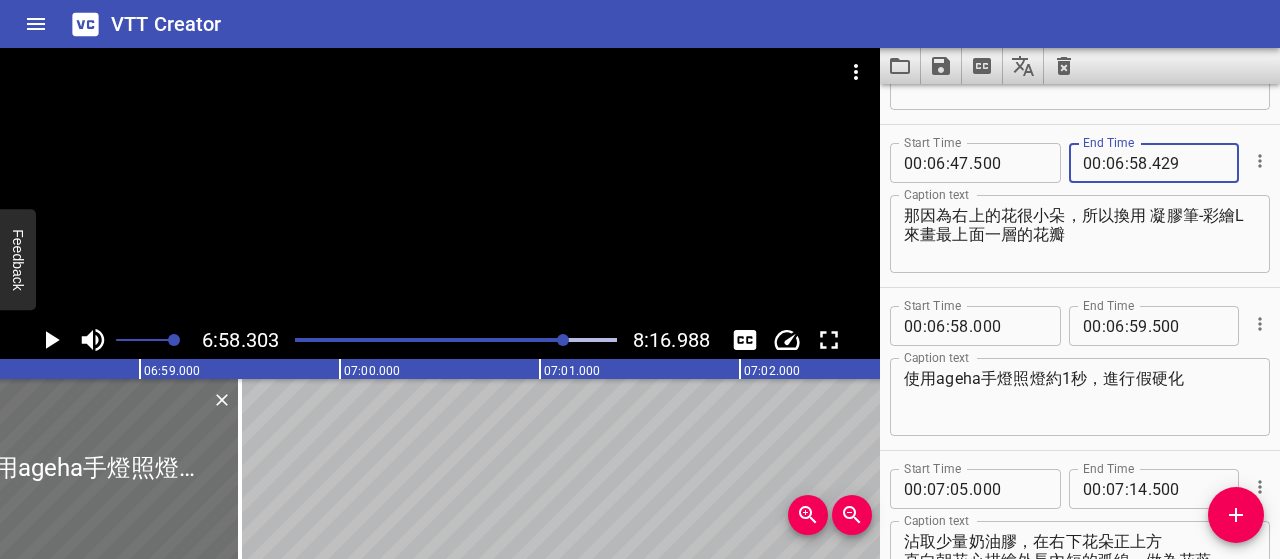 type 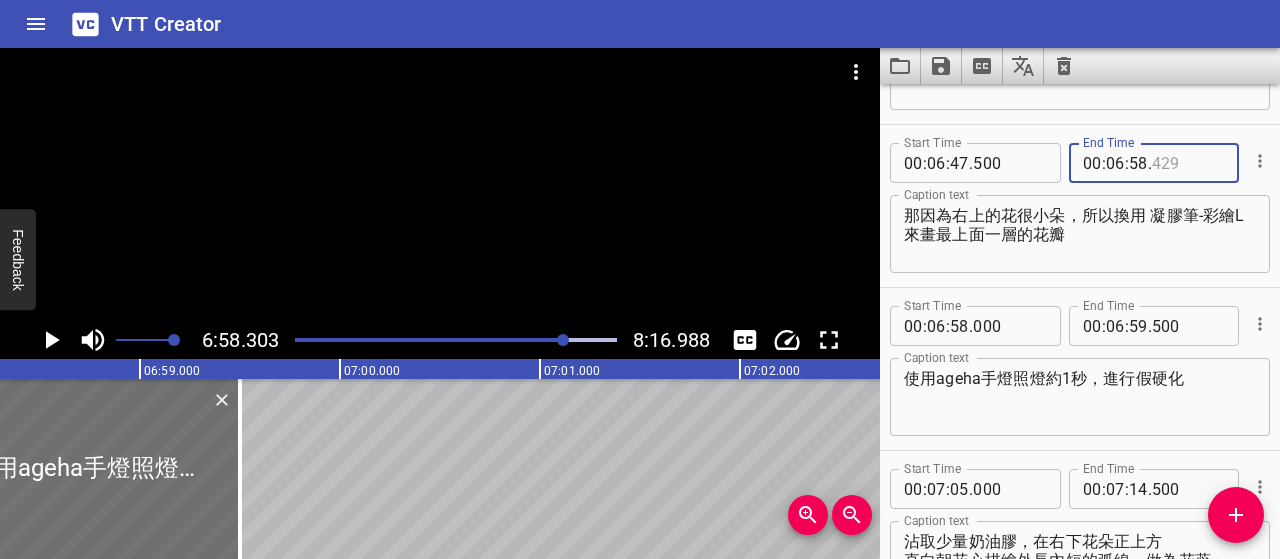 type 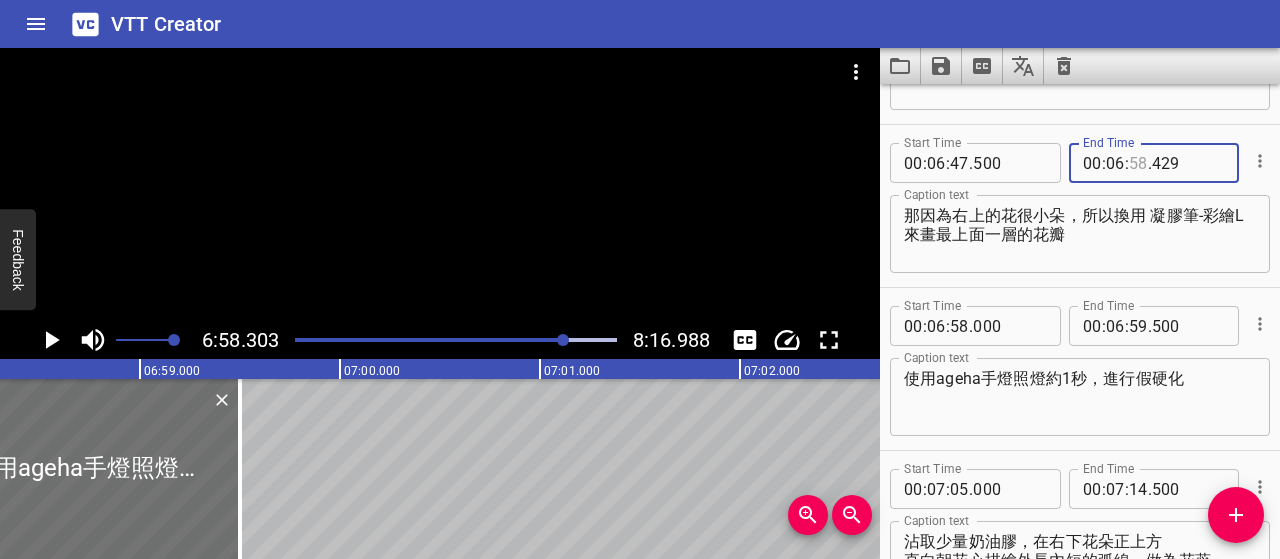 click at bounding box center (1138, 163) 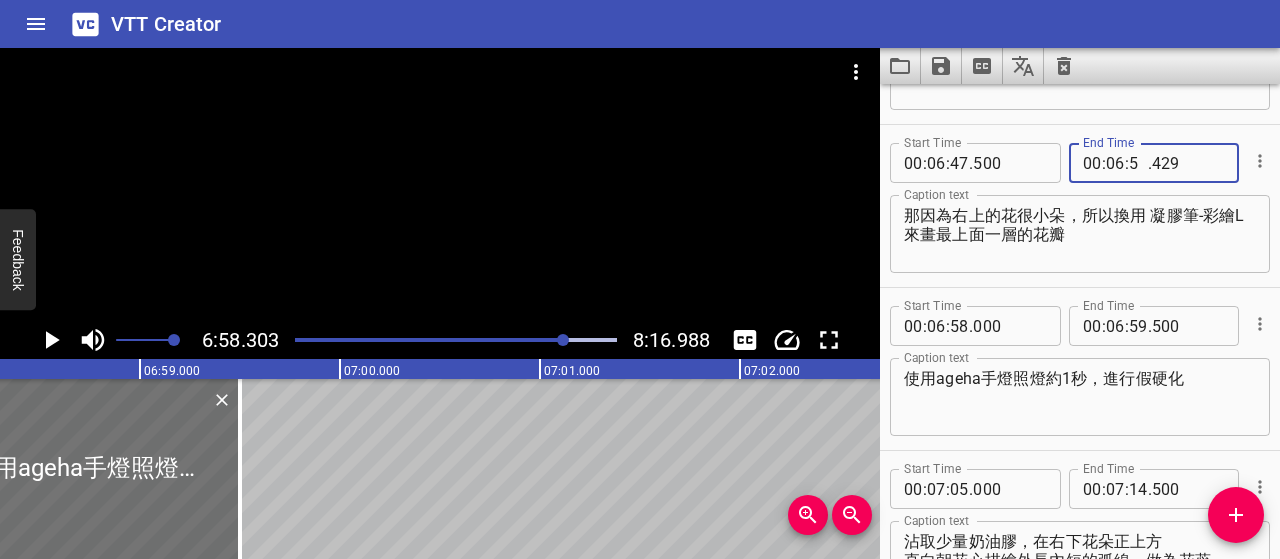 type on "57" 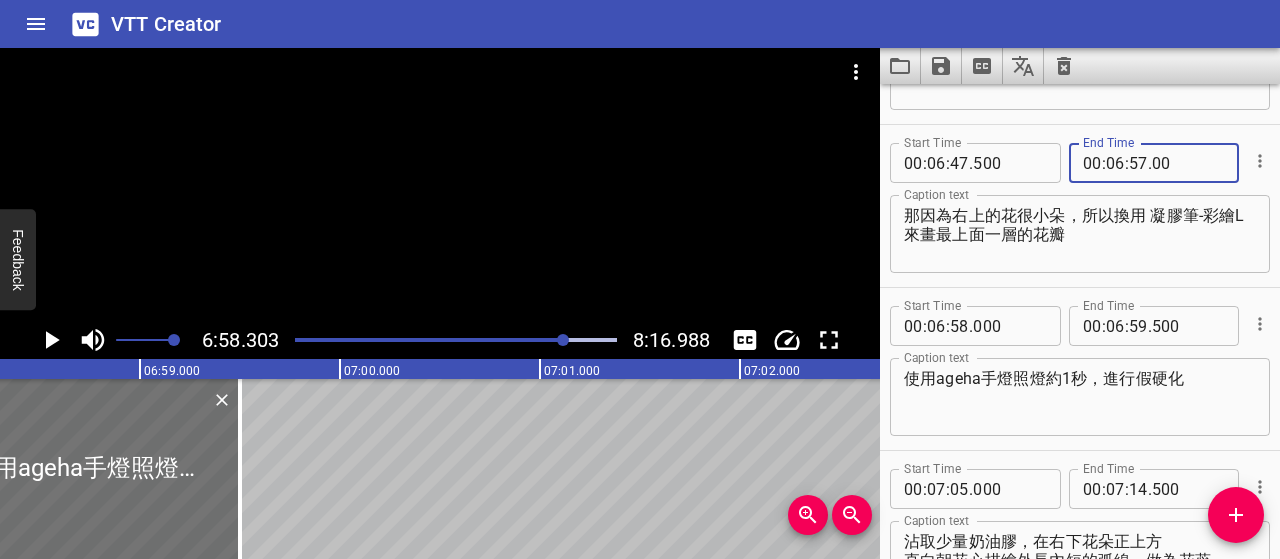 click on "00" at bounding box center (1188, 163) 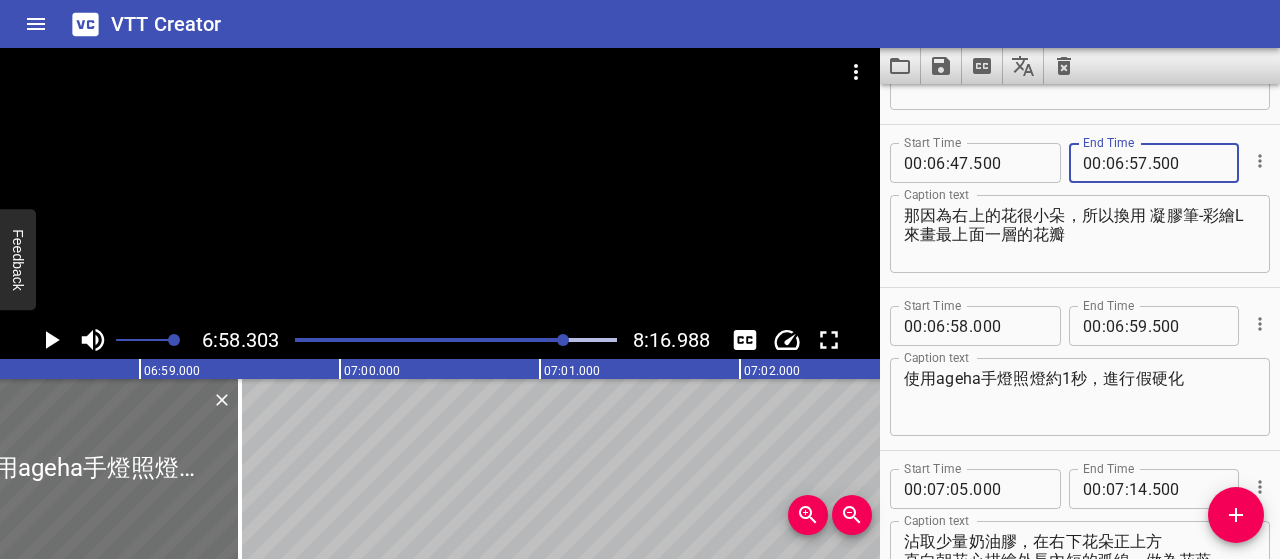 type on "500" 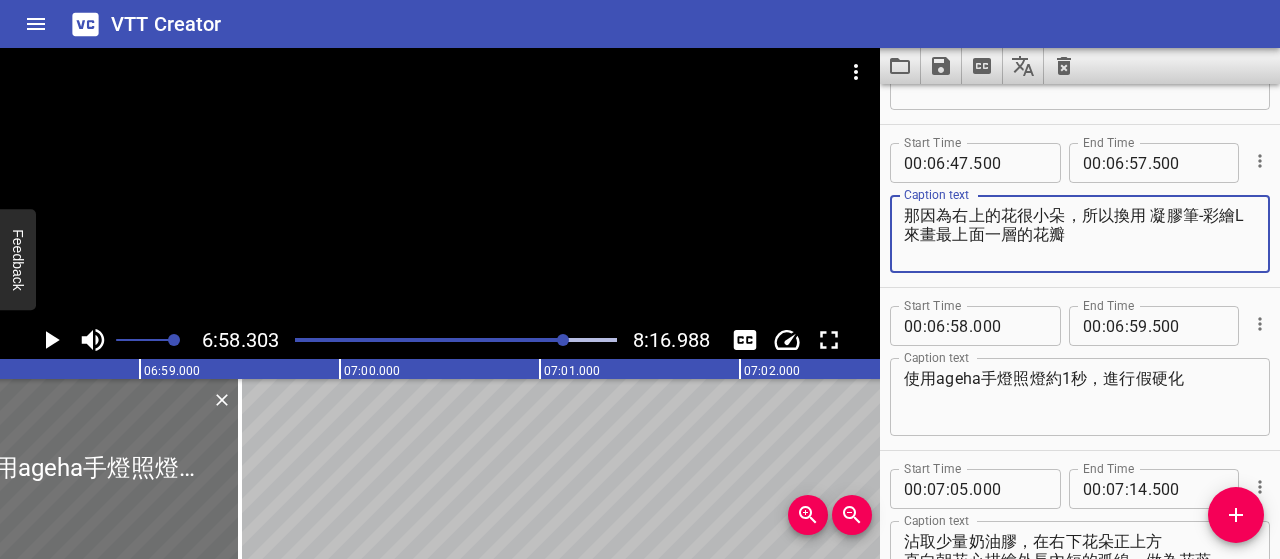 click on "那因為右上的花很小朵，所以換用 凝膠筆-彩繪L 來畫最上面一層的花瓣" at bounding box center [1080, 234] 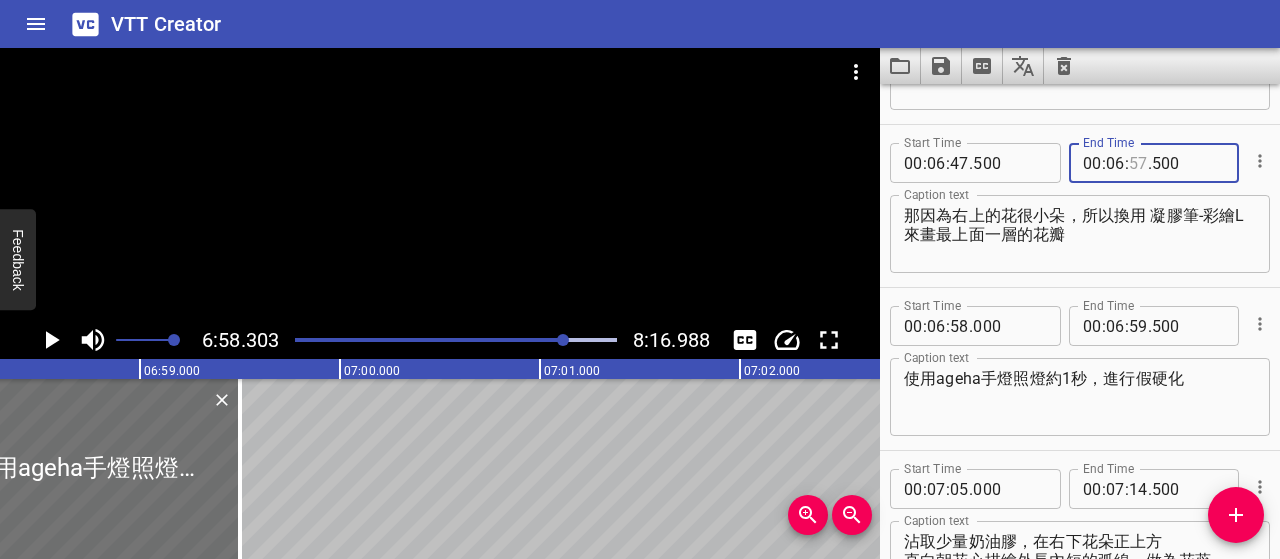 click at bounding box center [1138, 163] 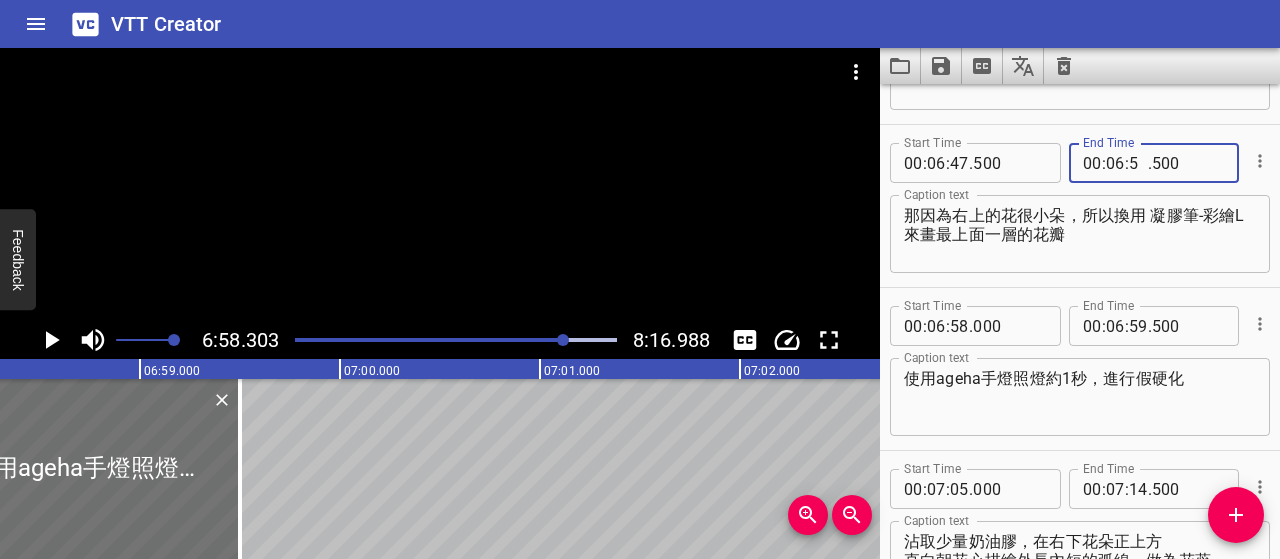 type on "59" 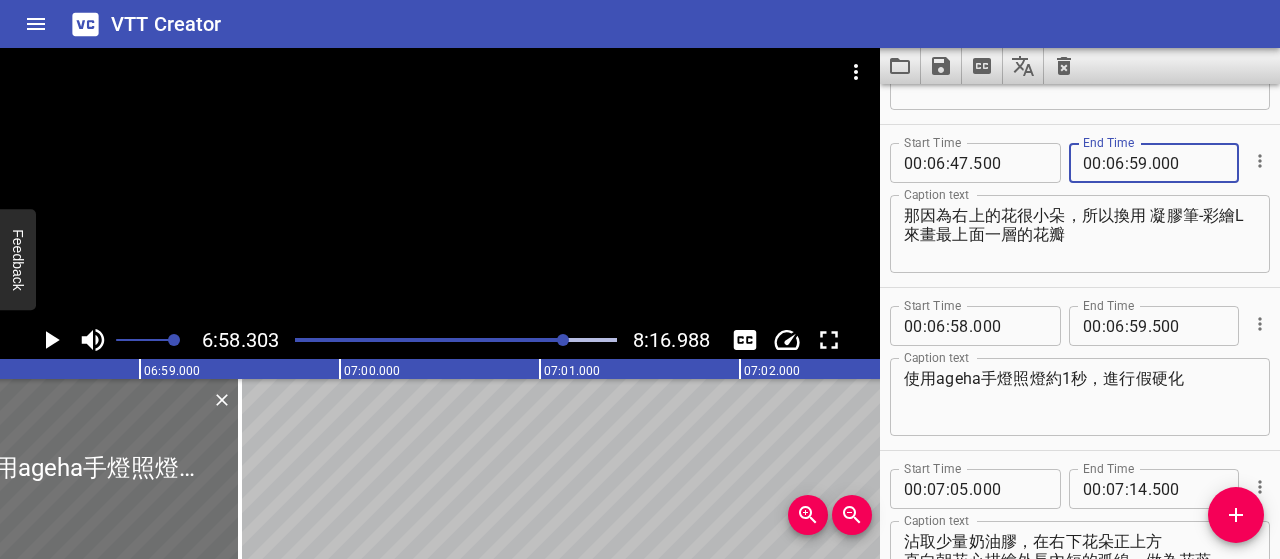 type on "000" 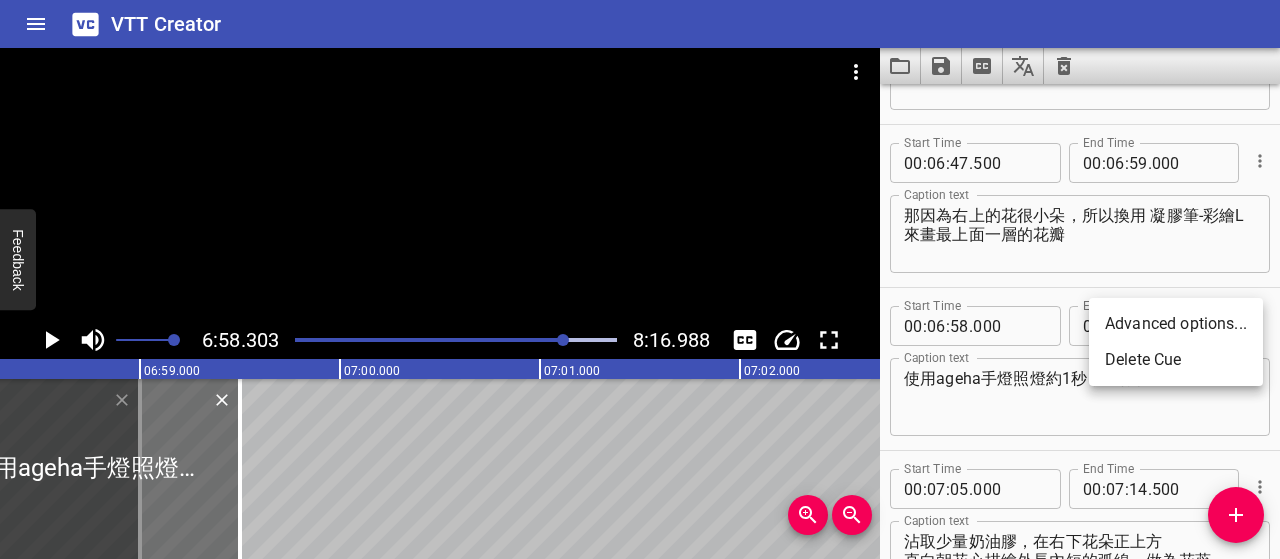 click on "Delete Cue" at bounding box center [1176, 360] 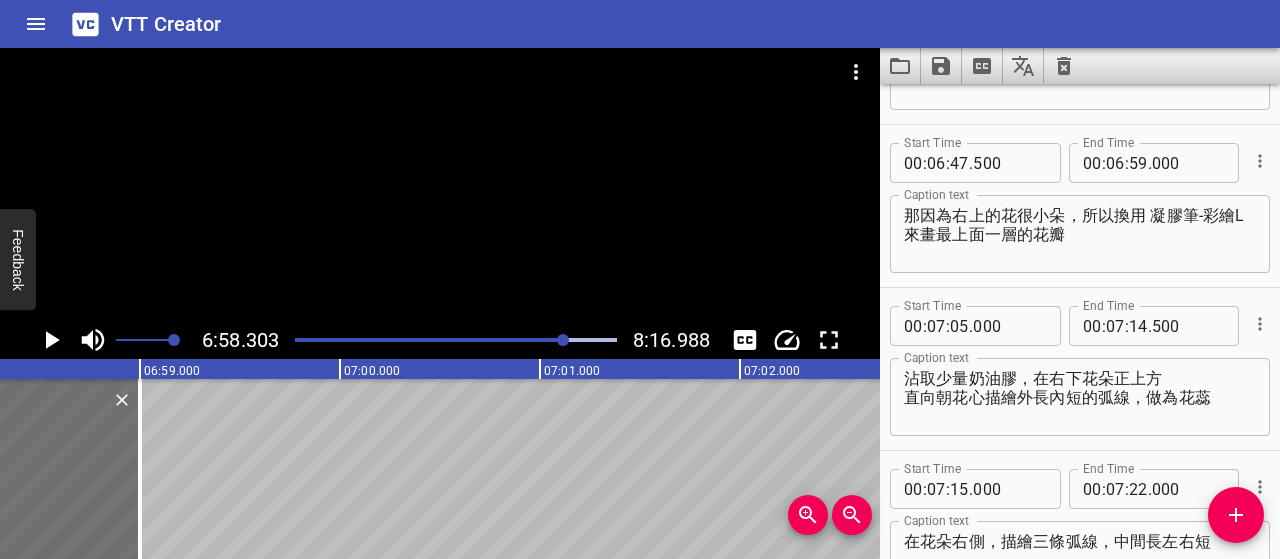 click 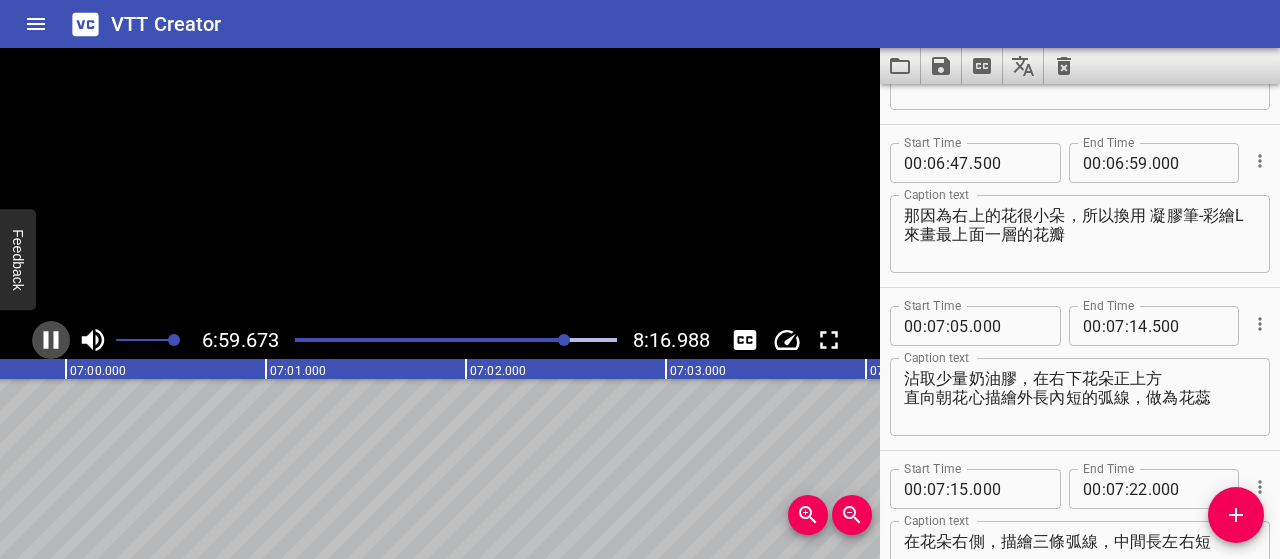 click 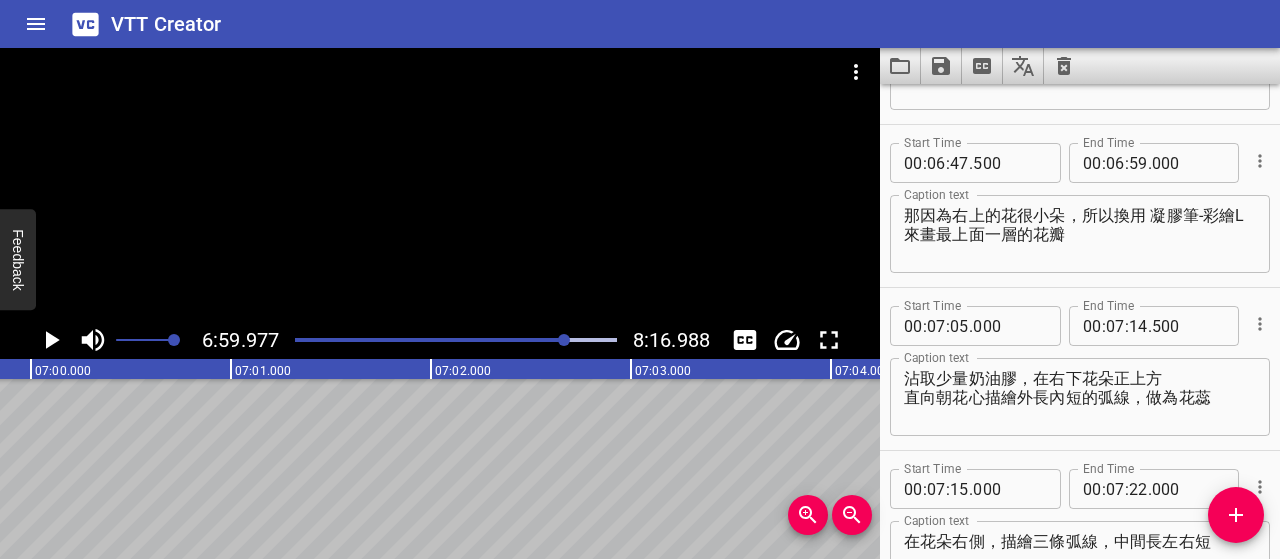 scroll, scrollTop: 0, scrollLeft: 83995, axis: horizontal 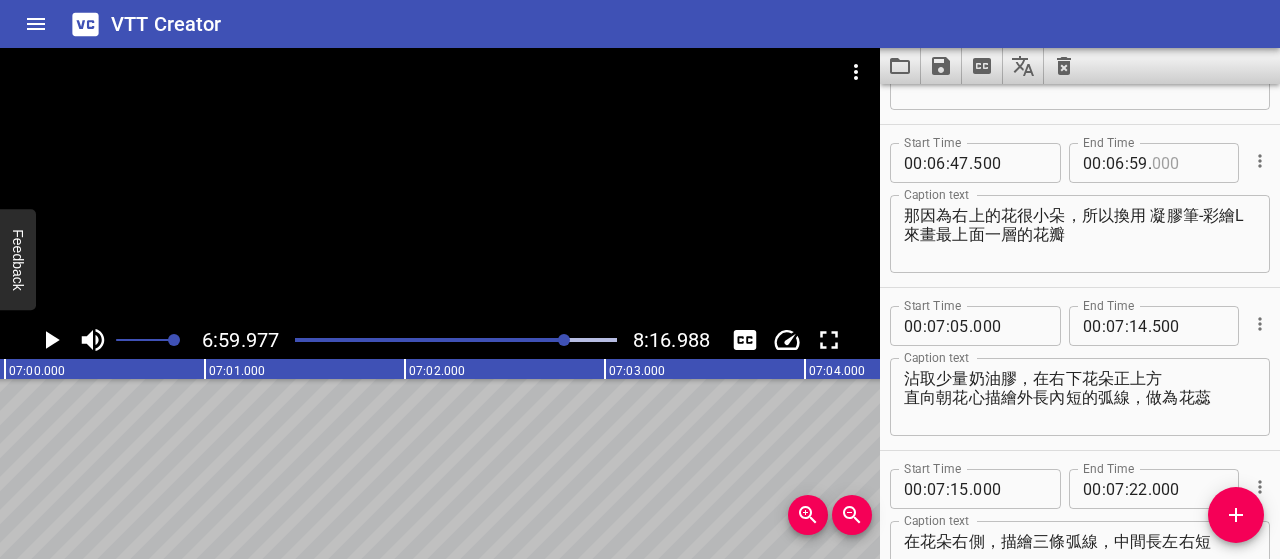click at bounding box center (1188, 163) 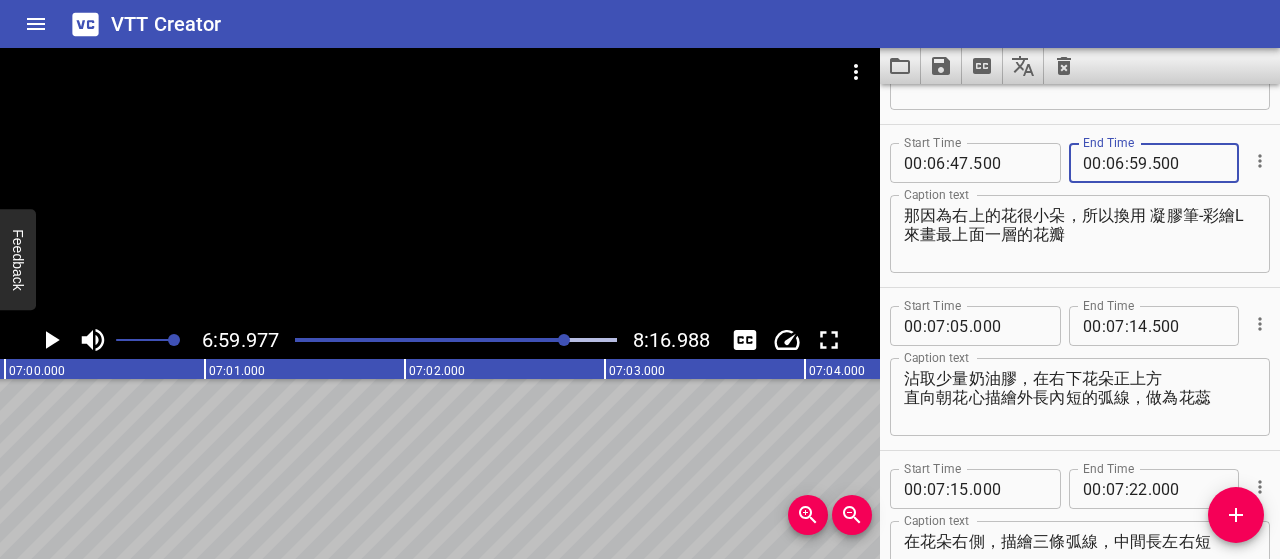 type on "500" 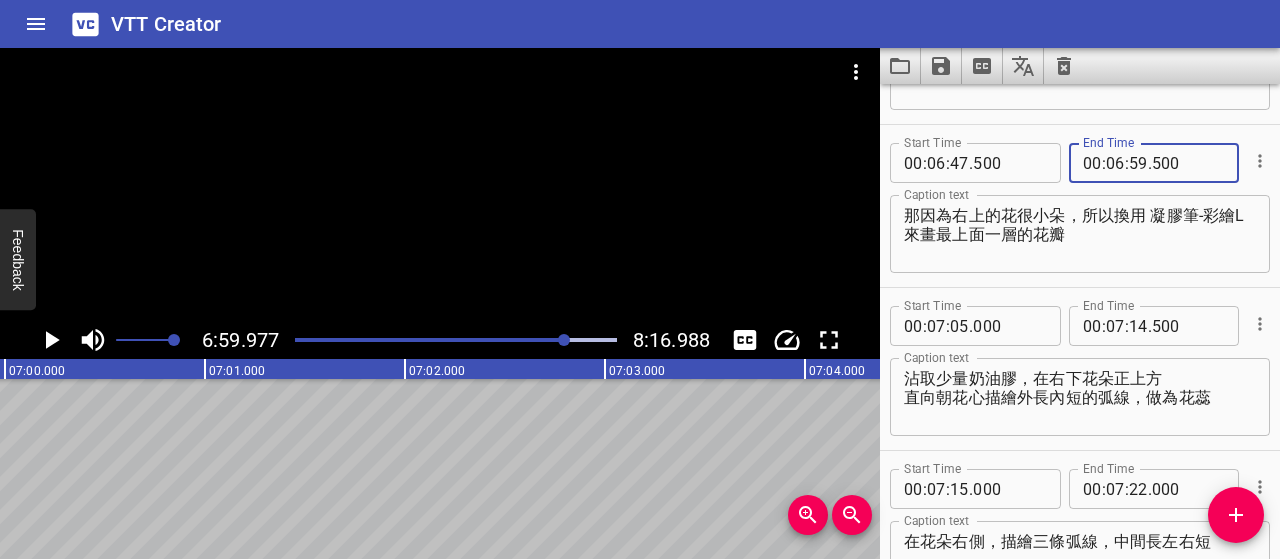 click on "那因為右上的花很小朵，所以換用 凝膠筆-彩繪L 來畫最上面一層的花瓣" at bounding box center (1080, 234) 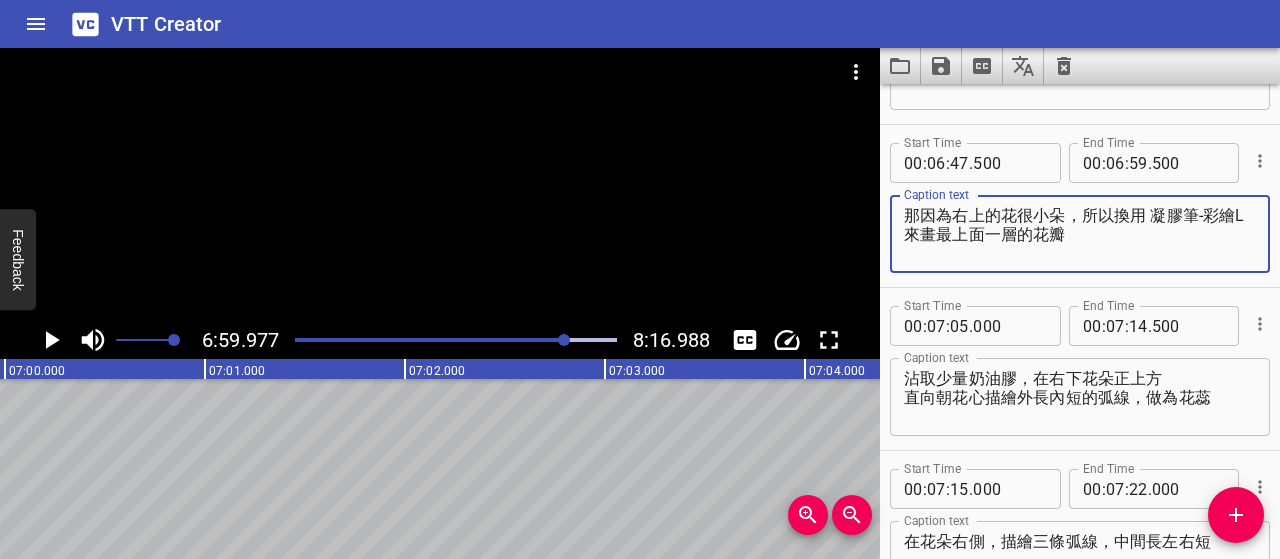 click 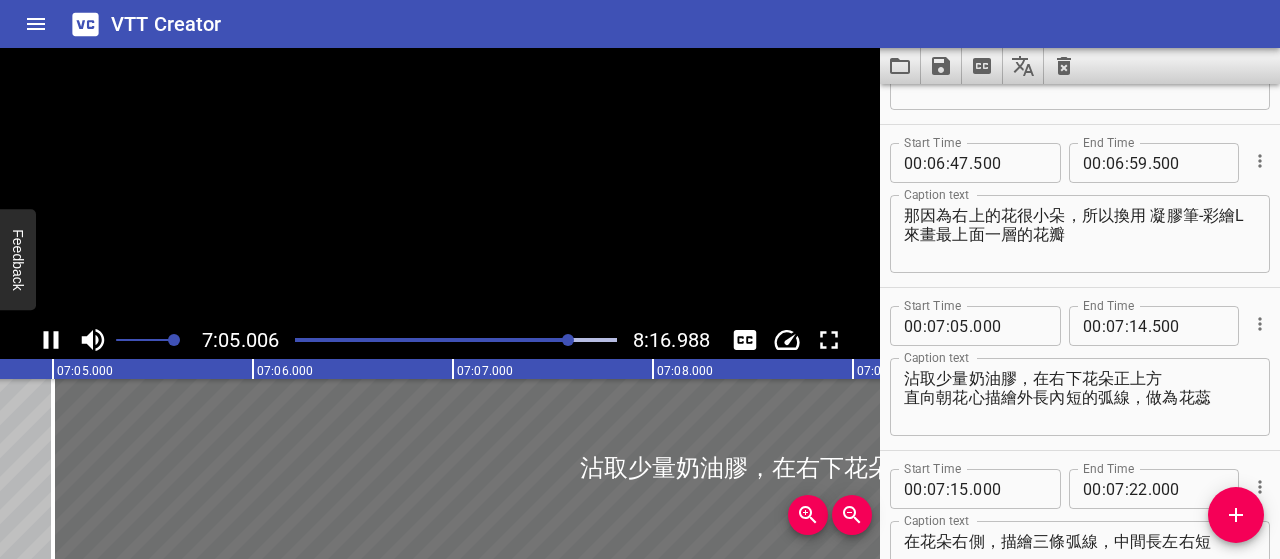 scroll, scrollTop: 0, scrollLeft: 85000, axis: horizontal 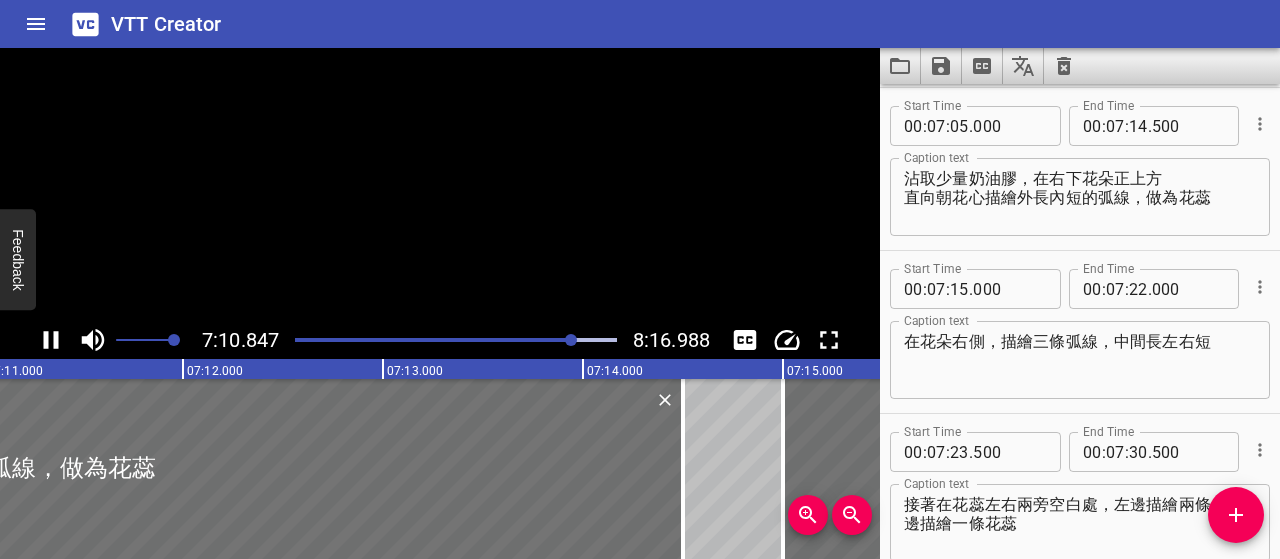 click 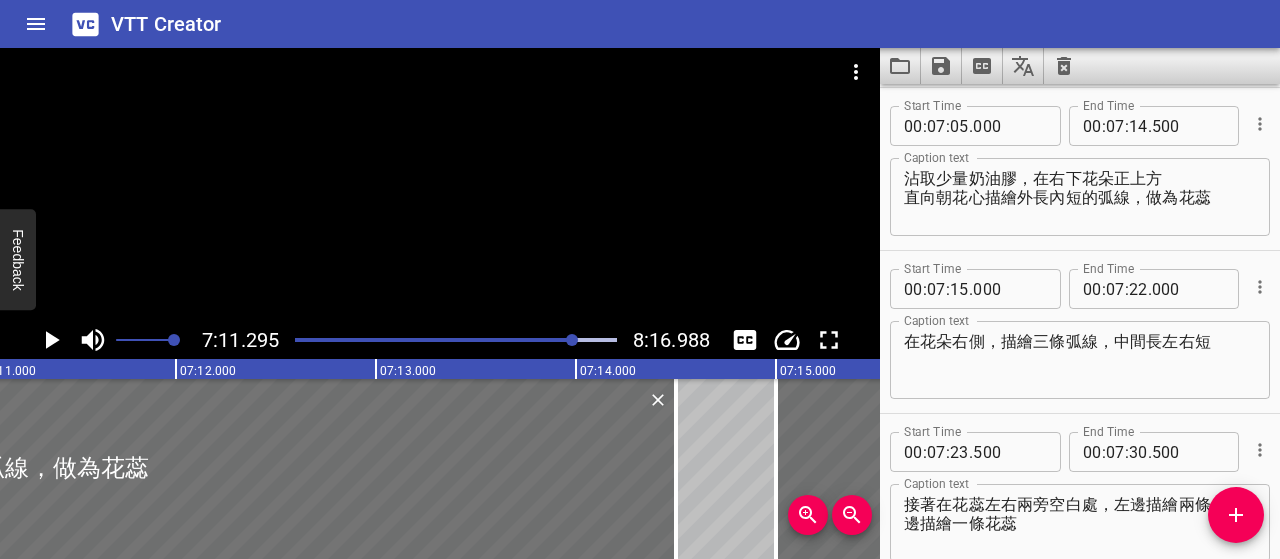 scroll, scrollTop: 0, scrollLeft: 86258, axis: horizontal 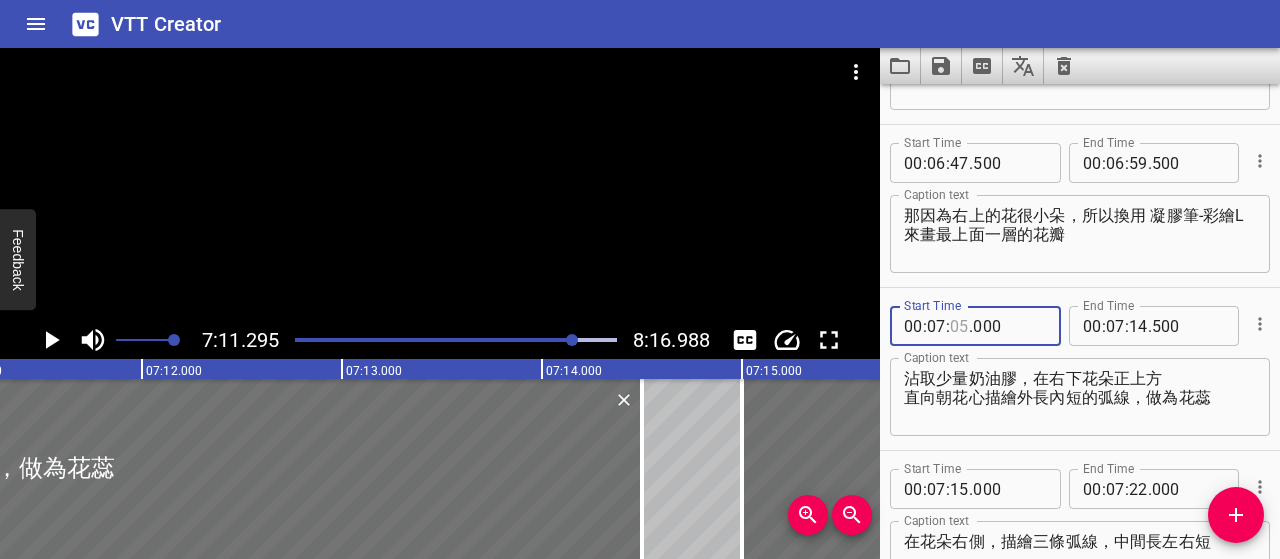 click at bounding box center [959, 326] 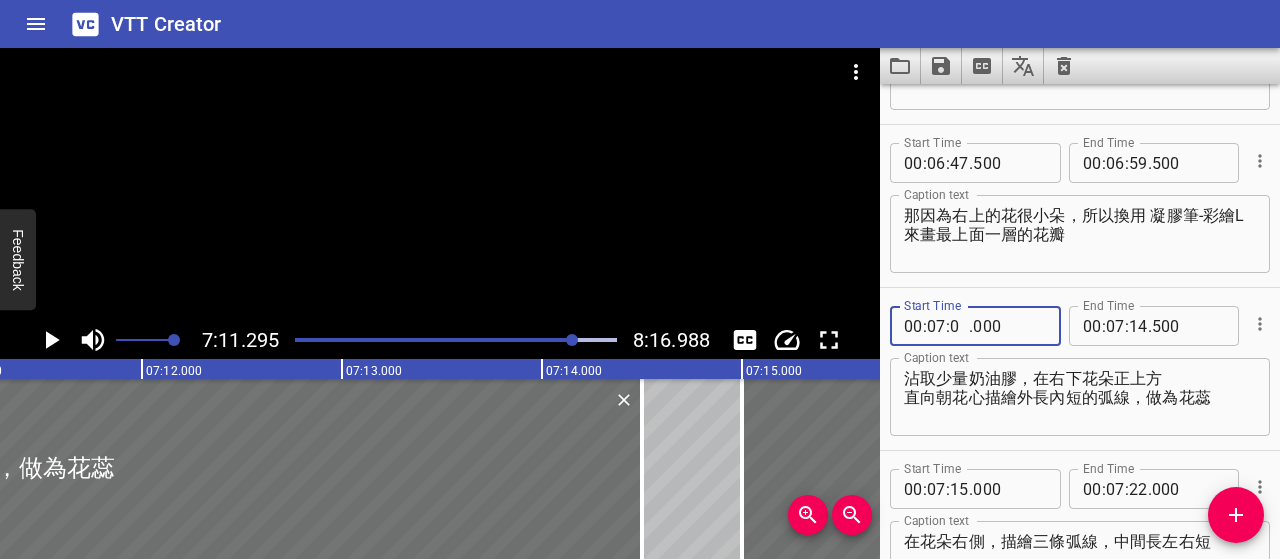 type on "00" 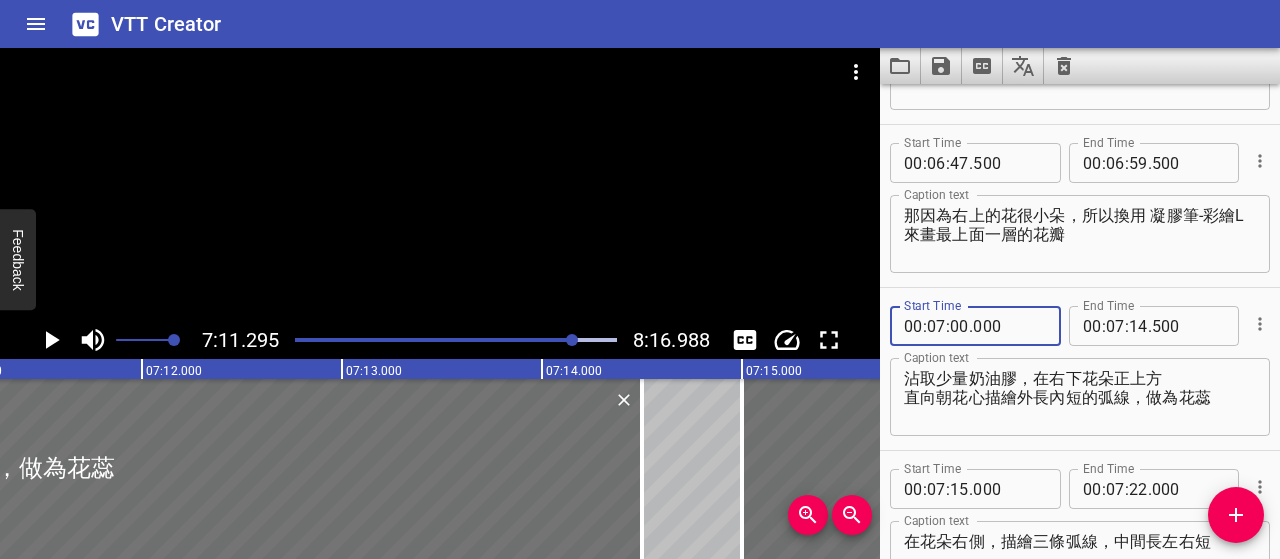 type on "000" 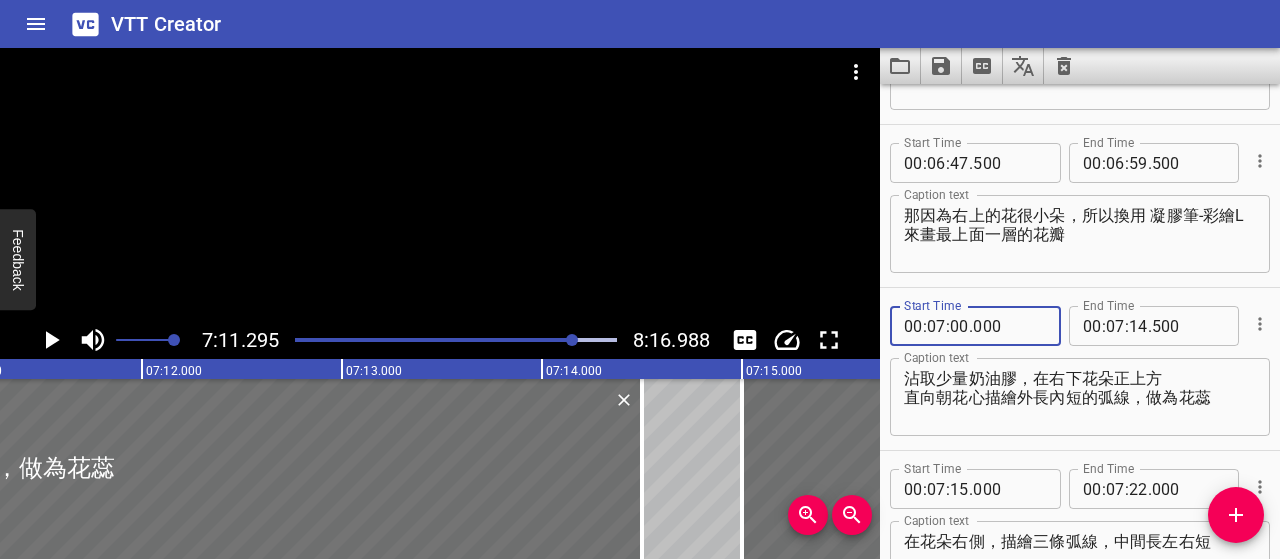 click on "沾取少量奶油膠，在右下花朵正上方
直向朝花心描繪外長內短的弧線，做為花蕊" at bounding box center (1080, 397) 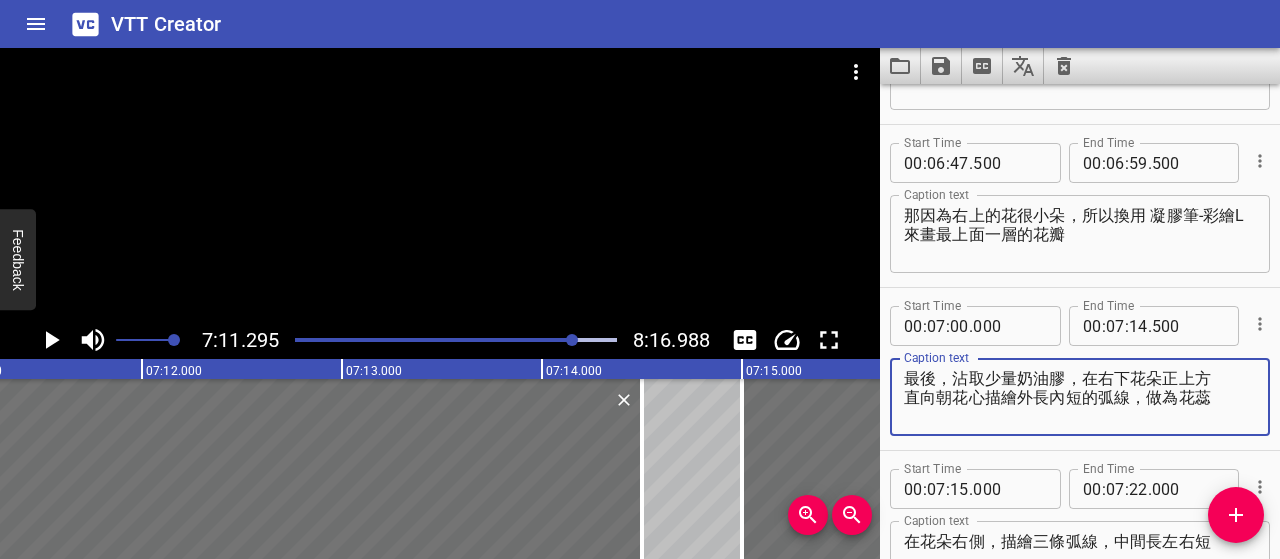 drag, startPoint x: 936, startPoint y: 395, endPoint x: 1233, endPoint y: 391, distance: 297.02695 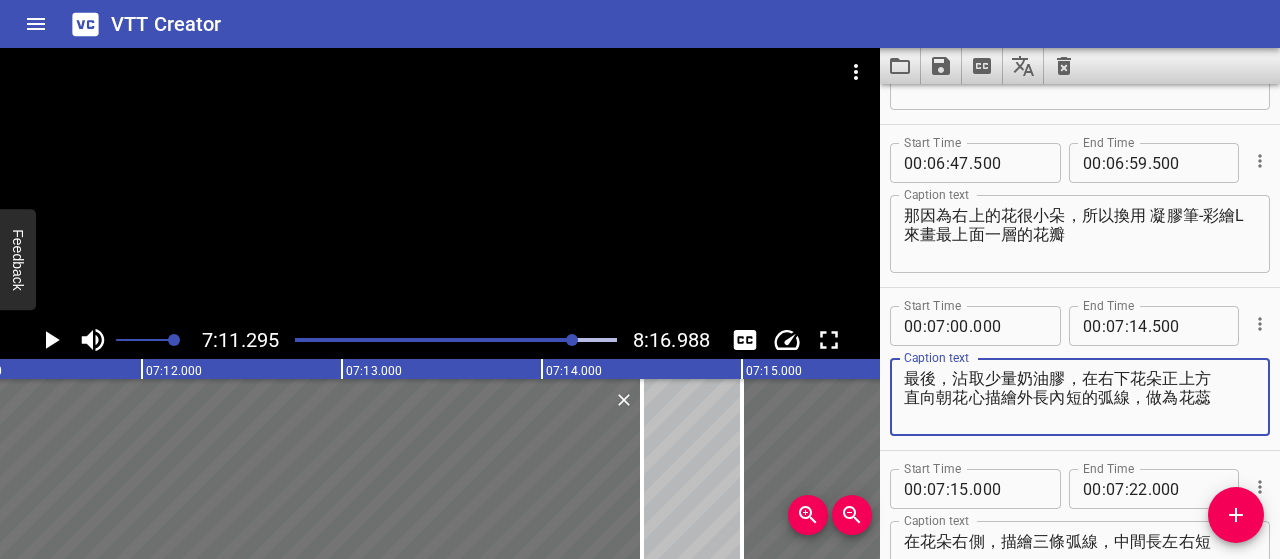 click on "最後，沾取少量奶油膠，在右下花朵正上方
直向朝花心描繪外長內短的弧線，做為花蕊" at bounding box center [1080, 397] 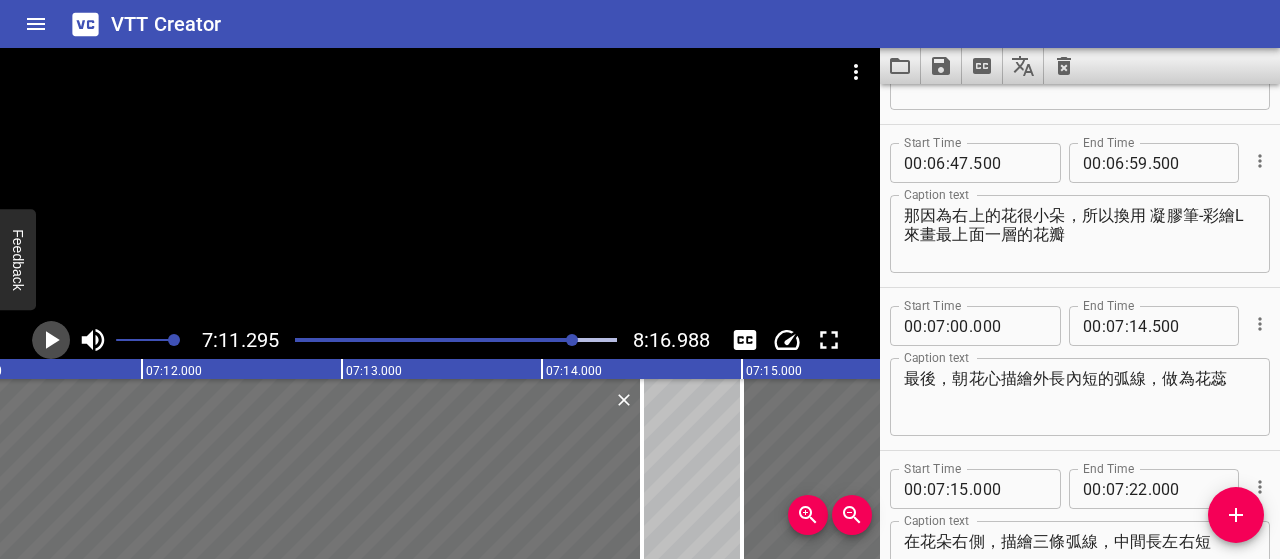 click 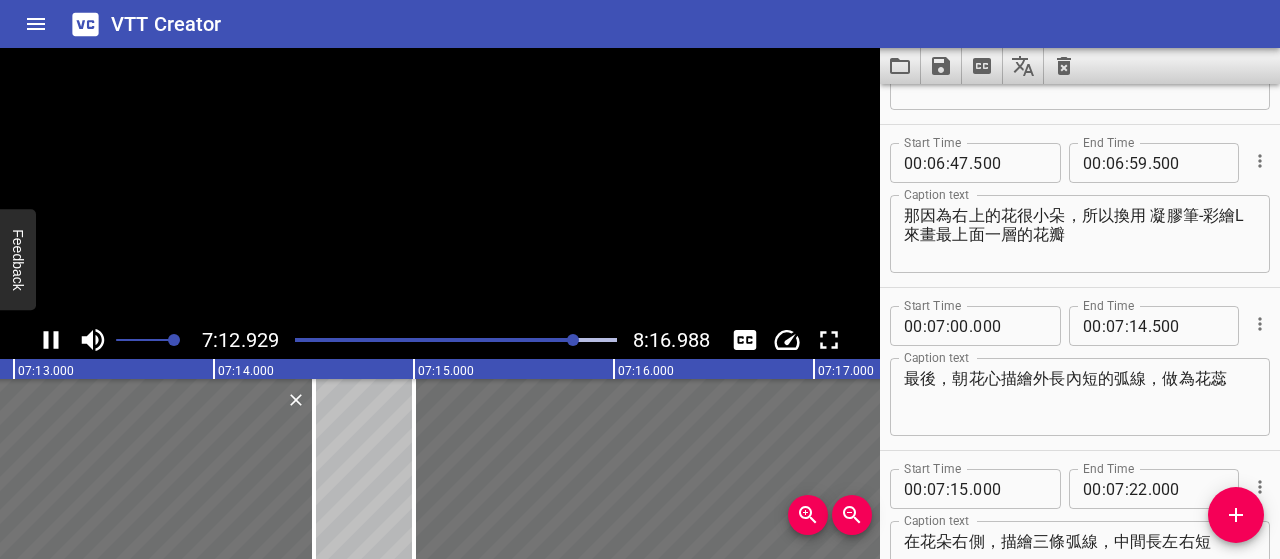 click 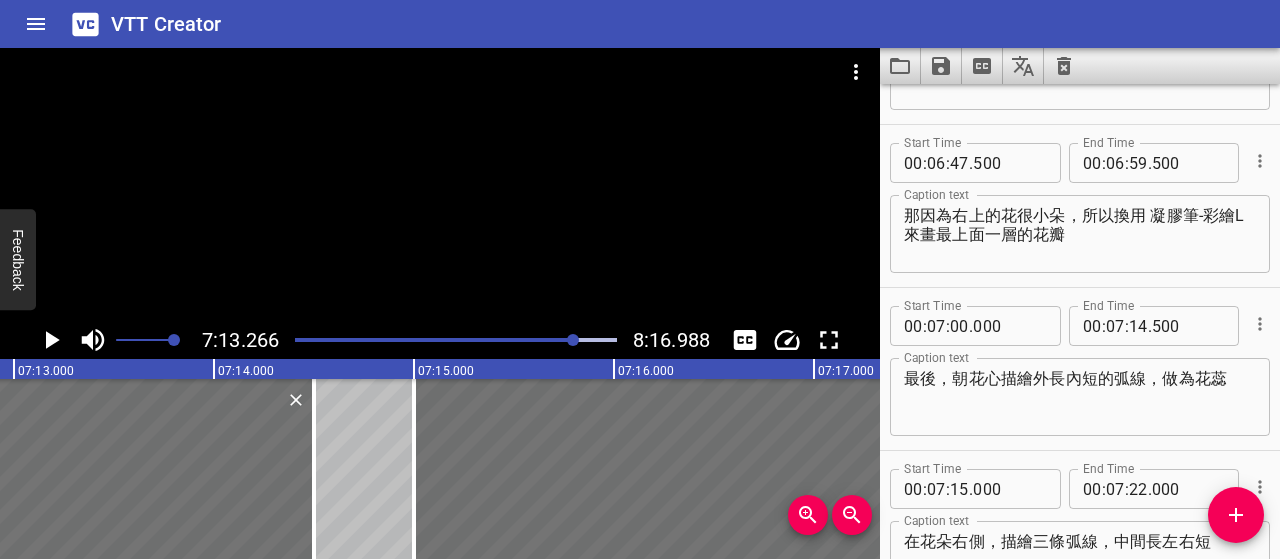 scroll, scrollTop: 0, scrollLeft: 86653, axis: horizontal 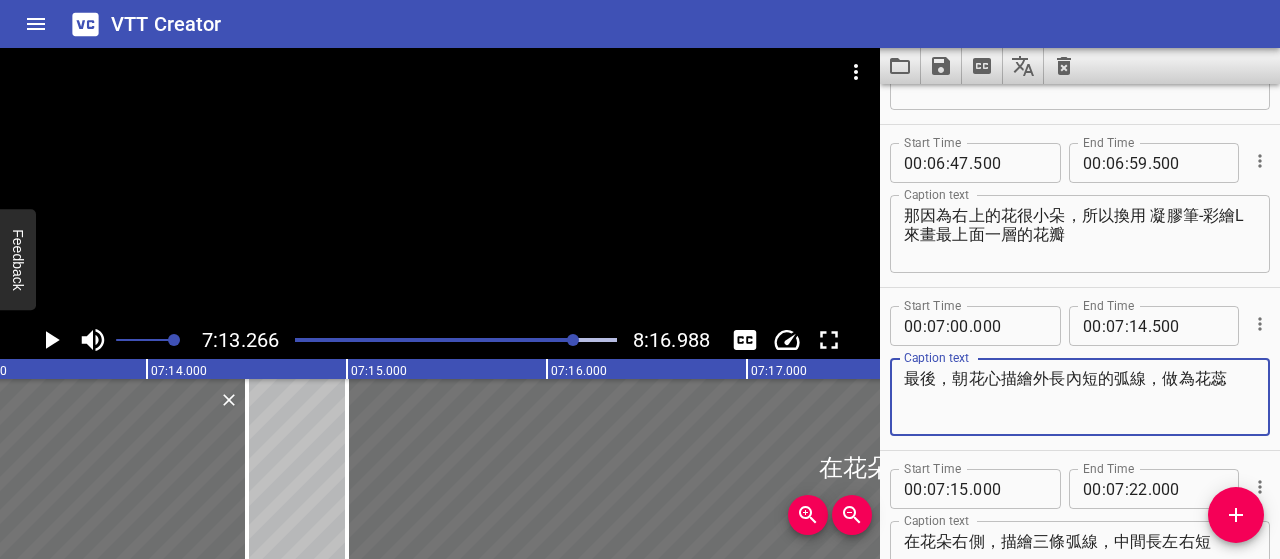 click on "最後，朝花心描繪外長內短的弧線，做為花蕊" at bounding box center (1080, 397) 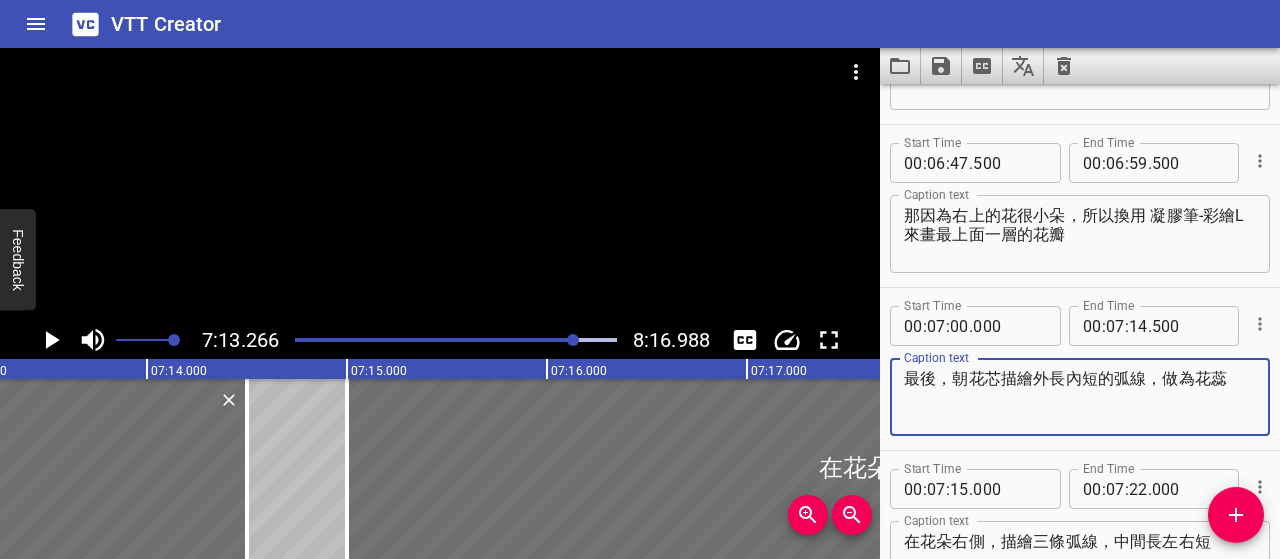 type on "最後，朝花芯描繪外長內短的弧線，做為花蕊" 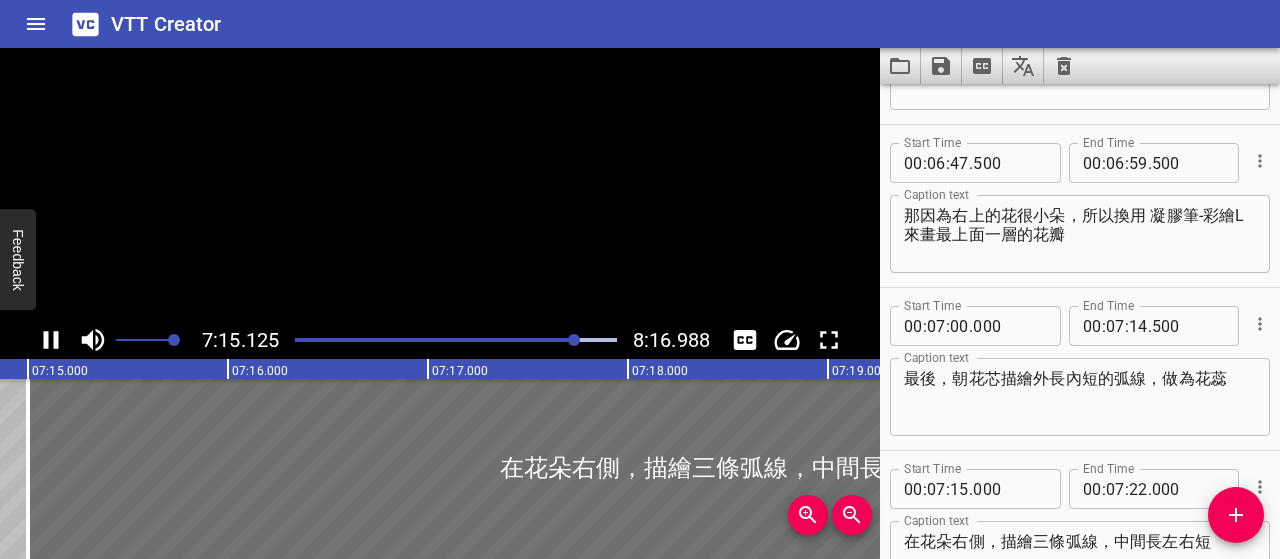 scroll, scrollTop: 0, scrollLeft: 87024, axis: horizontal 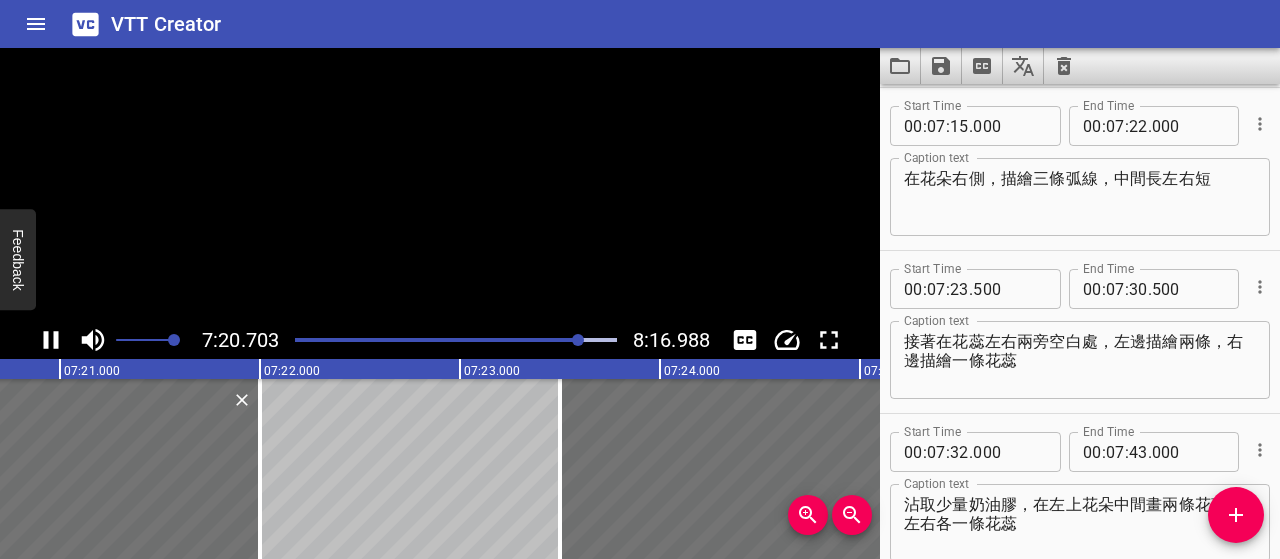 click 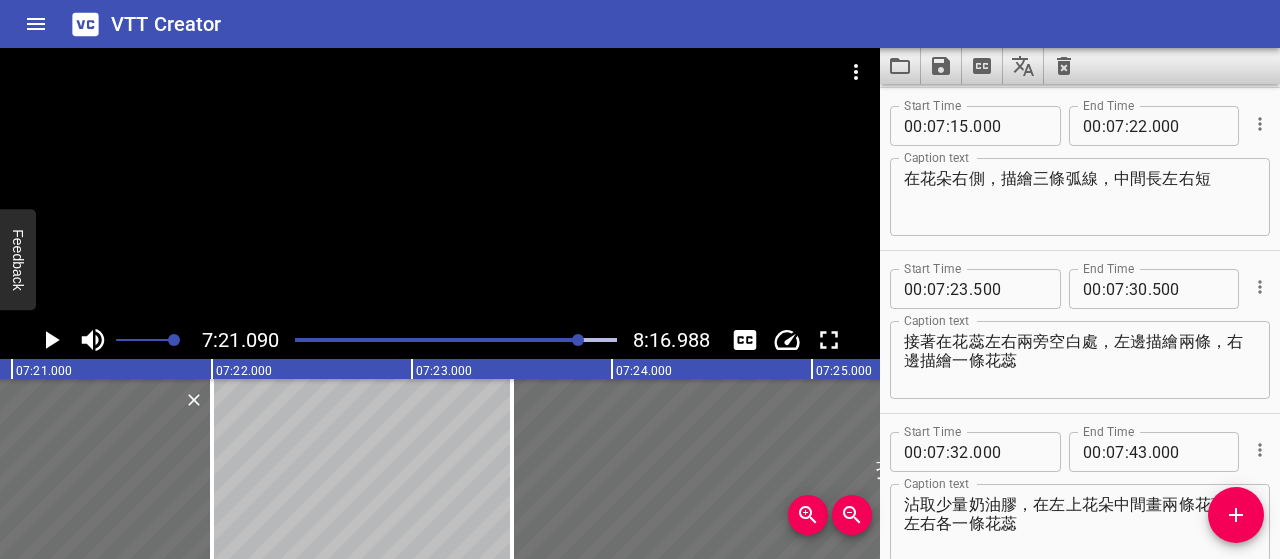 scroll, scrollTop: 0, scrollLeft: 88218, axis: horizontal 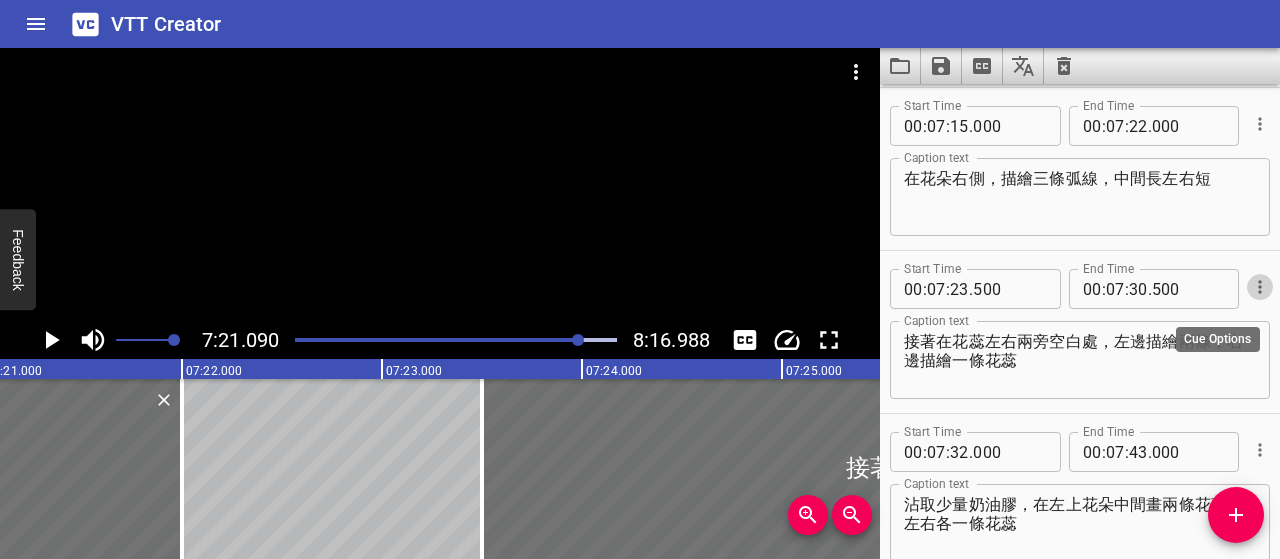 click 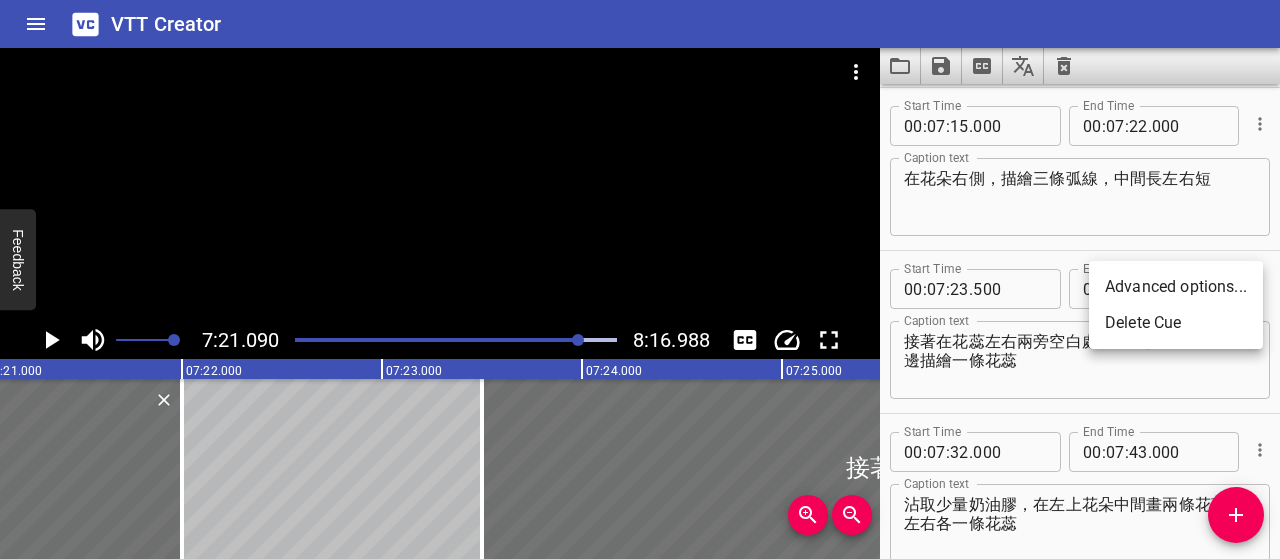 click at bounding box center [640, 279] 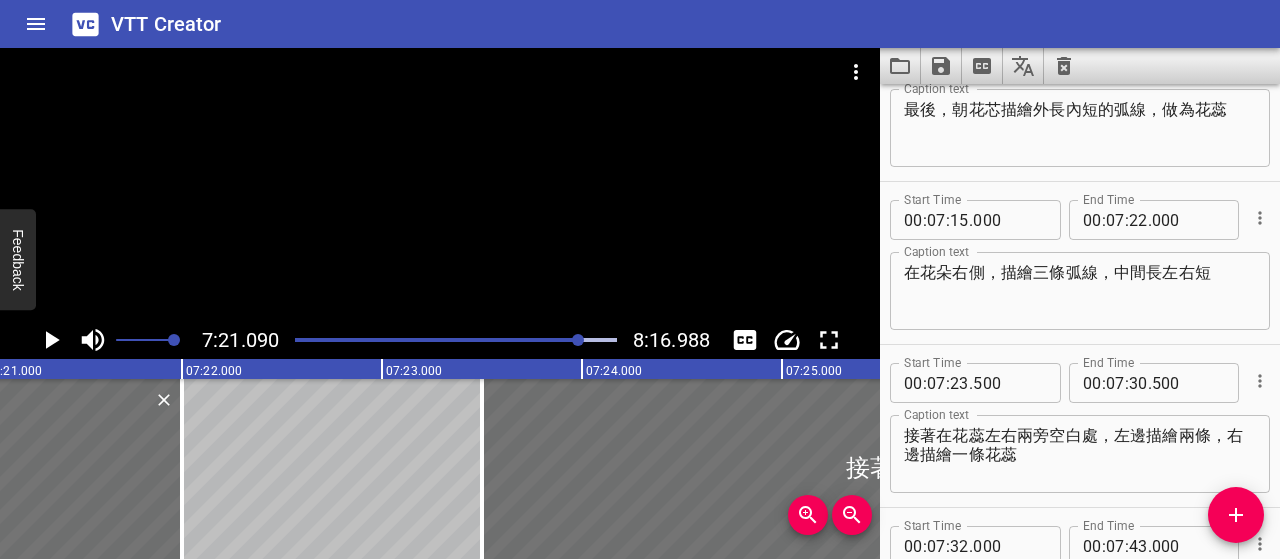 scroll, scrollTop: 4527, scrollLeft: 0, axis: vertical 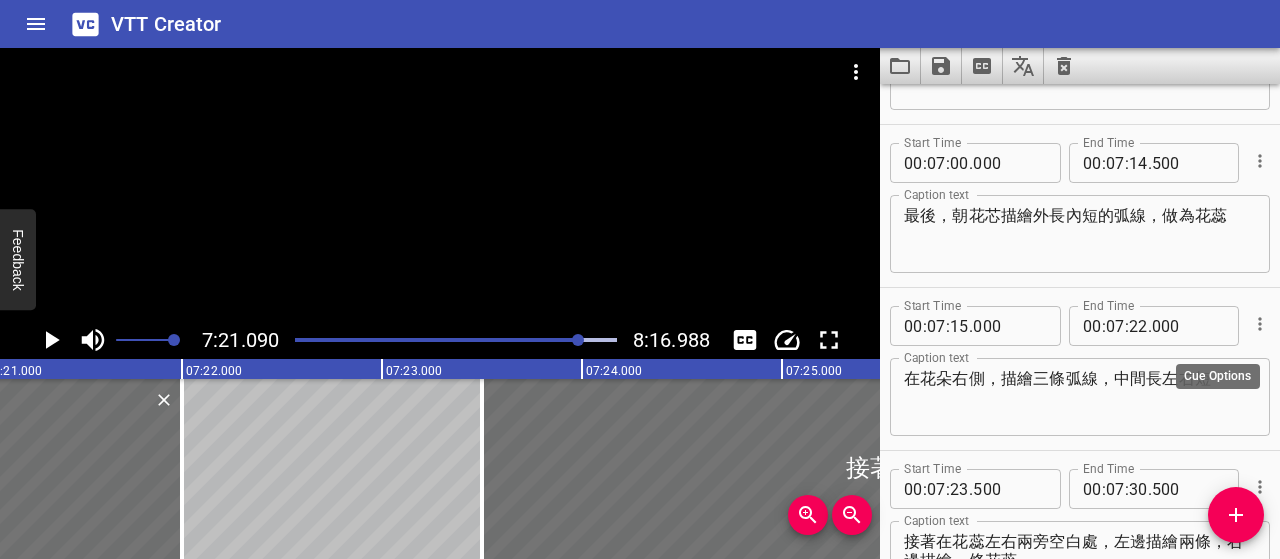 click at bounding box center [1260, 324] 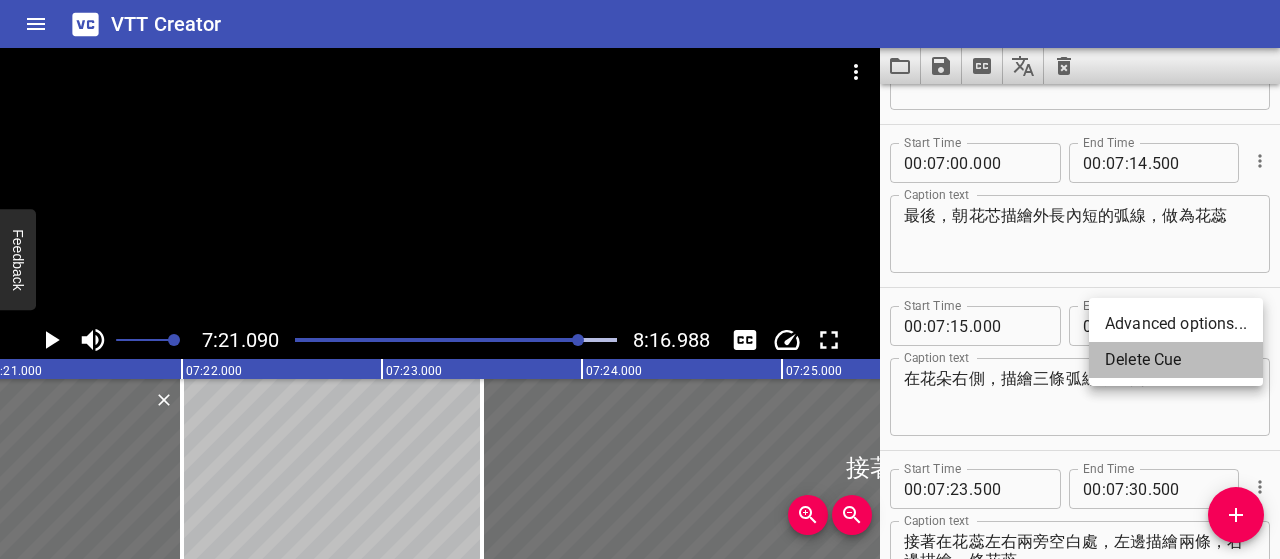 click on "Delete Cue" at bounding box center (1176, 360) 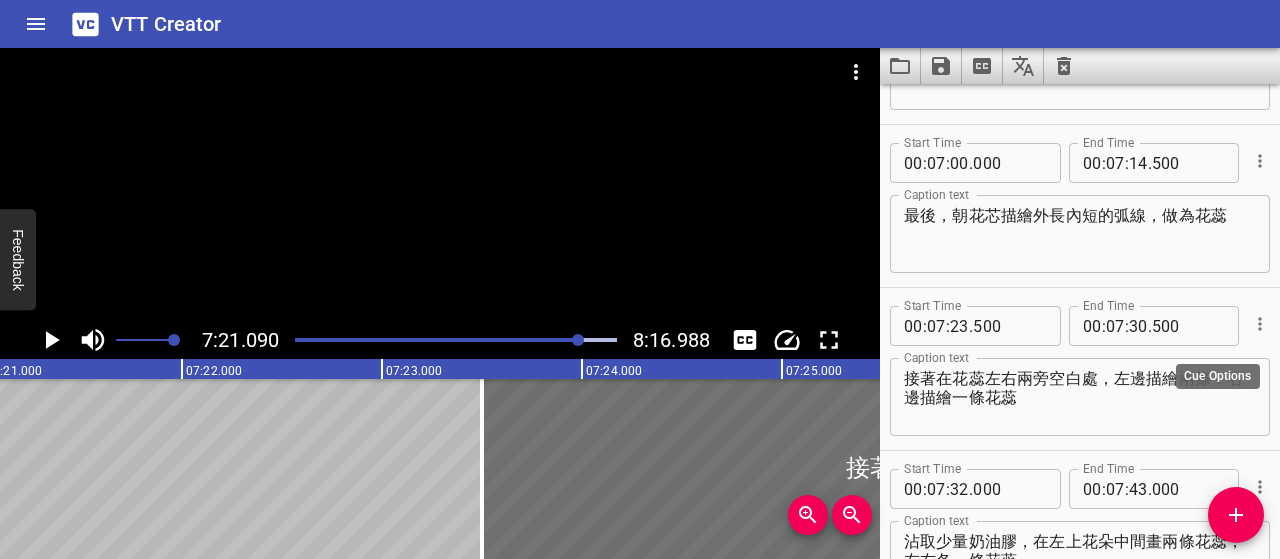 click 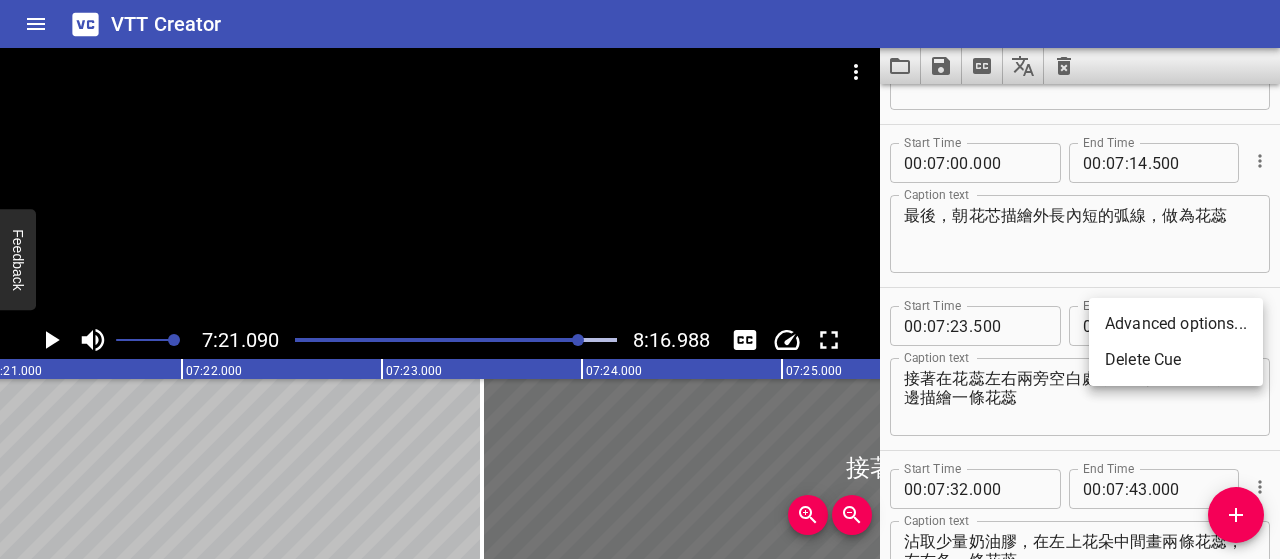 click on "Delete Cue" at bounding box center [1176, 360] 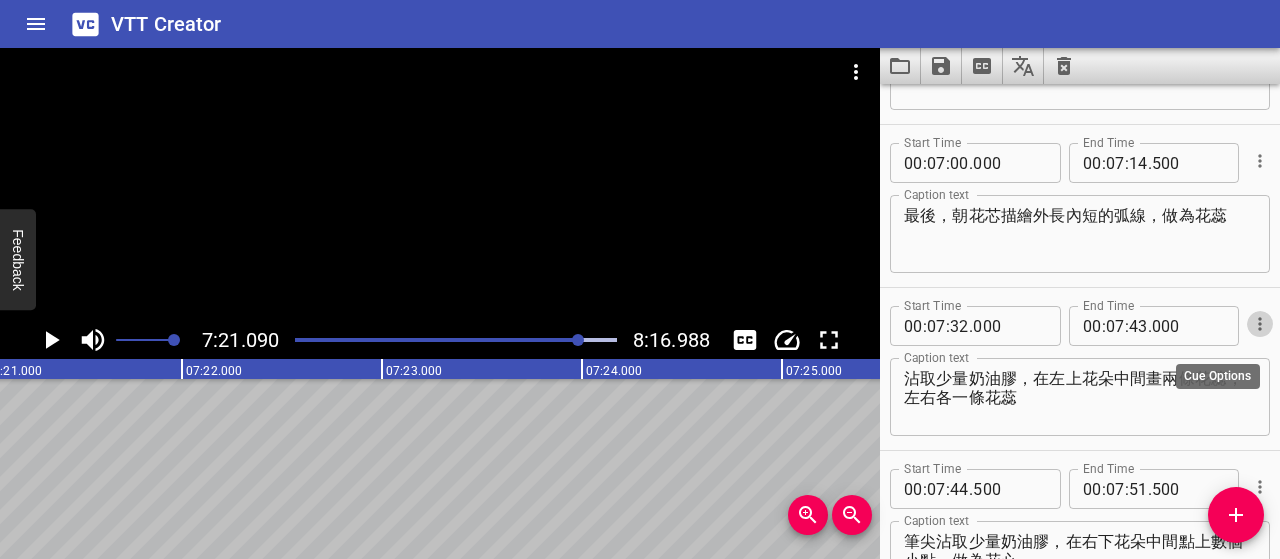click 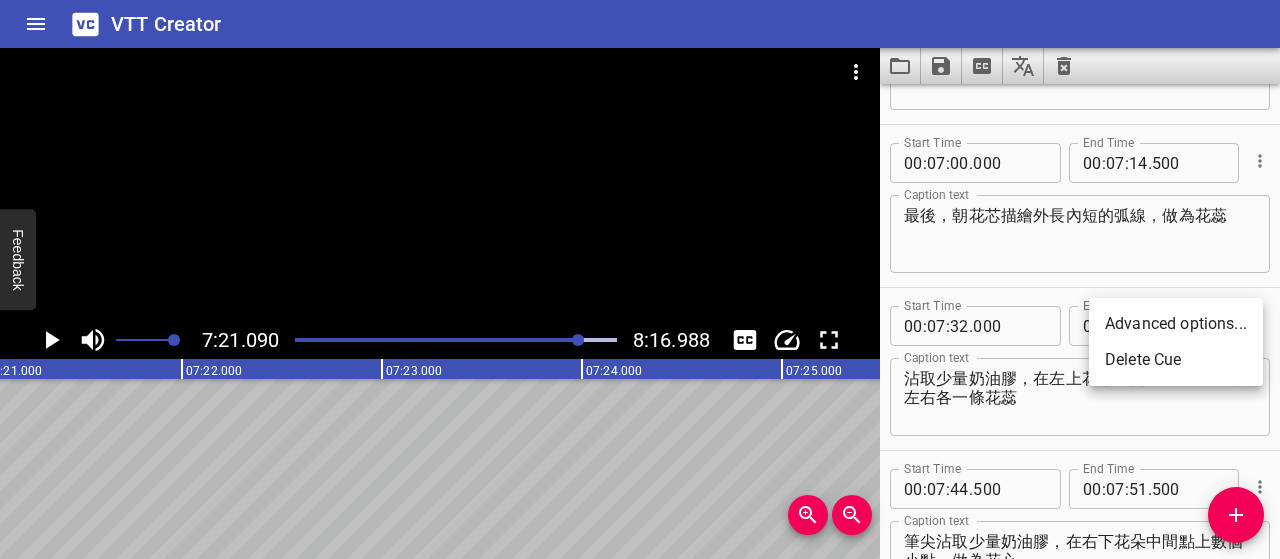 click on "Delete Cue" at bounding box center [1176, 360] 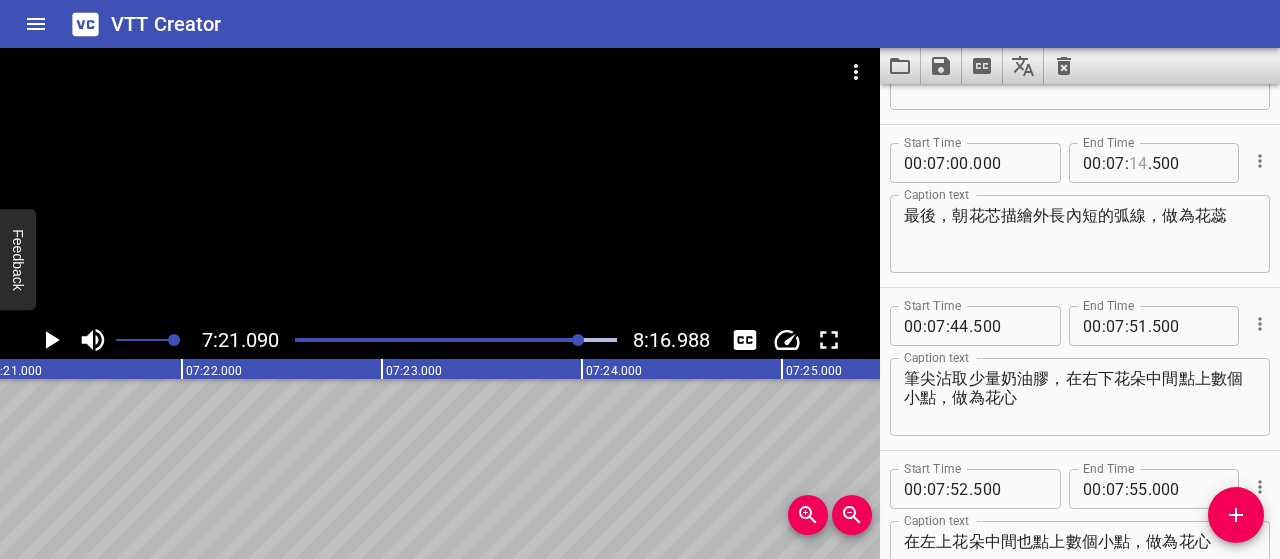 click at bounding box center [1138, 163] 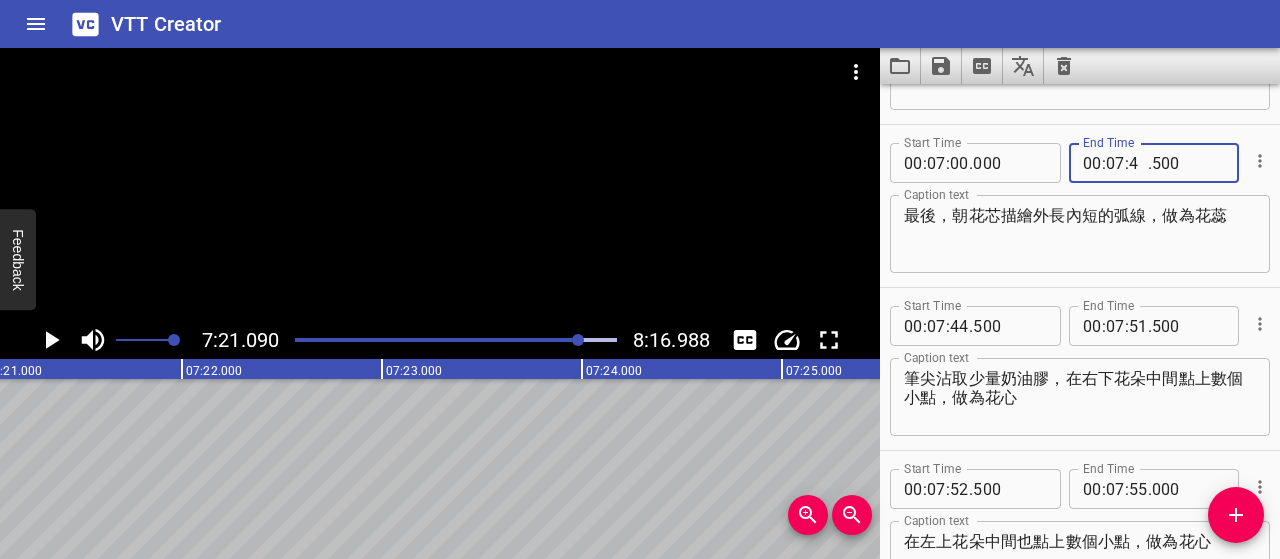 type on "43" 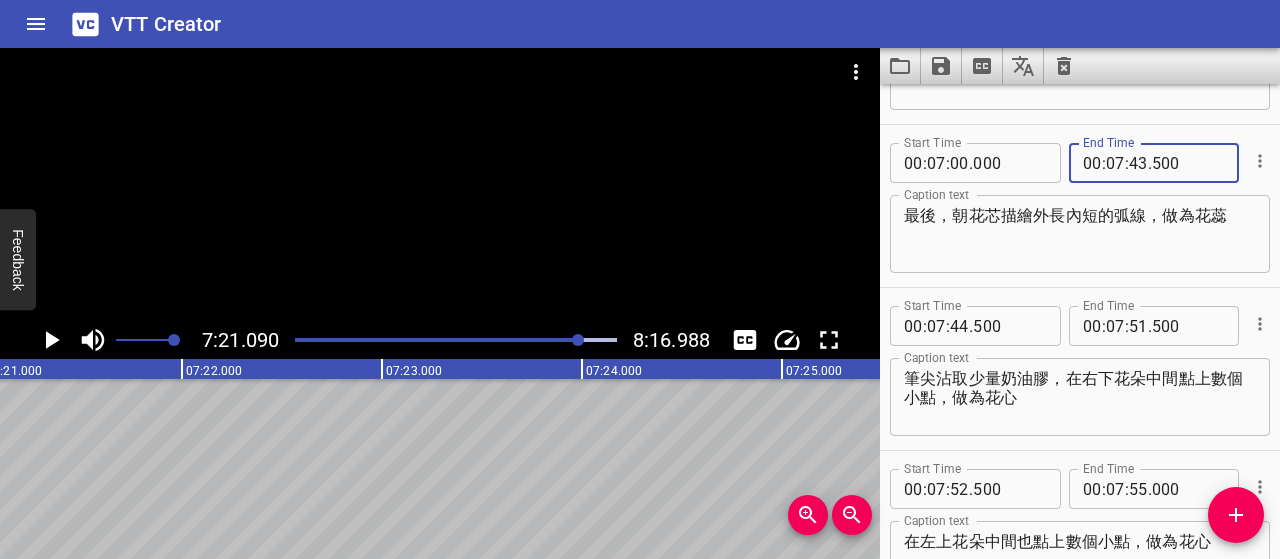 type on "500" 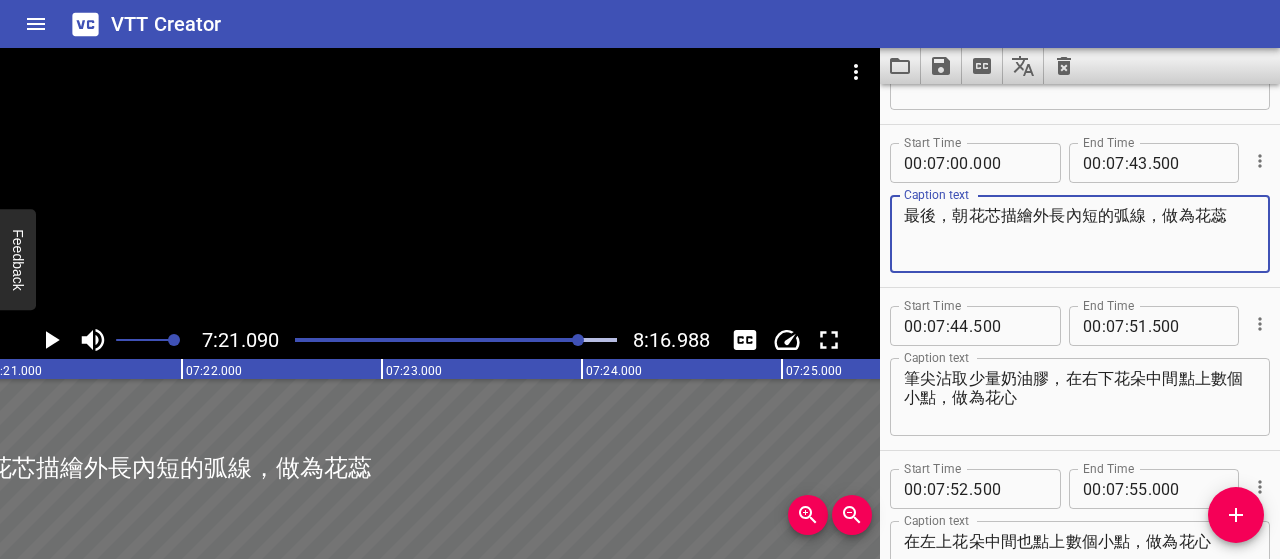 click on "最後，朝花芯描繪外長內短的弧線，做為花蕊" at bounding box center (1080, 234) 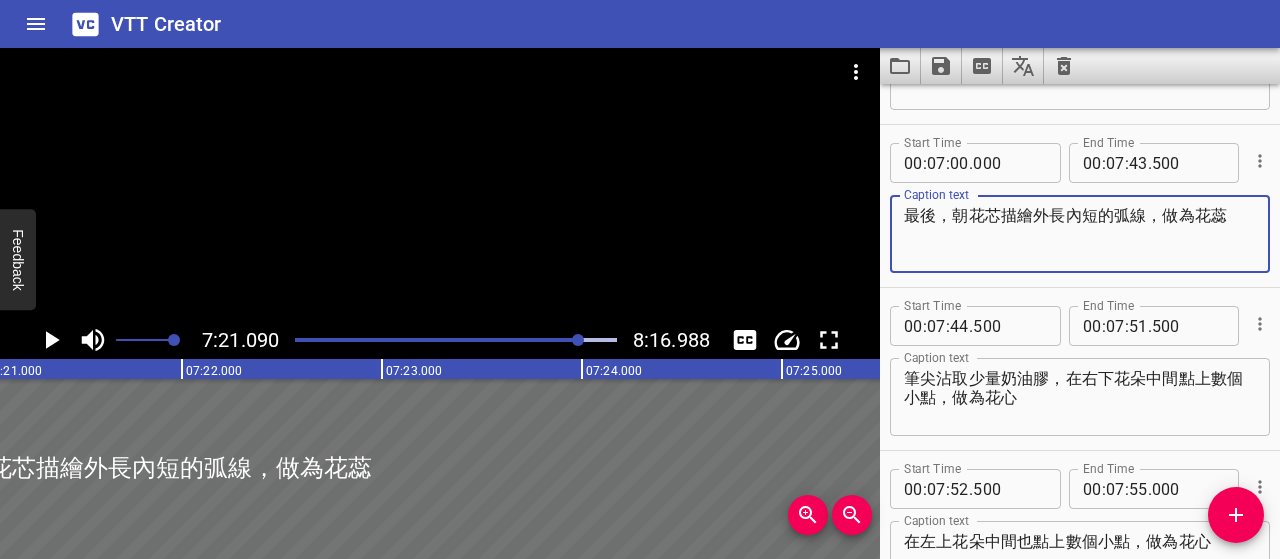 click 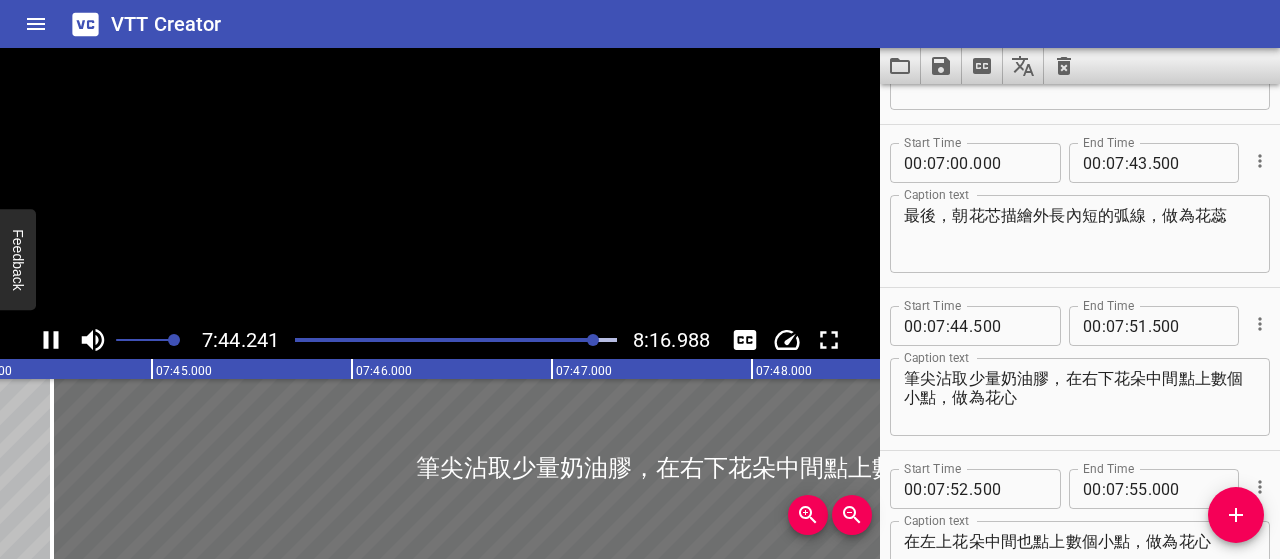 scroll, scrollTop: 0, scrollLeft: 92896, axis: horizontal 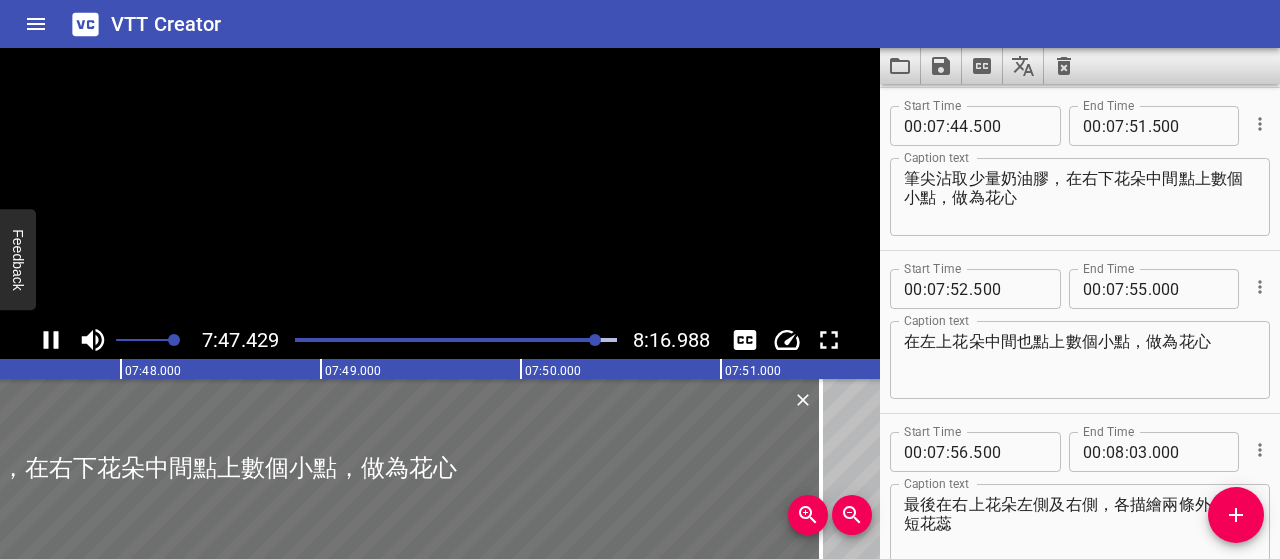 click 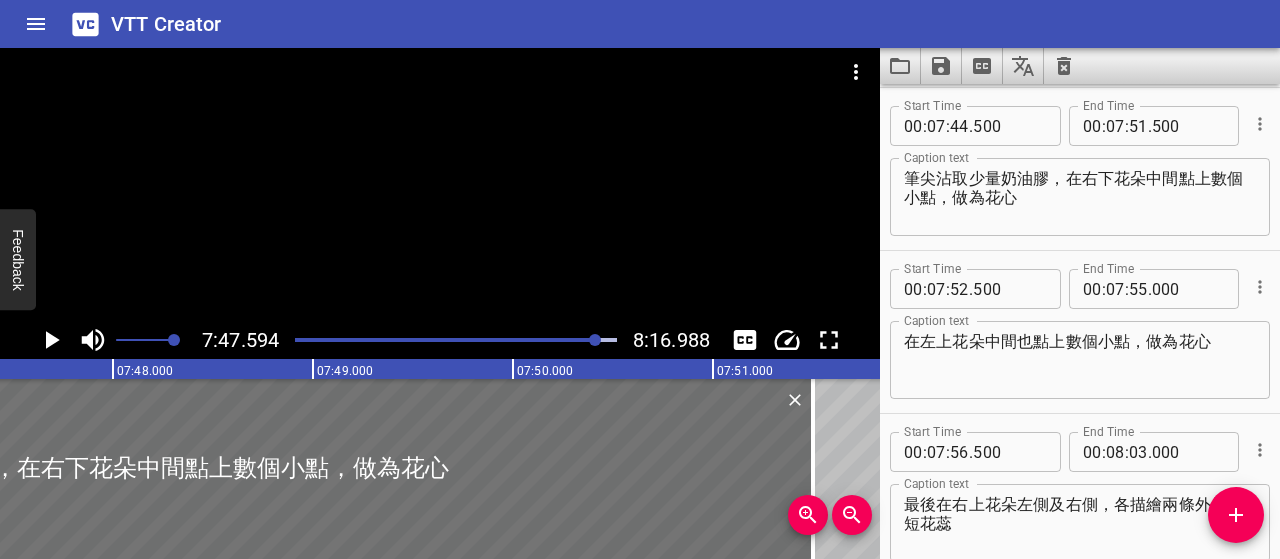 scroll, scrollTop: 0, scrollLeft: 93518, axis: horizontal 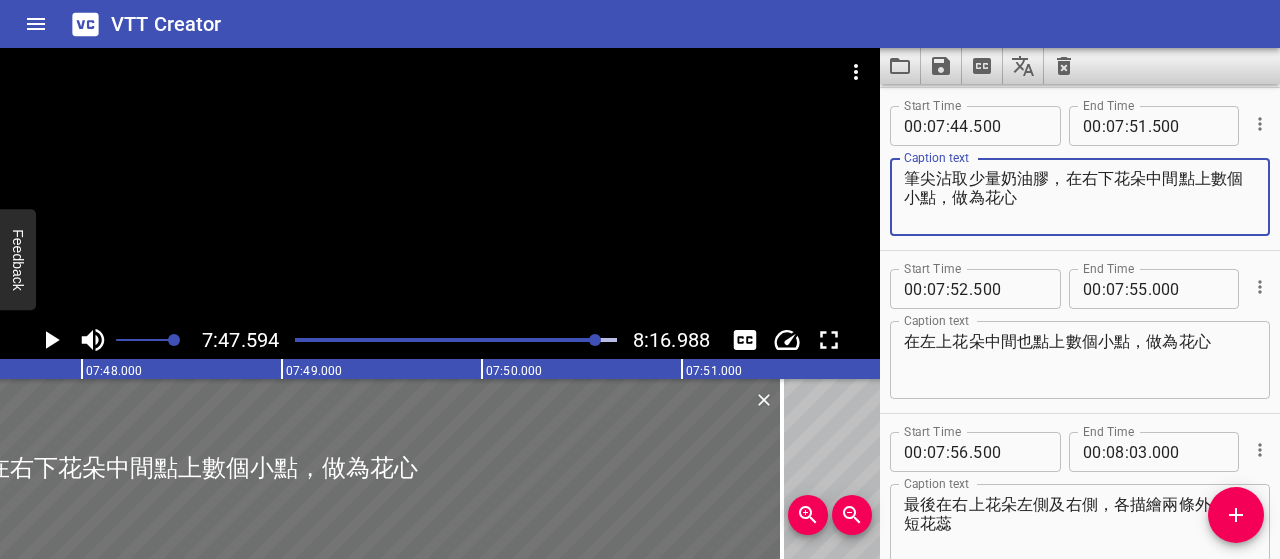 drag, startPoint x: 1118, startPoint y: 177, endPoint x: 878, endPoint y: 172, distance: 240.05208 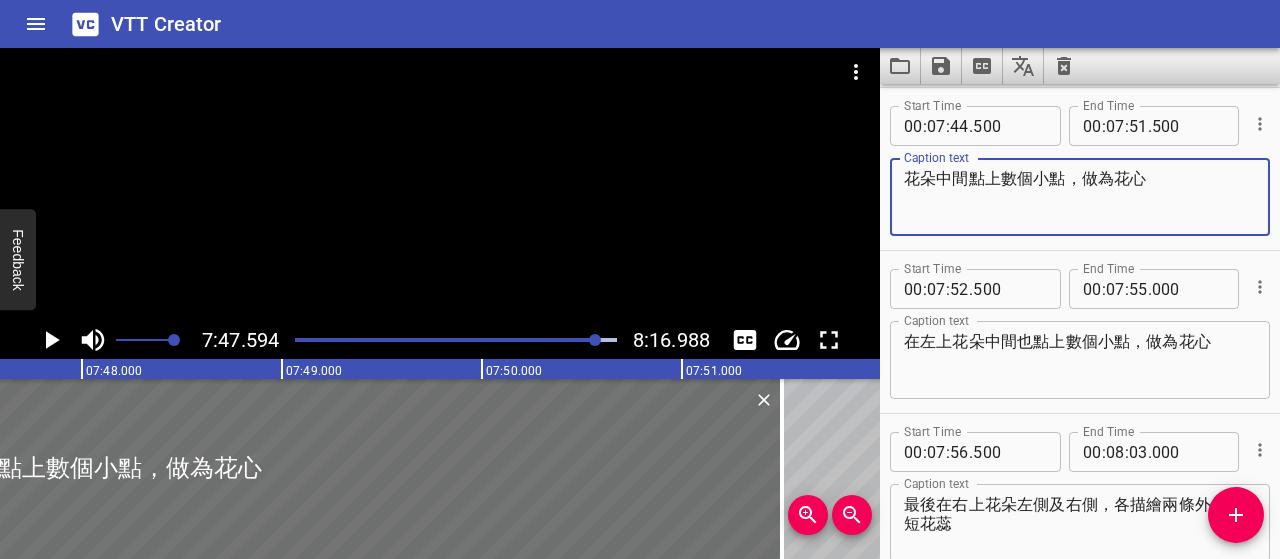 click on "花朵中間點上數個小點，做為花心" at bounding box center [1080, 197] 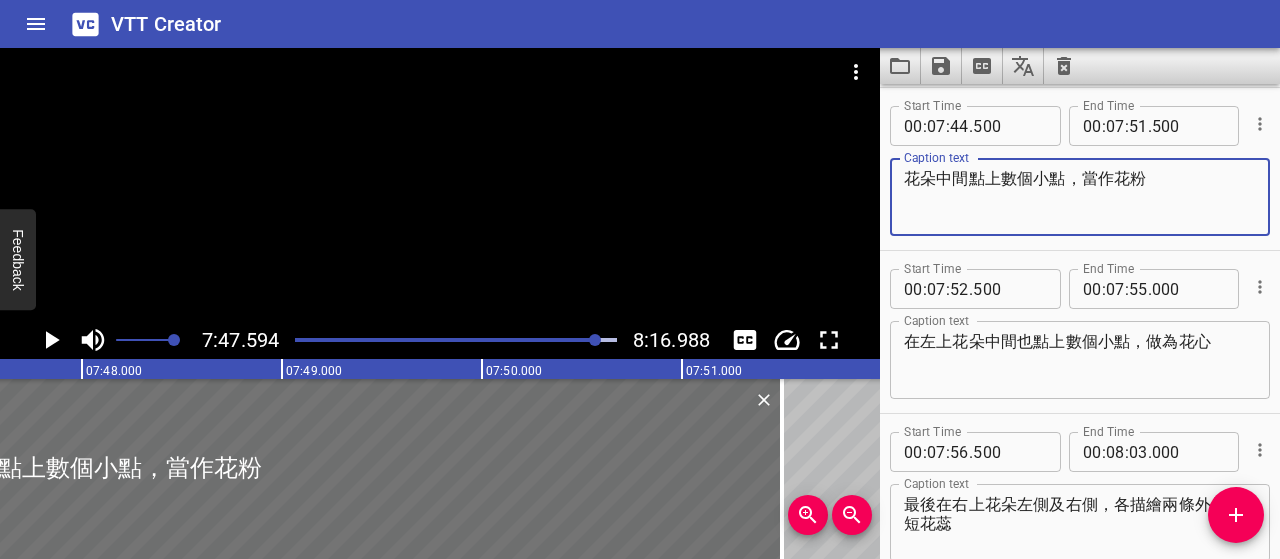 click on "花朵中間點上數個小點，當作花粉" at bounding box center (1080, 197) 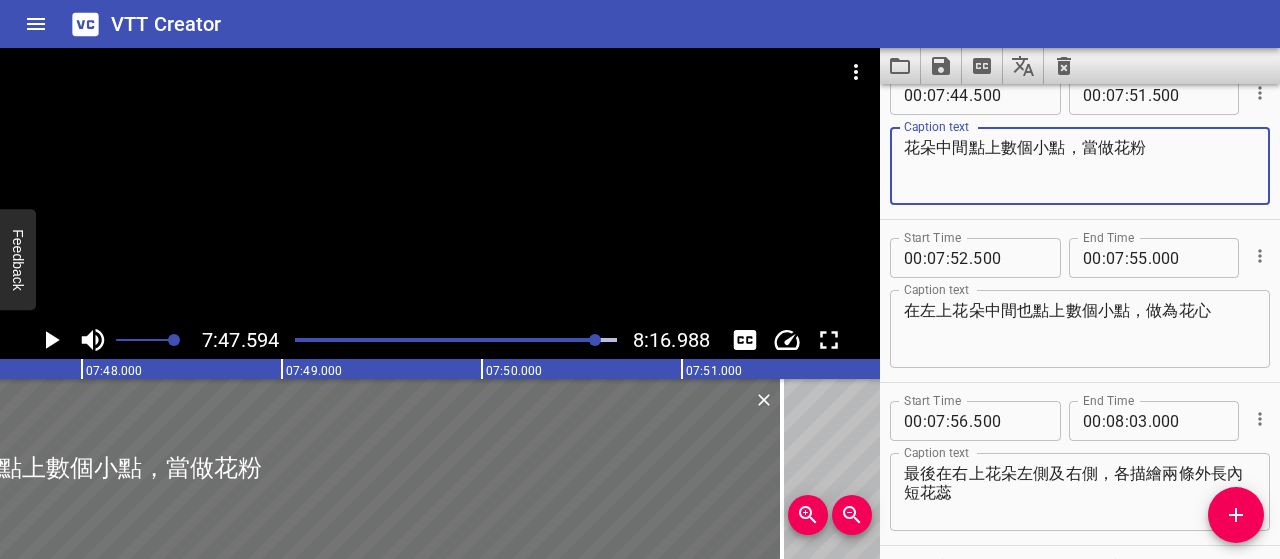 scroll, scrollTop: 4727, scrollLeft: 0, axis: vertical 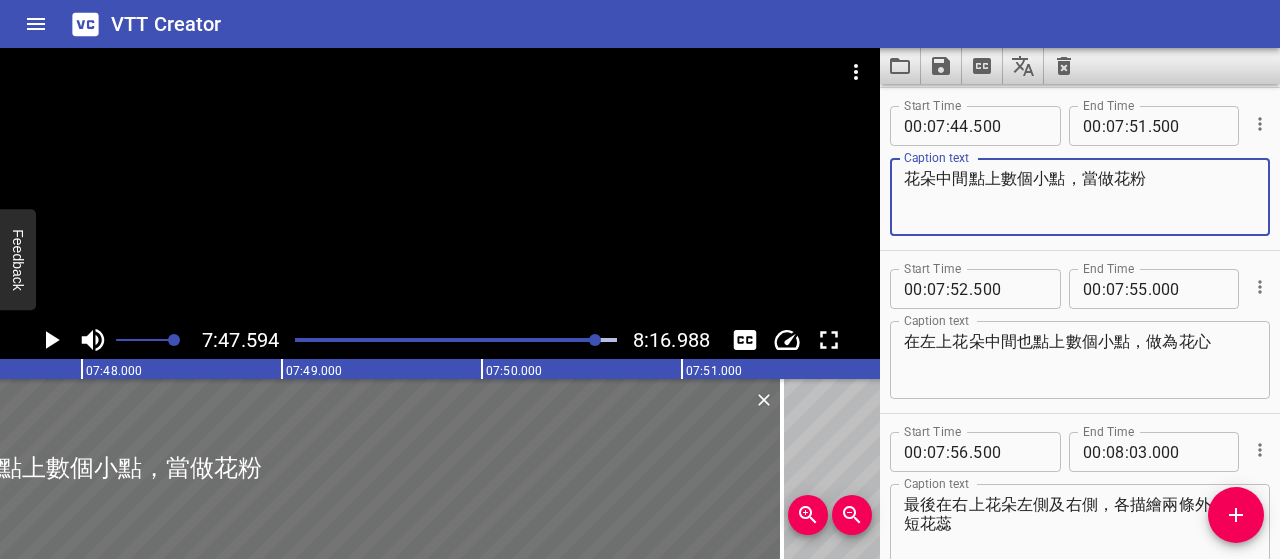 drag, startPoint x: 969, startPoint y: 177, endPoint x: 862, endPoint y: 177, distance: 107 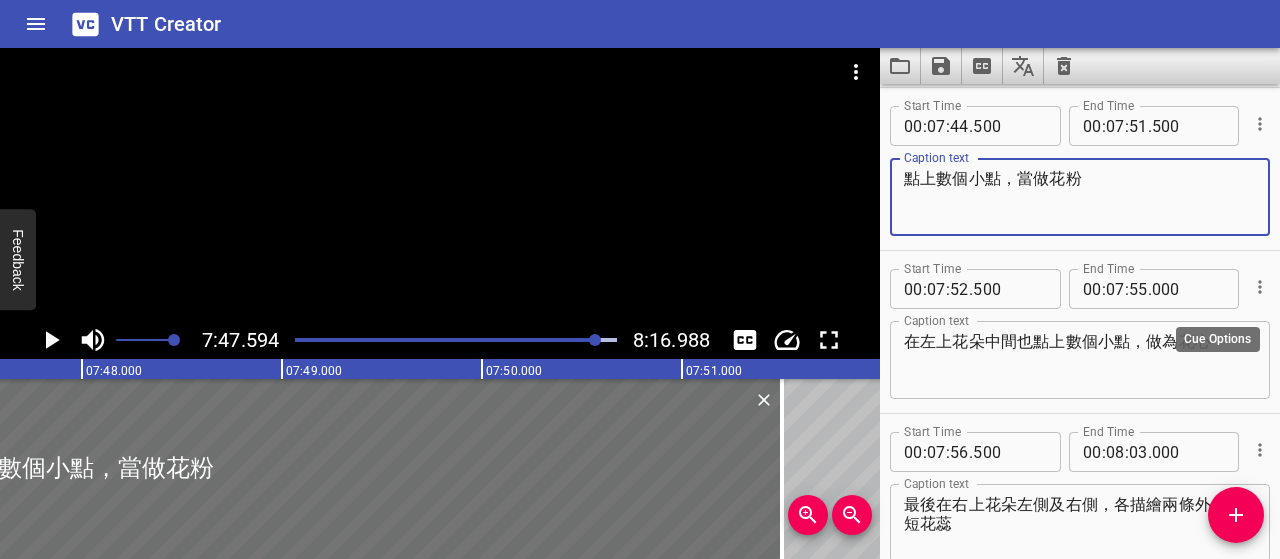 type on "點上數個小點，當做花粉" 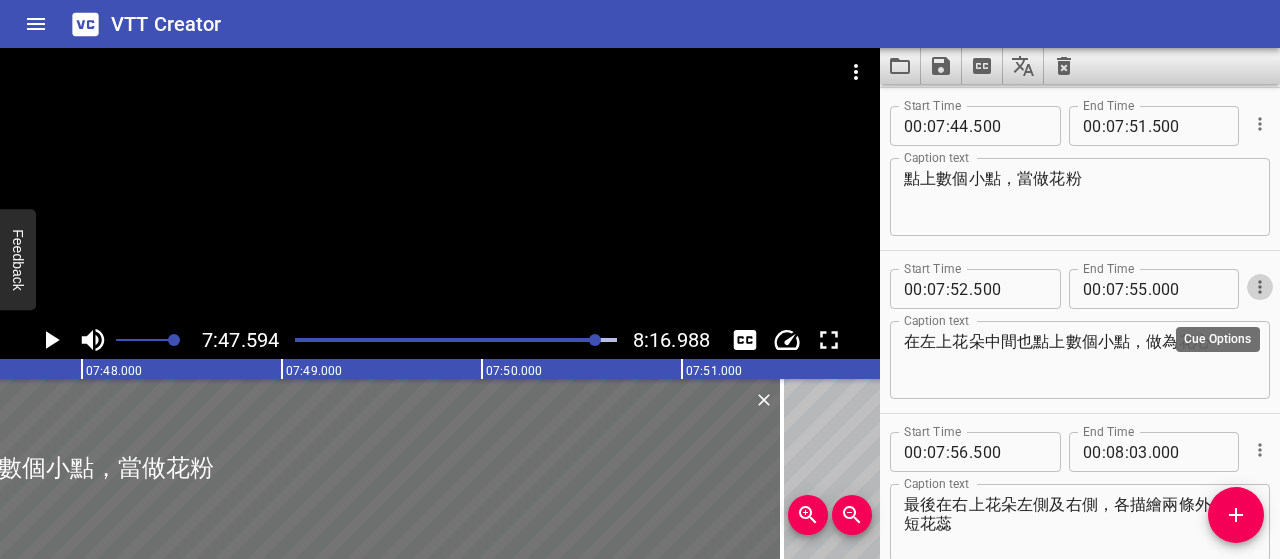 click 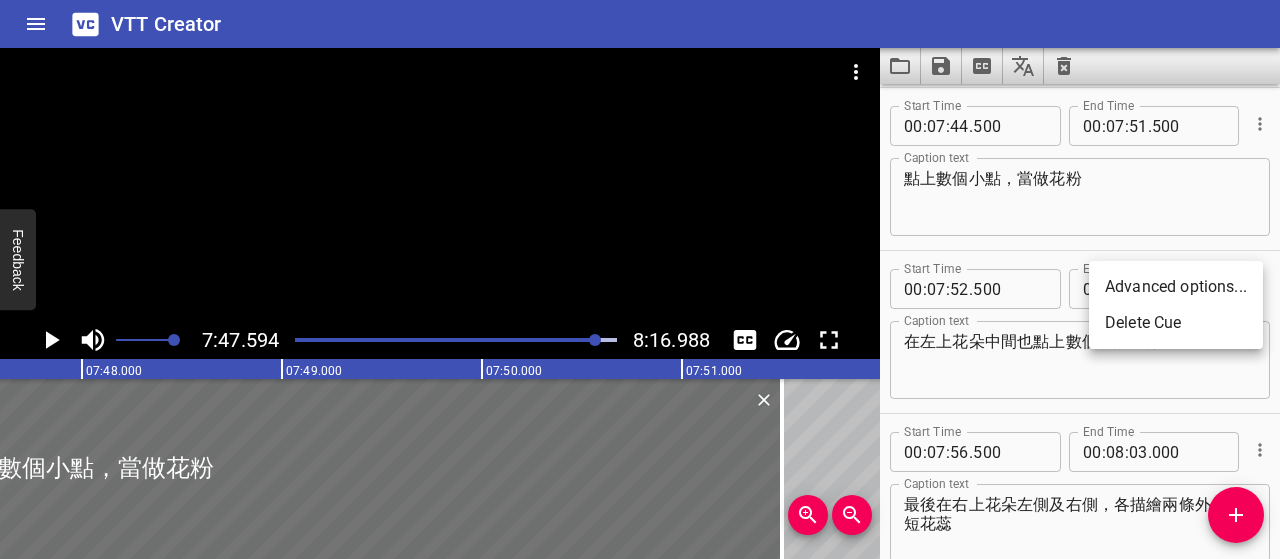 click on "Delete Cue" at bounding box center [1176, 323] 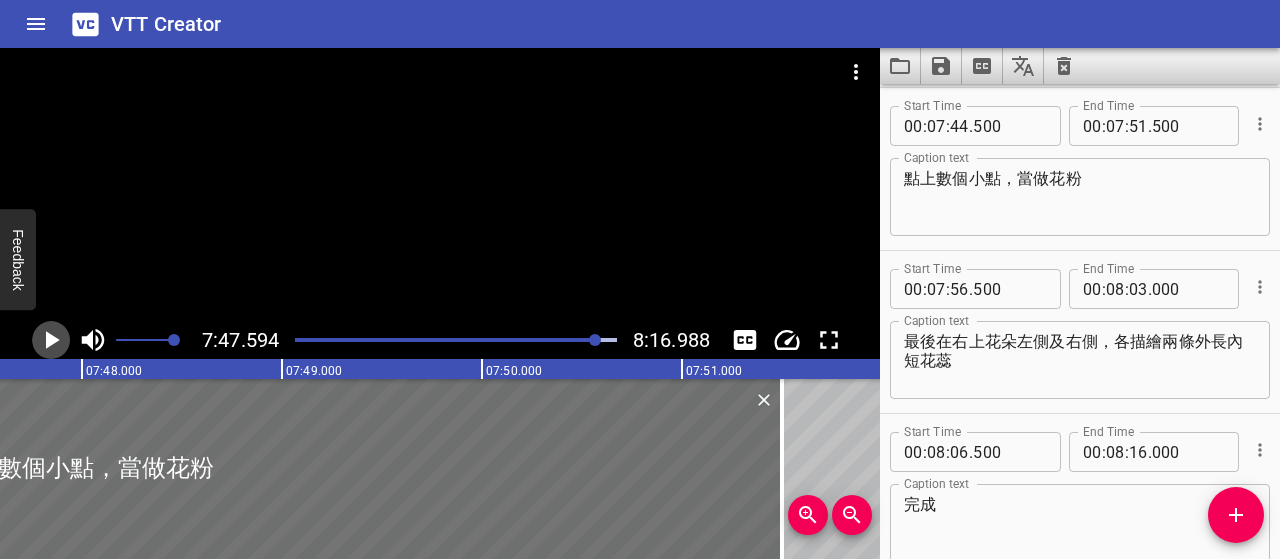 click 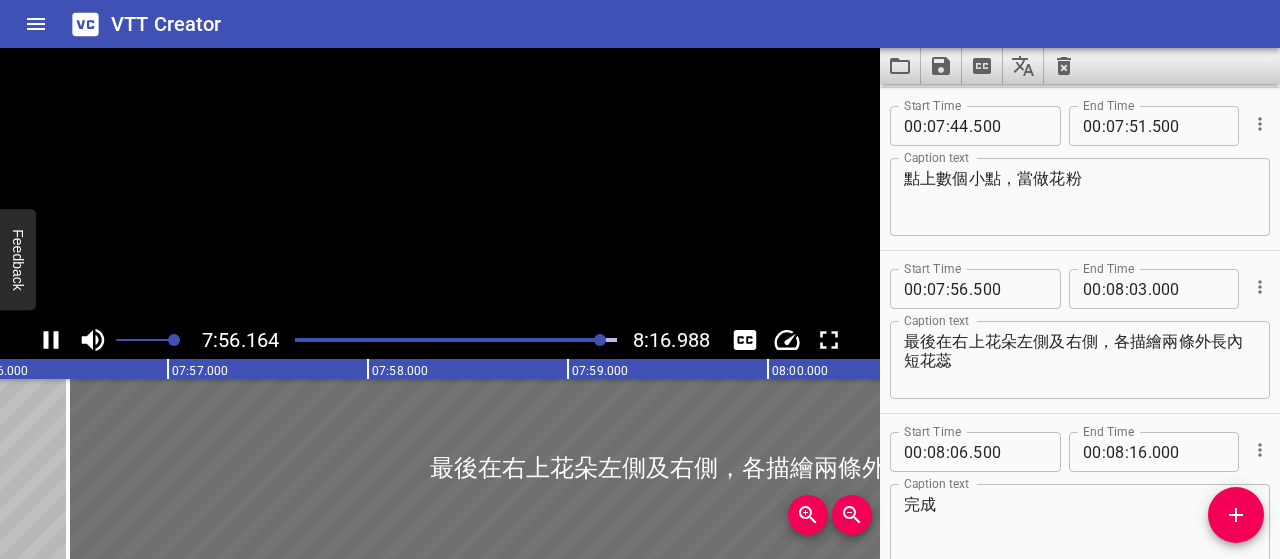 click 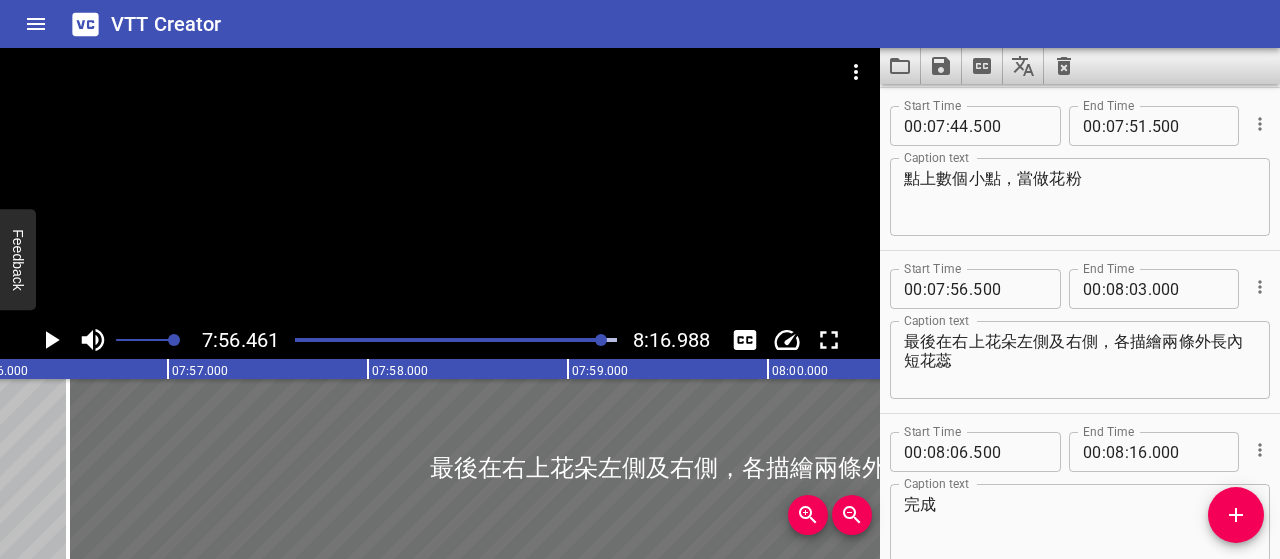 scroll, scrollTop: 0, scrollLeft: 95292, axis: horizontal 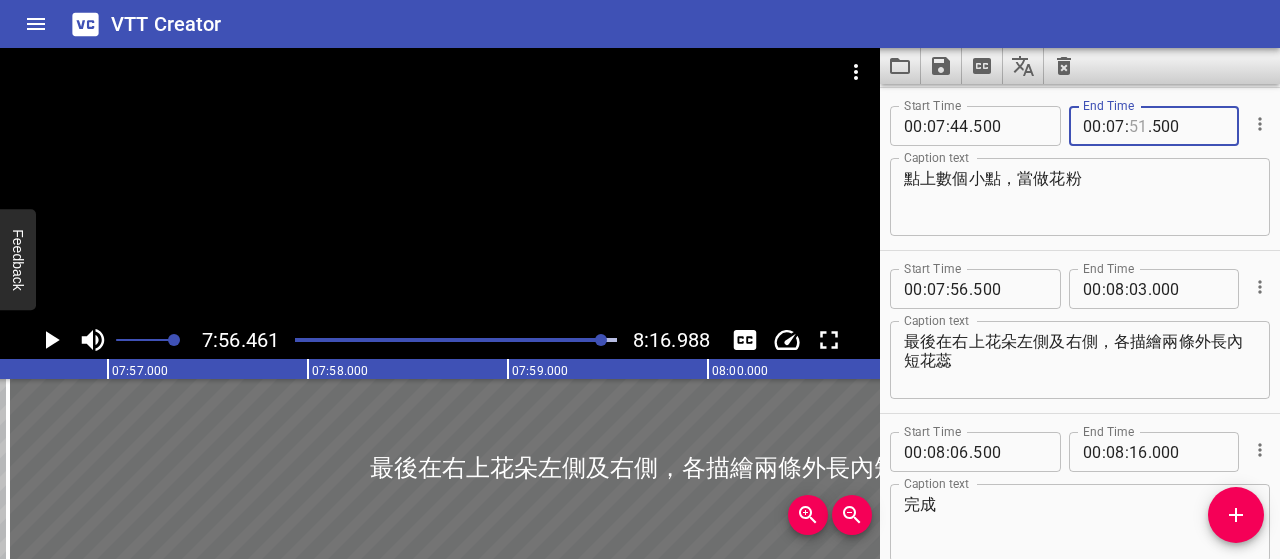 click at bounding box center (1138, 126) 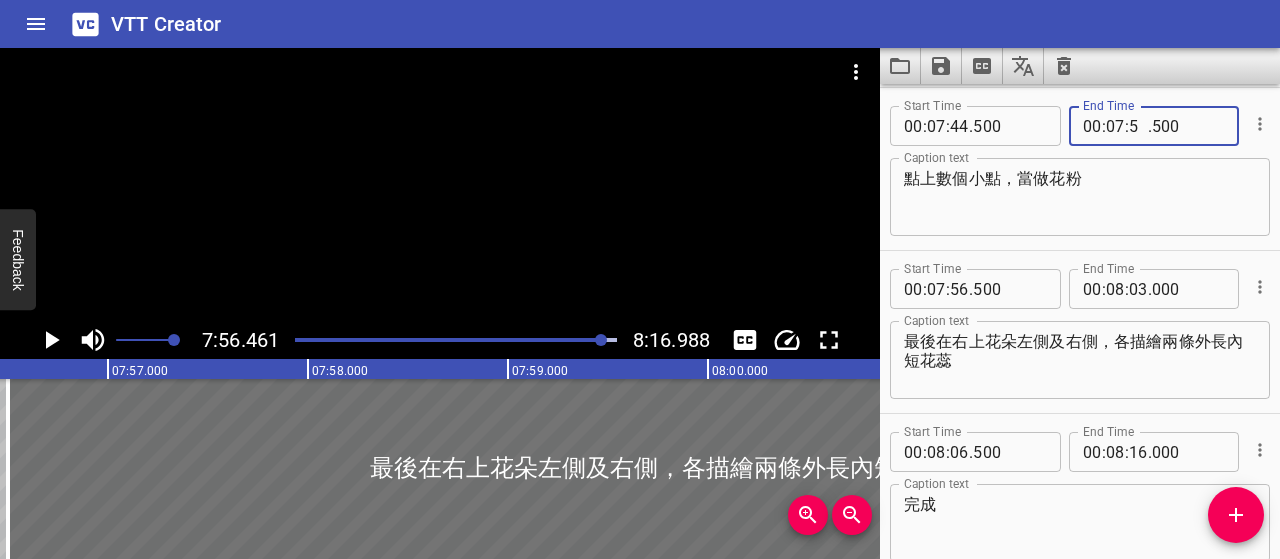 type on "55" 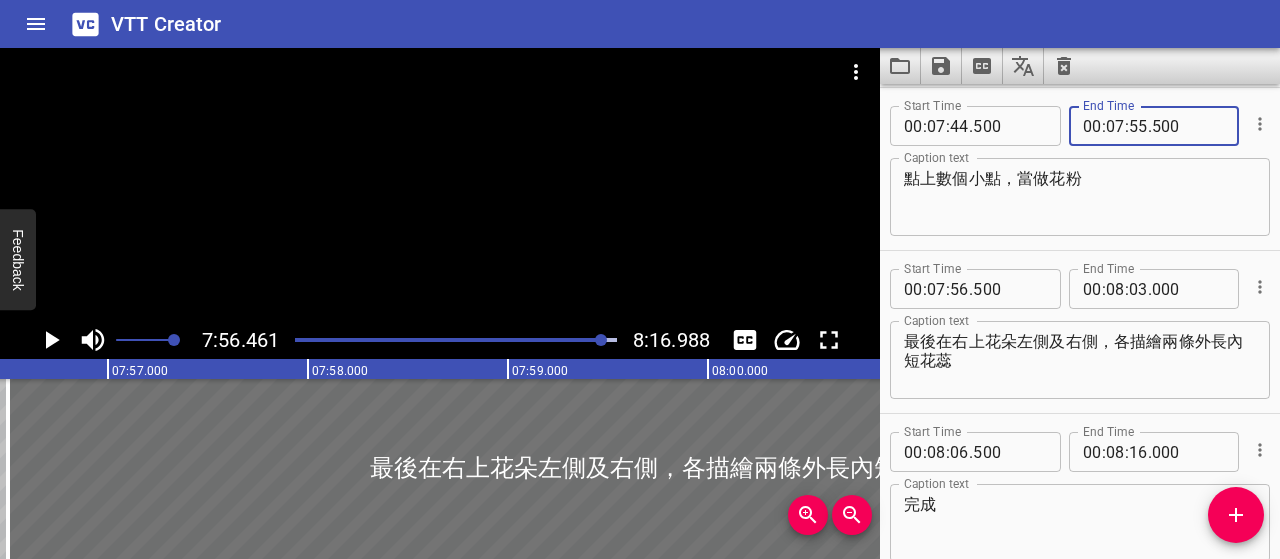 type on "500" 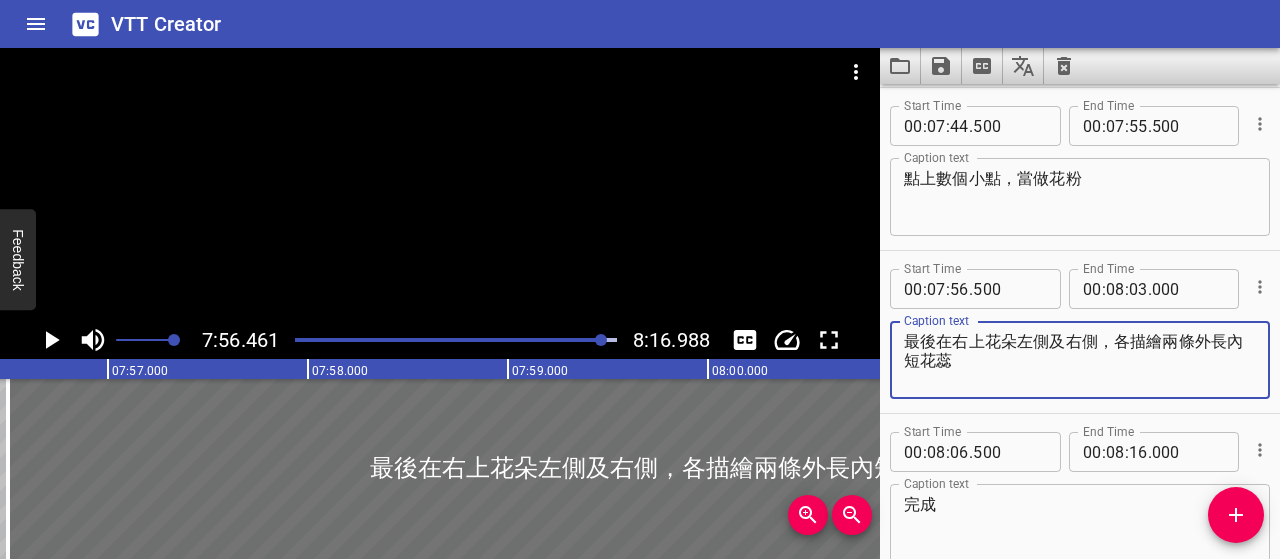 click on "最後在右上花朵左側及右側，各描繪兩條外長內短花蕊" at bounding box center [1080, 360] 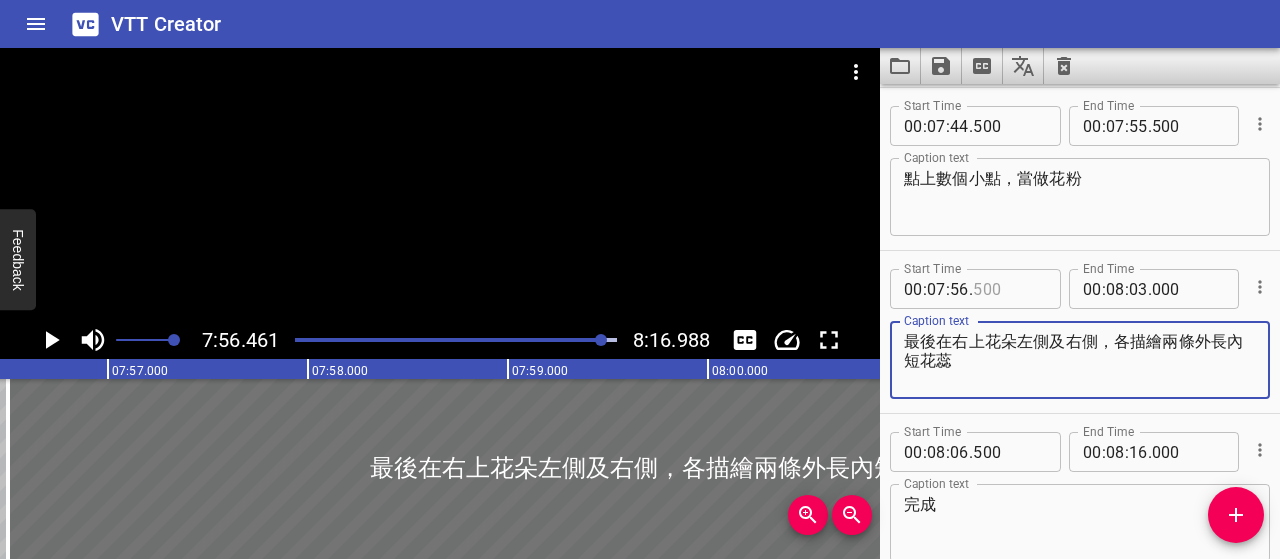 click at bounding box center (1009, 289) 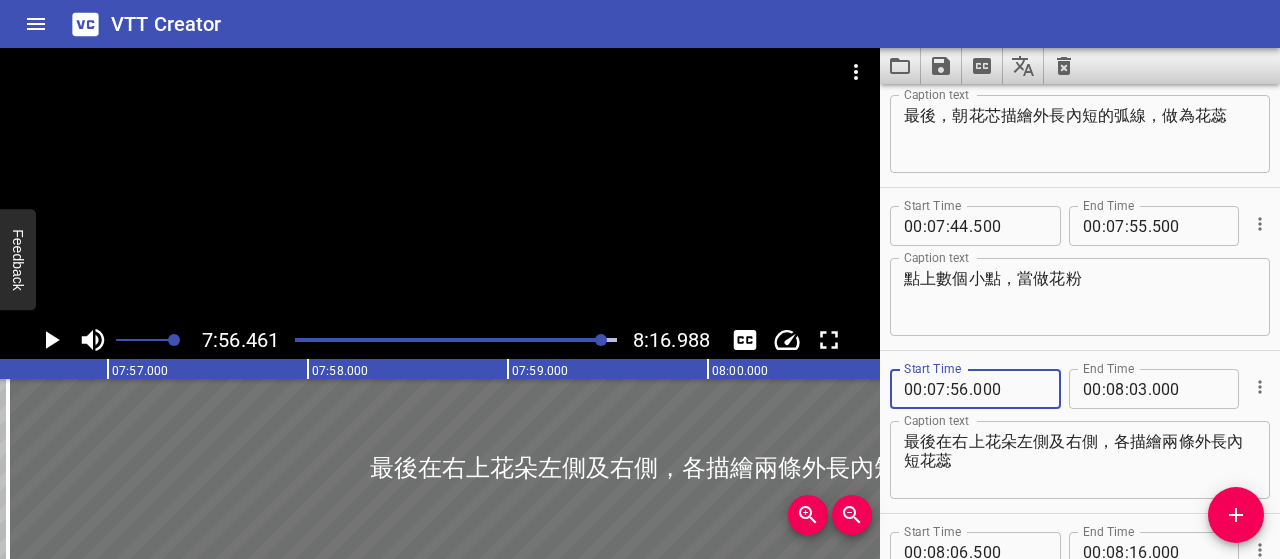 scroll, scrollTop: 4427, scrollLeft: 0, axis: vertical 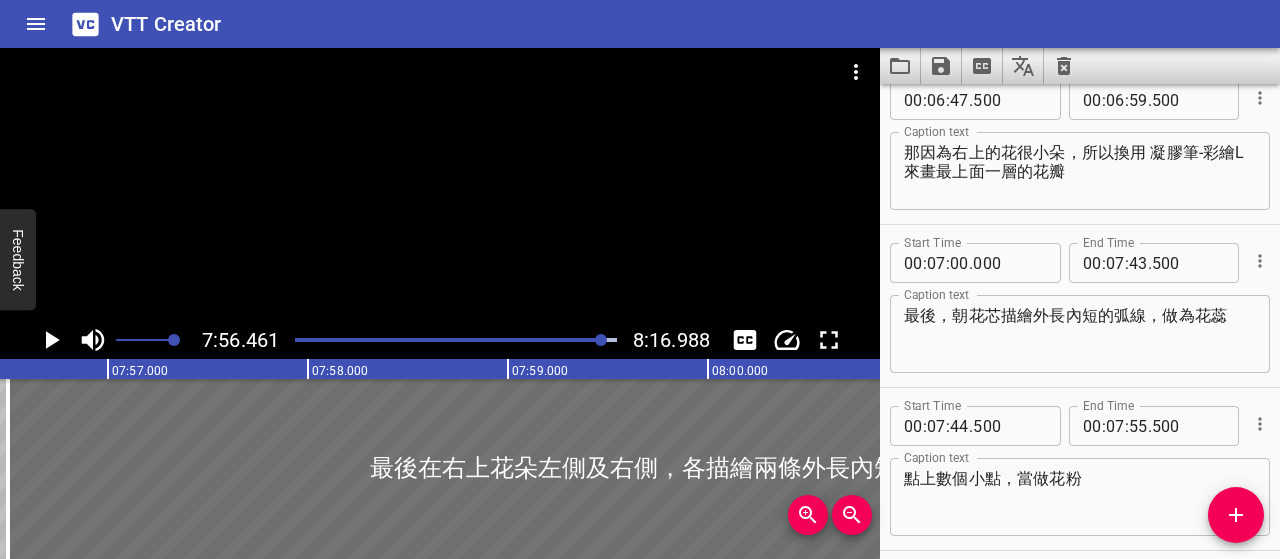 type on "000" 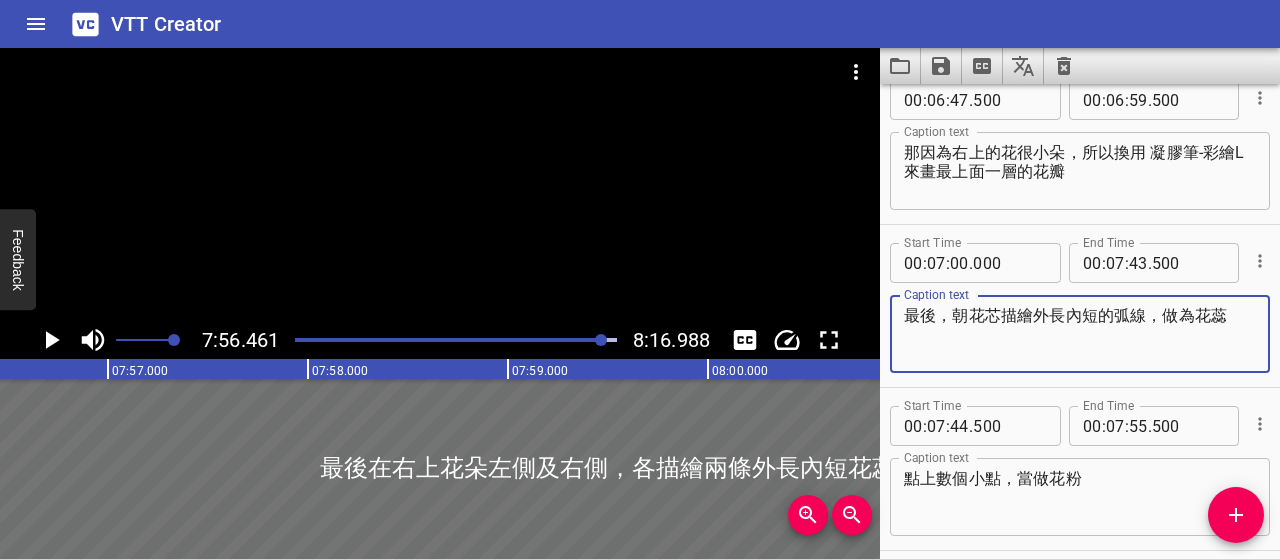 drag, startPoint x: 950, startPoint y: 313, endPoint x: 847, endPoint y: 310, distance: 103.04368 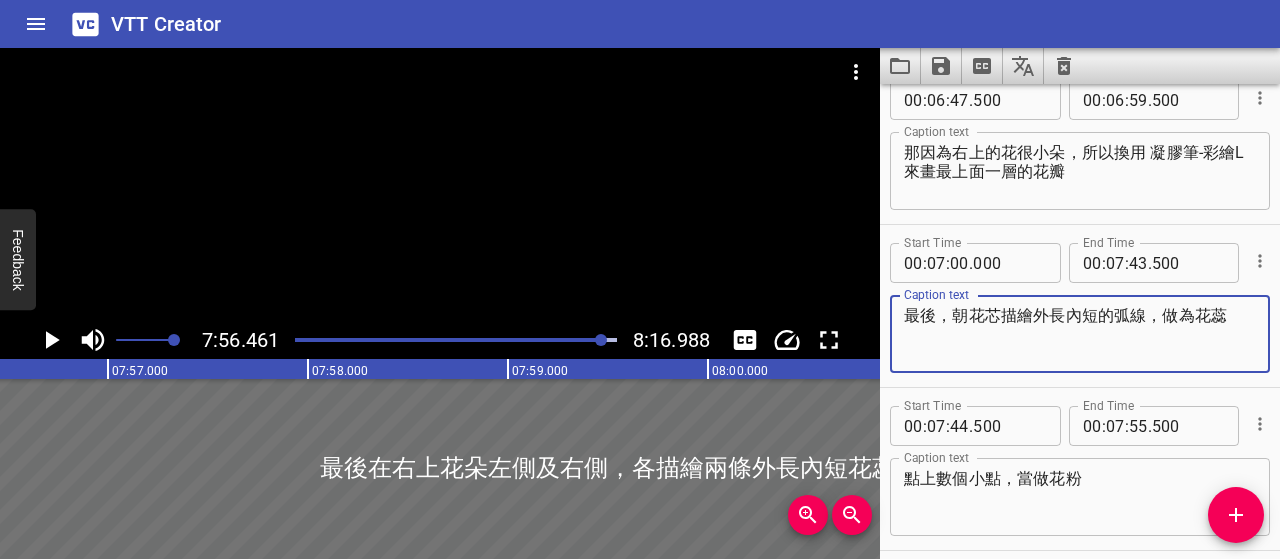 click on "7:56.461 8:16.988 00:00.000 00:01.000 00:02.000 00:03.000 00:04.000 00:05.000 00:06.000 00:07.000 00:08.000 00:09.000 00:10.000 00:11.000 00:12.000 00:13.000 00:14.000 00:15.000 00:16.000 00:17.000 00:18.000 00:19.000 00:20.000 00:21.000 00:22.000 00:23.000 00:24.000 00:25.000 00:25.000 00:26.000 00:27.000 00:28.000 00:29.000 00:30.000 00:31.000 00:32.000 00:33.000 00:34.000 00:35.000 00:36.000 00:37.000 00:38.000 00:39.000 00:40.000 00:41.000 00:42.000 00:43.000 00:44.000 00:45.000 00:46.000 00:47.000 00:48.000 00:49.000 00:50.000 00:50.000 00:51.000 00:52.000 00:53.000 00:54.000 00:55.000 00:56.000 00:57.000 00:58.000 00:59.000 01:00.000 01:01.000 01:02.000 01:03.000 01:04.000 01:05.000 01:06.000 01:07.000 01:08.000 01:09.000 01:10.000 01:11.000 01:12.000 01:13.000 01:14.000 01:15.000 01:15.000 01:16.000 01:17.000 01:18.000 01:19.000 01:20.000 01:21.000 01:22.000 01:23.000 01:24.000 01:25.000 01:26.000 01:27.000 01:28.000 01:29.000 01:30.000 01:31.000 01:32.000 01:33.000 01:34.000 01:35.000 01:36.000 除膠" at bounding box center (640, 303) 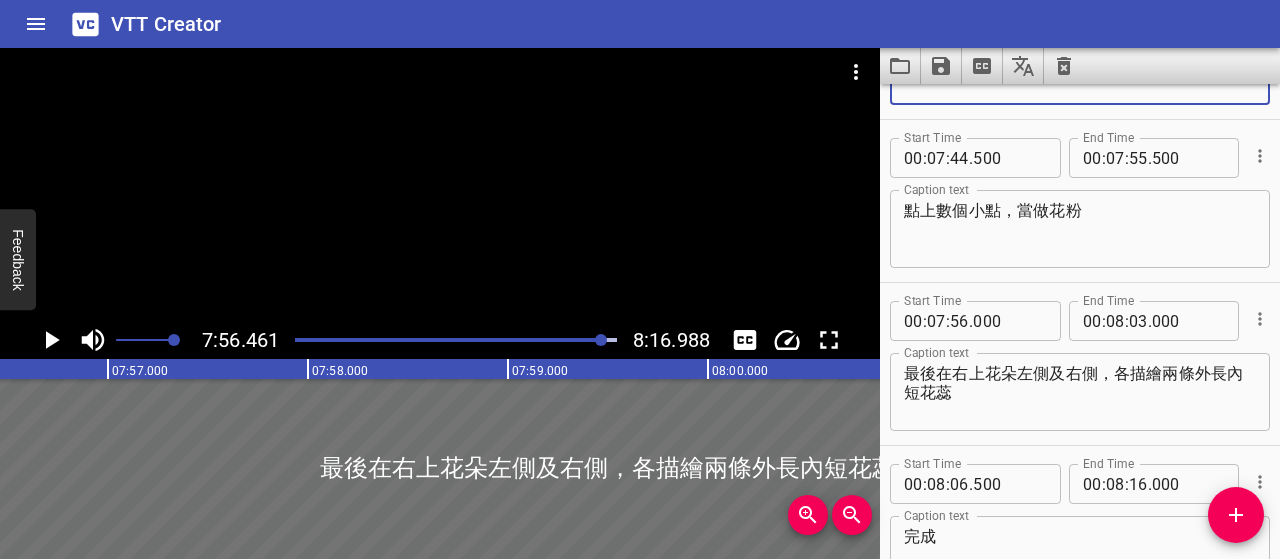scroll, scrollTop: 4727, scrollLeft: 0, axis: vertical 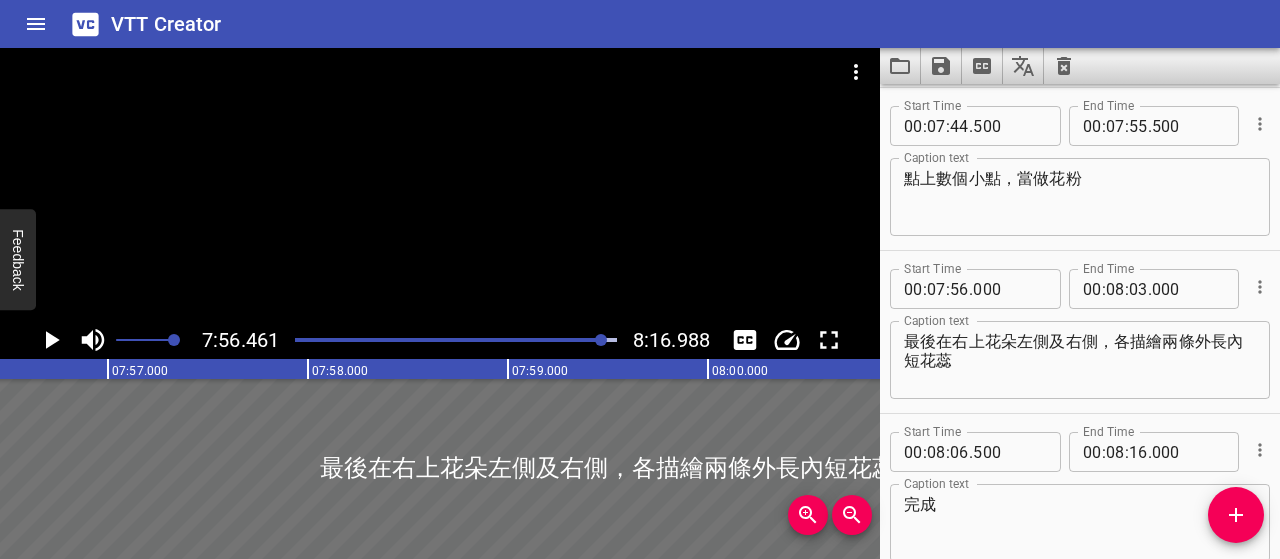 type on "朝花芯描繪外長內短的弧線，做為花蕊" 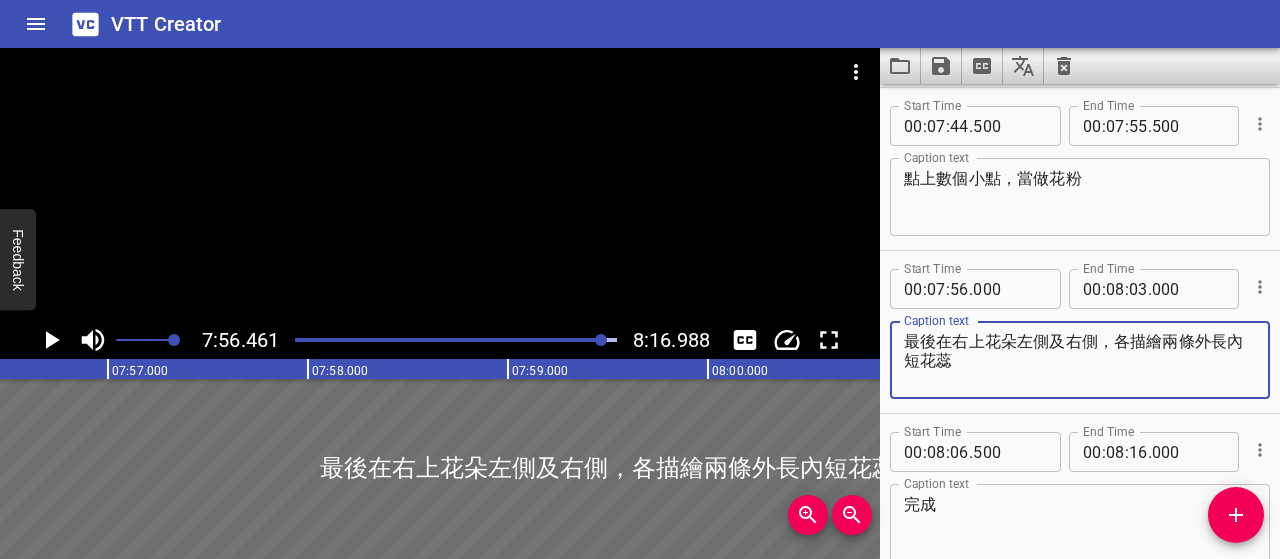 drag, startPoint x: 954, startPoint y: 341, endPoint x: 890, endPoint y: 342, distance: 64.00781 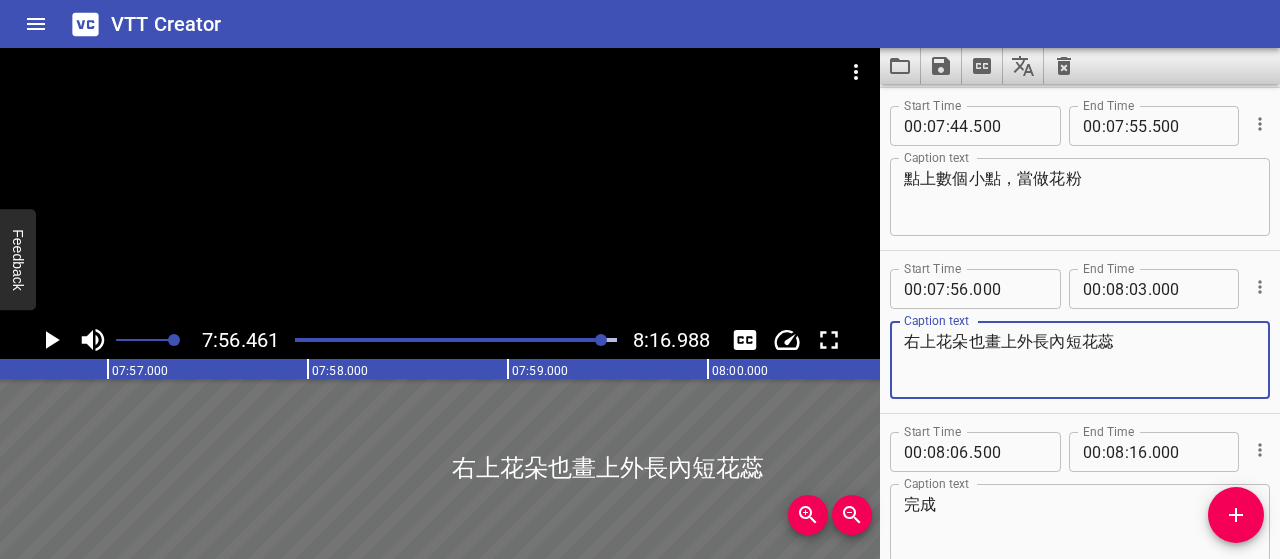 click on "右上花朵也畫上外長內短花蕊" at bounding box center (1080, 360) 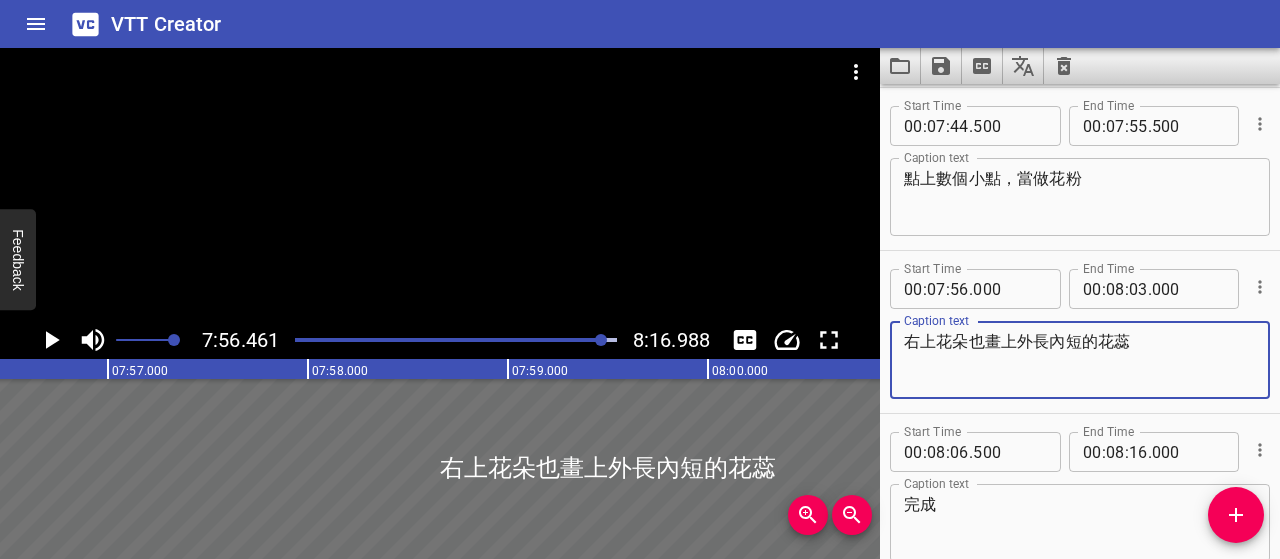 click 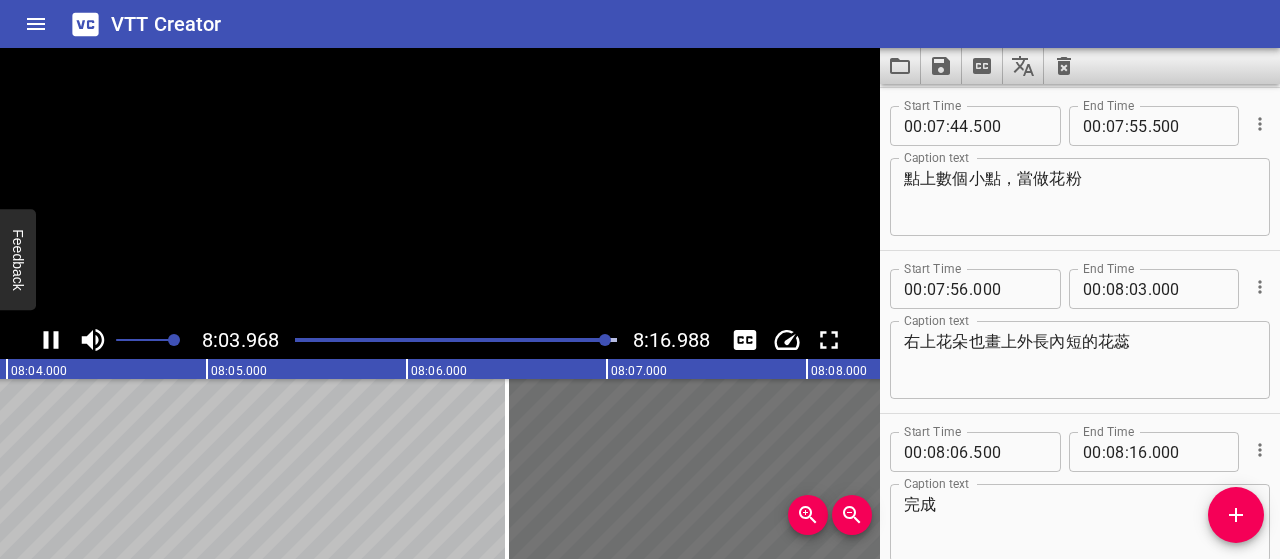click 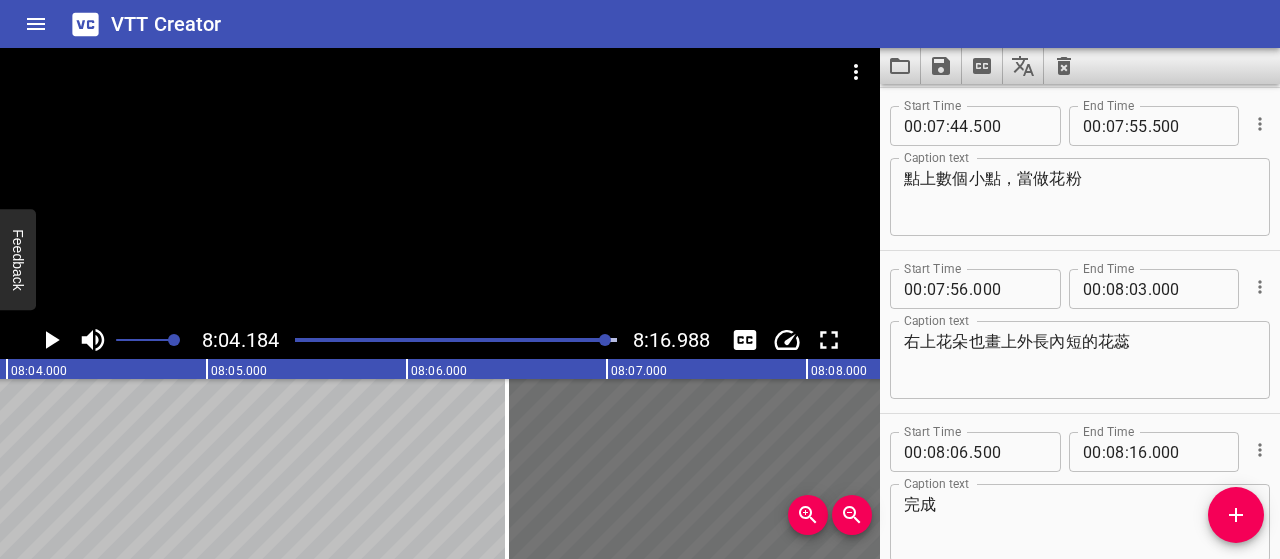 scroll, scrollTop: 0, scrollLeft: 96836, axis: horizontal 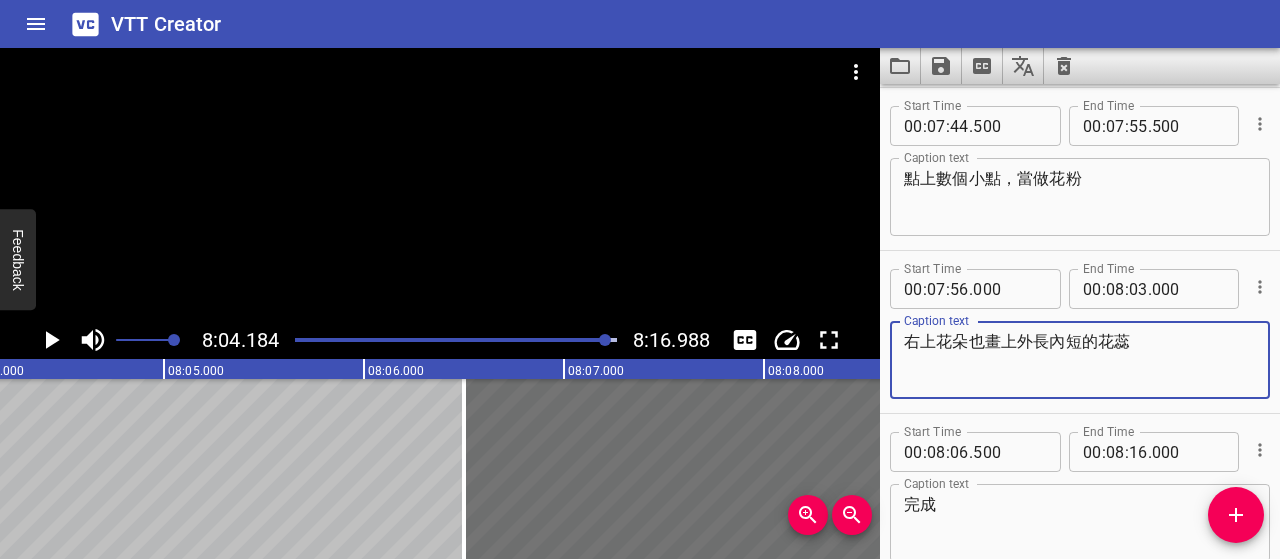 click on "右上花朵也畫上外長內短的花蕊" at bounding box center [1080, 360] 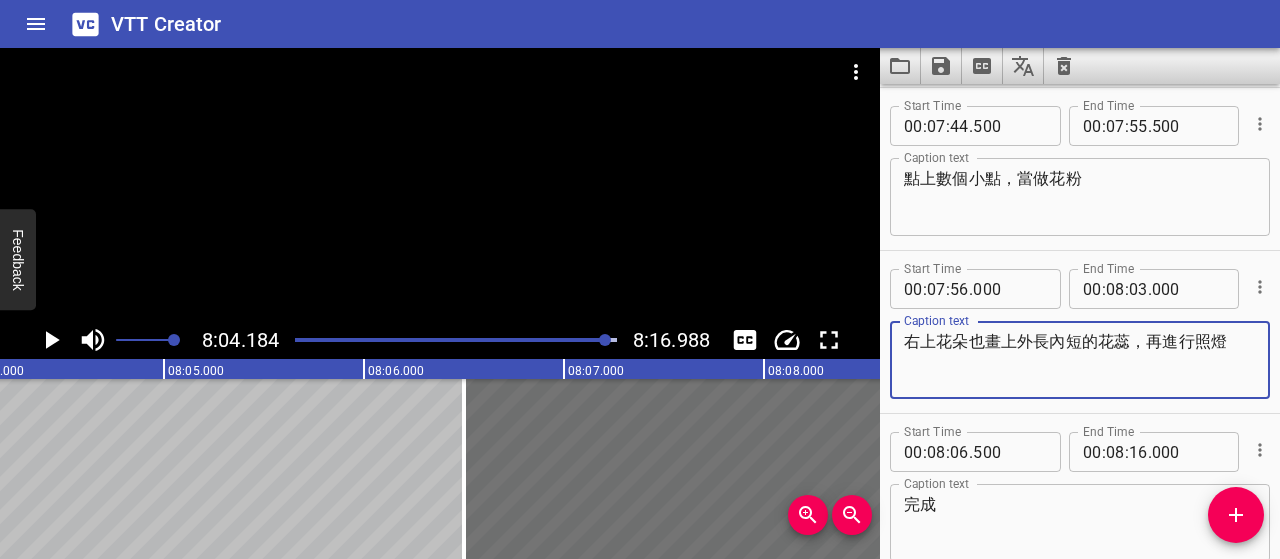 type on "右上花朵也畫上外長內短的花蕊，再進行照燈" 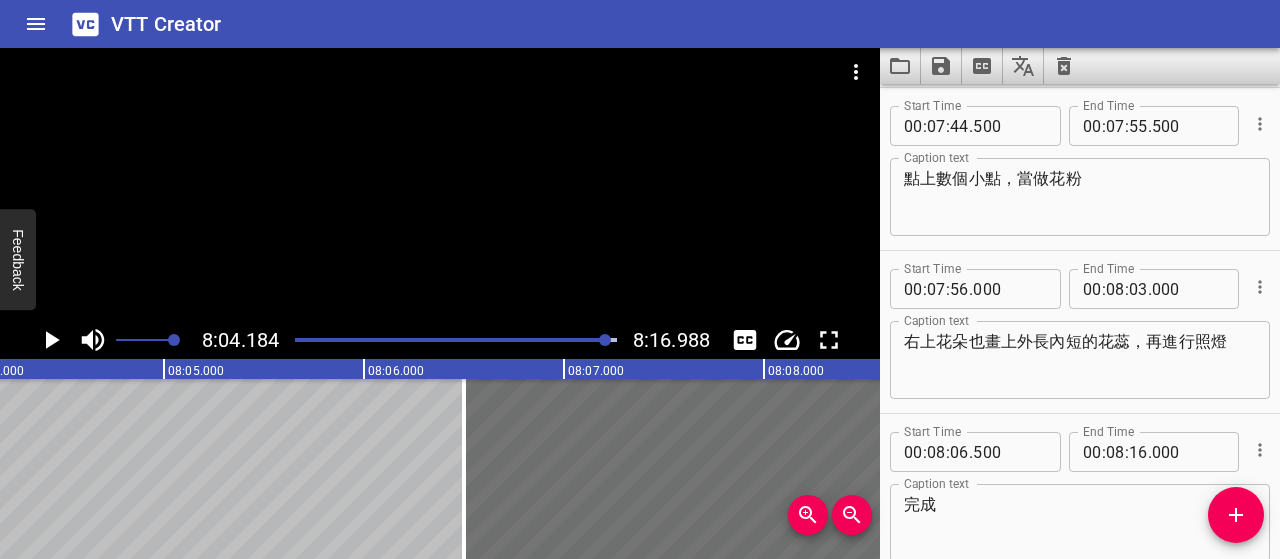 click at bounding box center (456, 340) 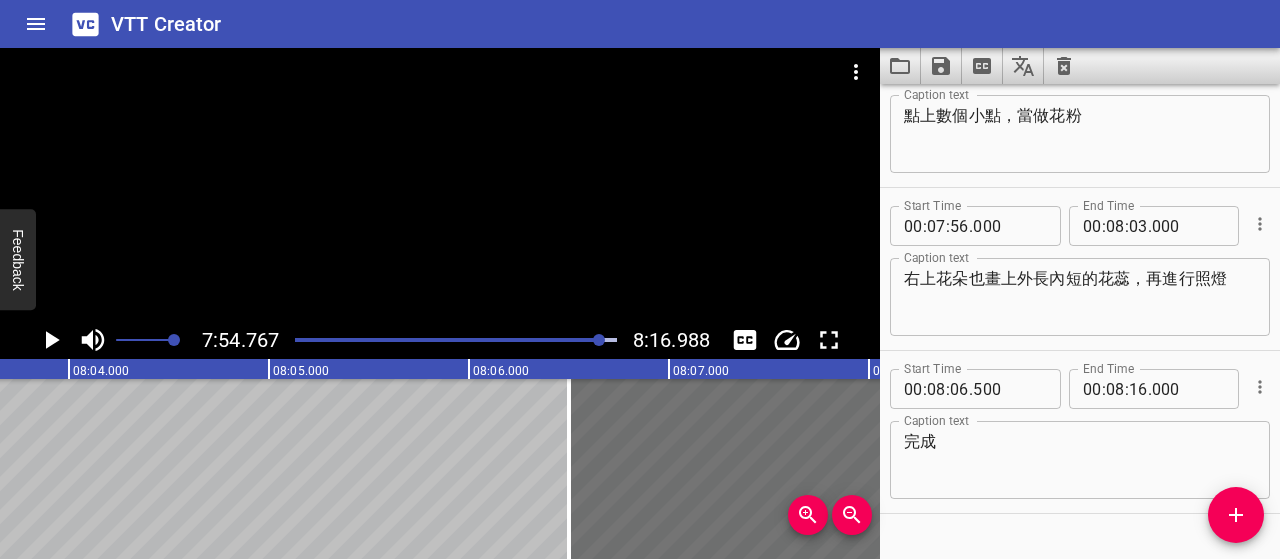 scroll, scrollTop: 0, scrollLeft: 96400, axis: horizontal 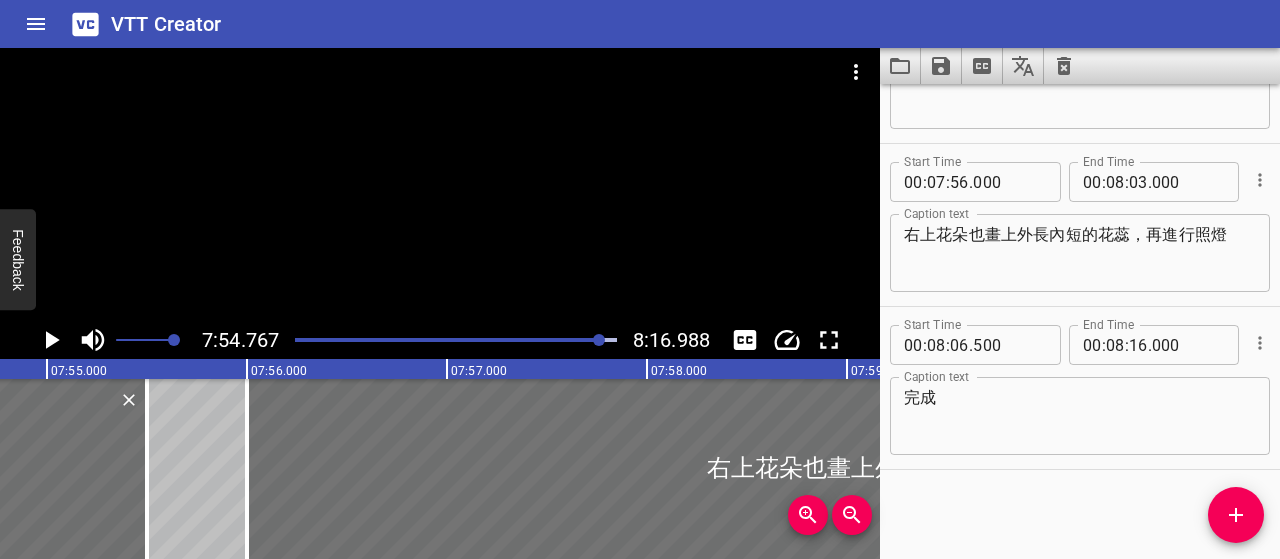 click at bounding box center (456, 340) 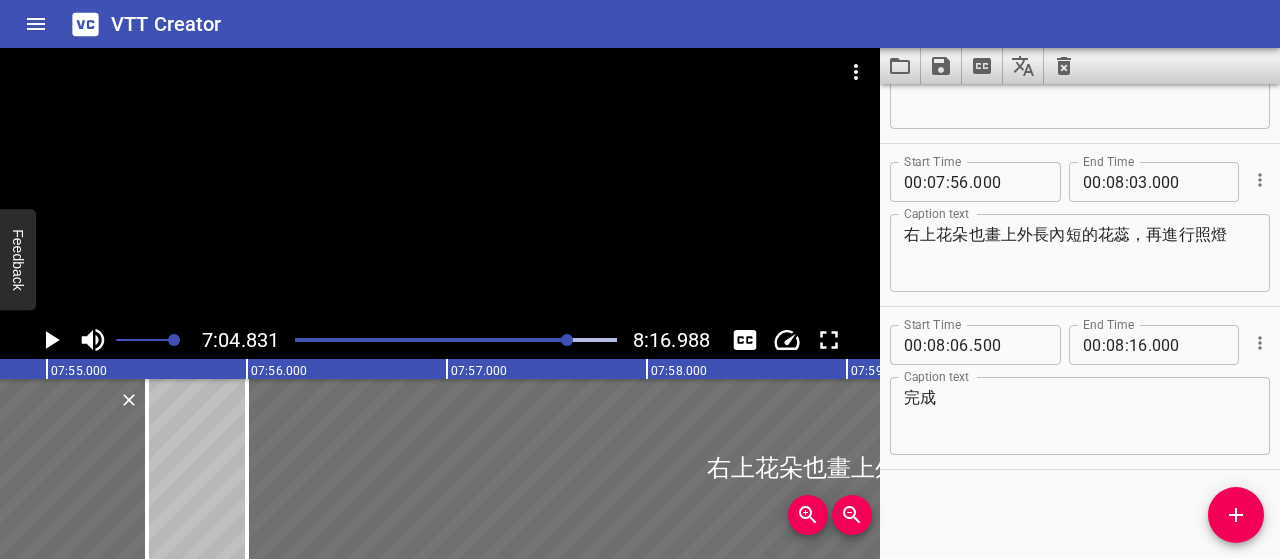 scroll, scrollTop: 0, scrollLeft: 93262, axis: horizontal 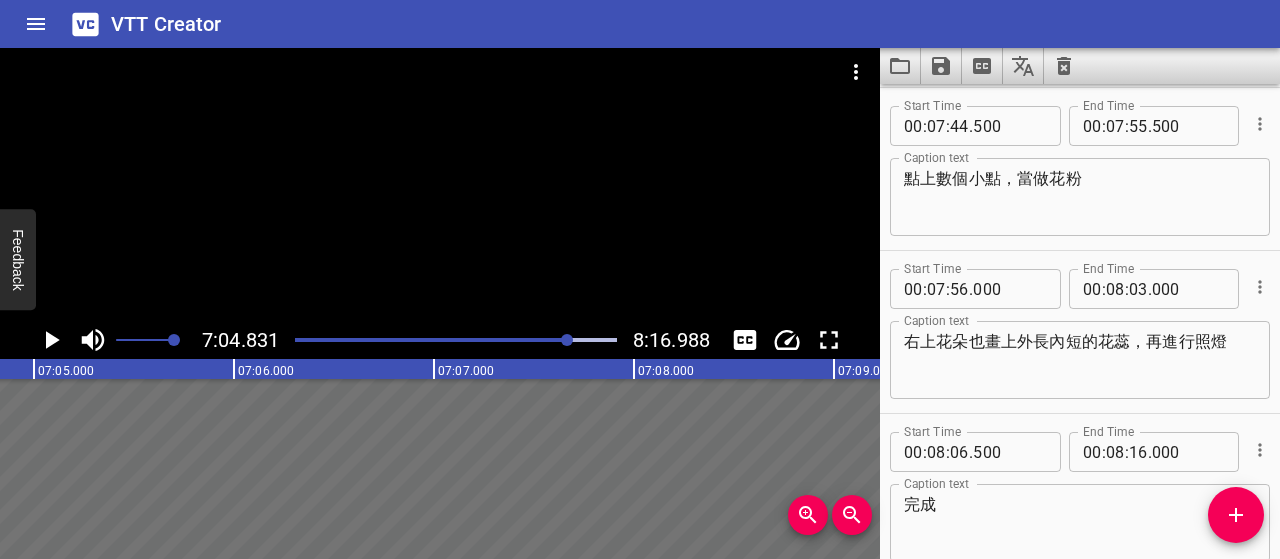 click at bounding box center (410, 340) 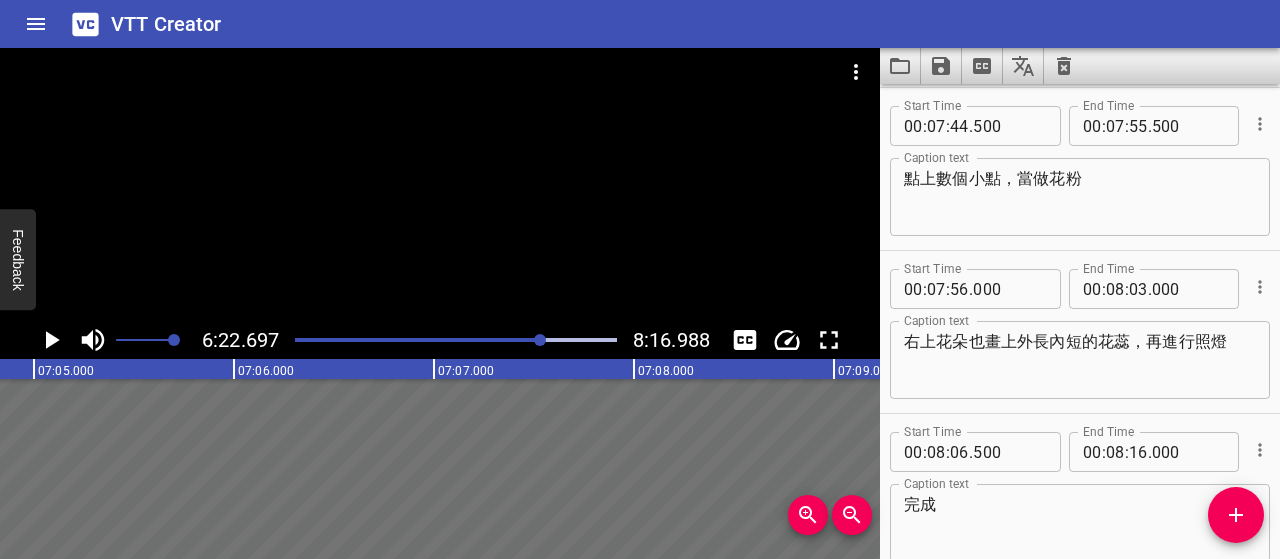 scroll, scrollTop: 0, scrollLeft: 83014, axis: horizontal 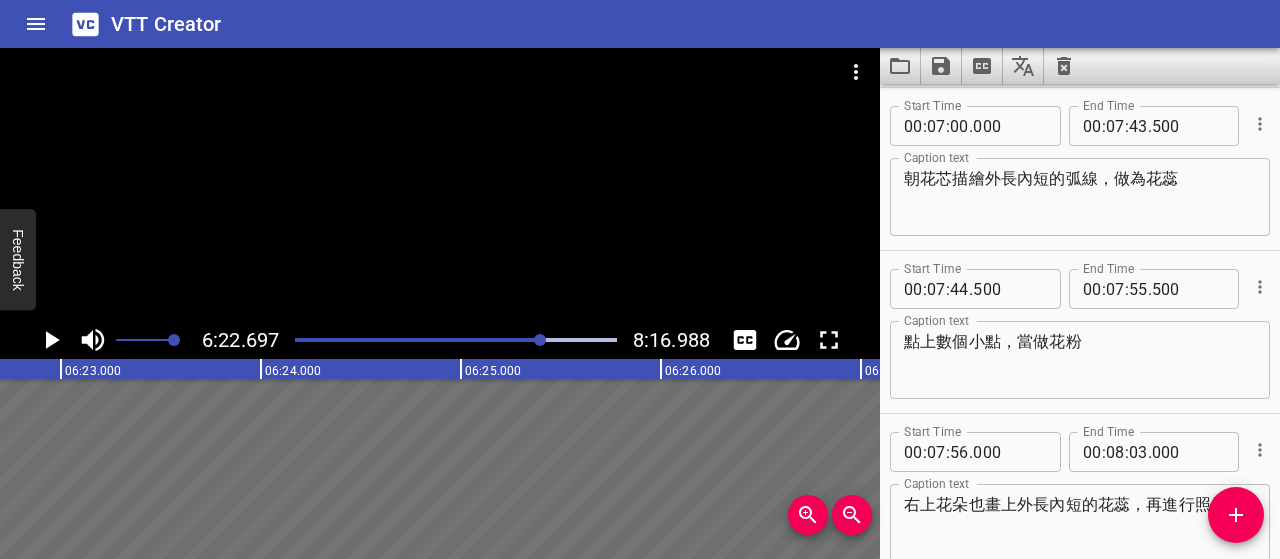 click at bounding box center [382, 340] 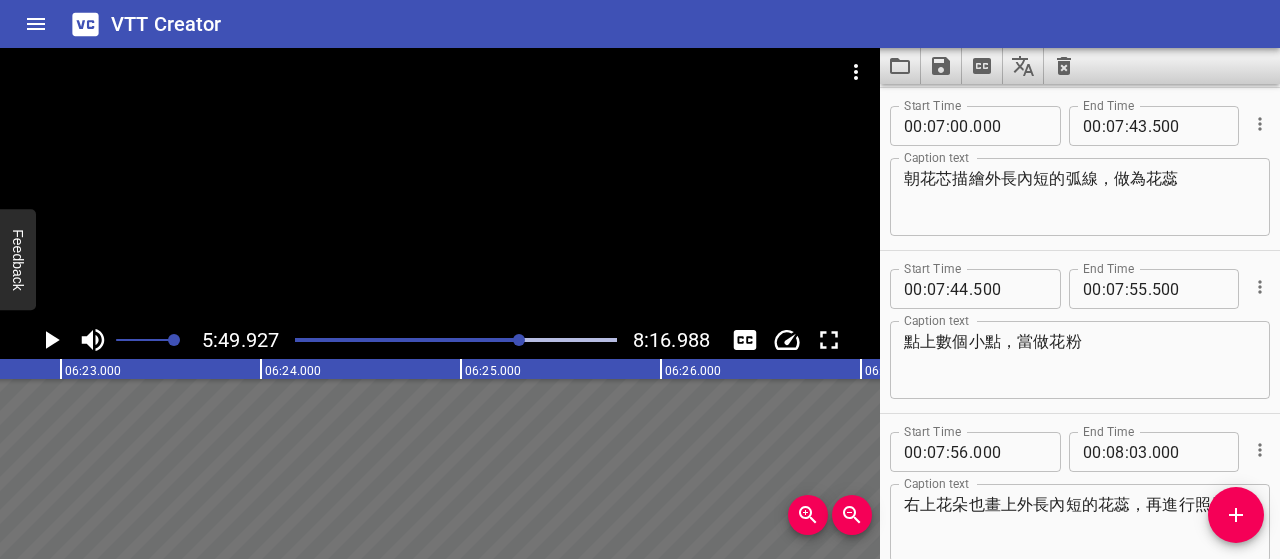 scroll, scrollTop: 0, scrollLeft: 75022, axis: horizontal 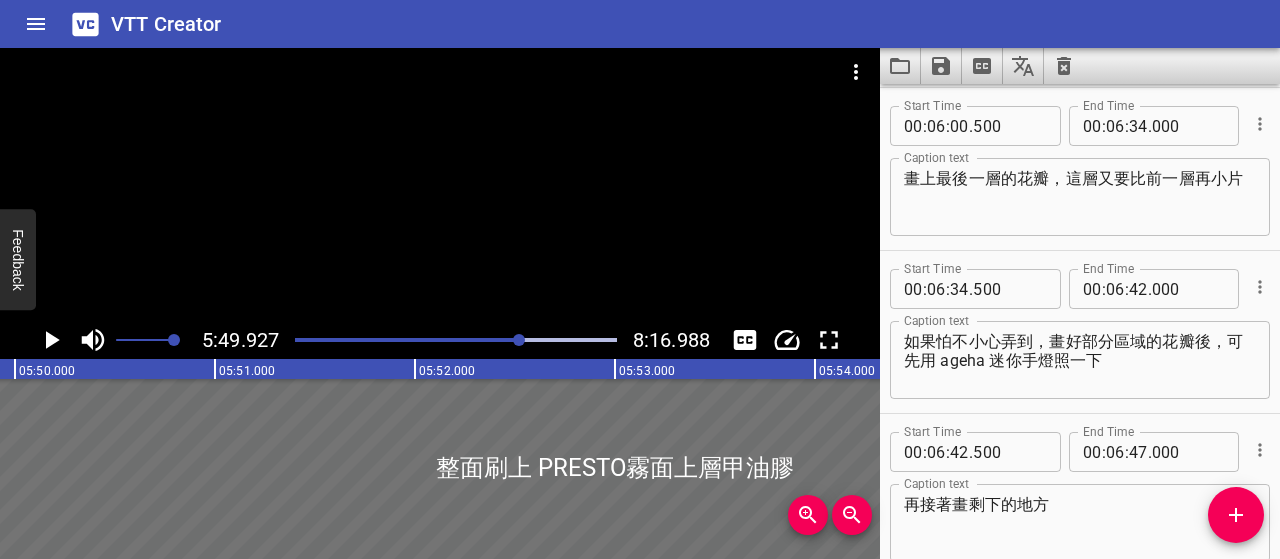 click at bounding box center [361, 340] 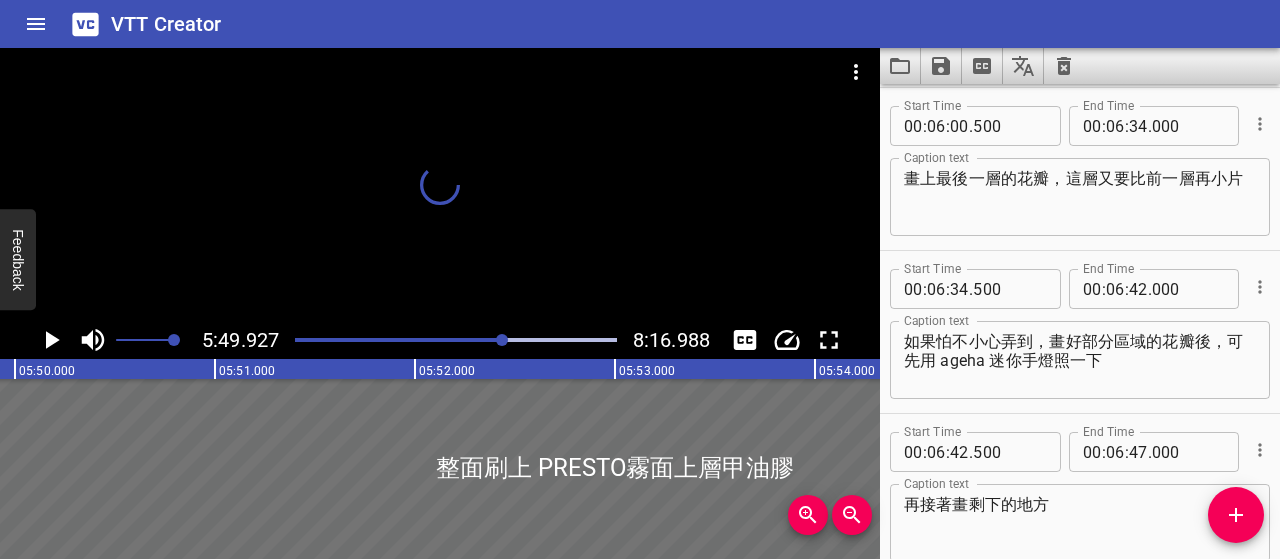 scroll, scrollTop: 0, scrollLeft: 69688, axis: horizontal 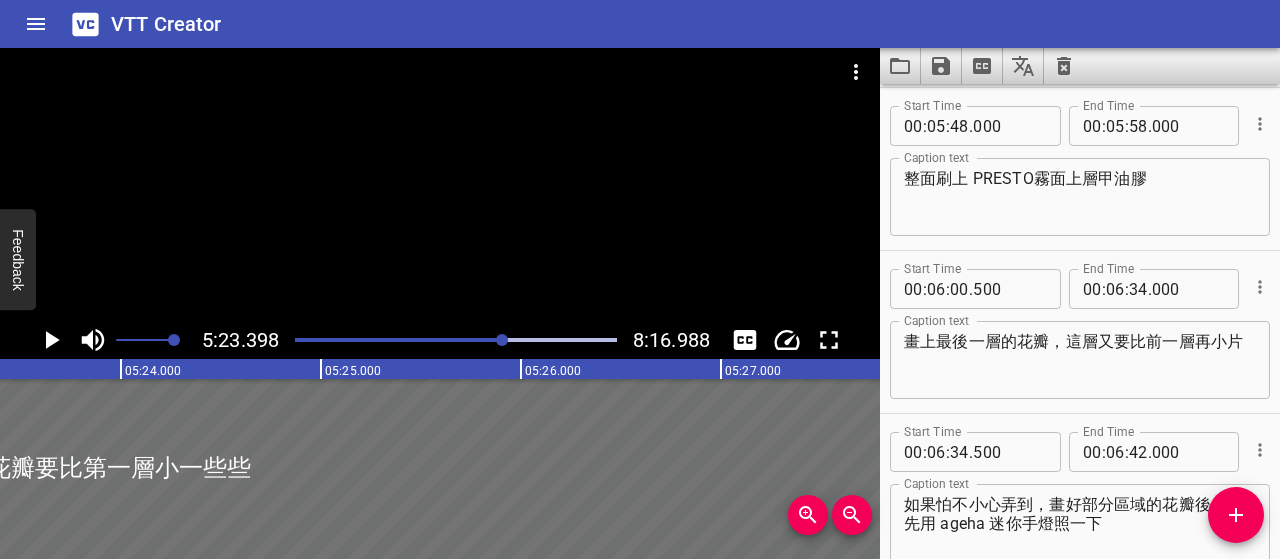 click 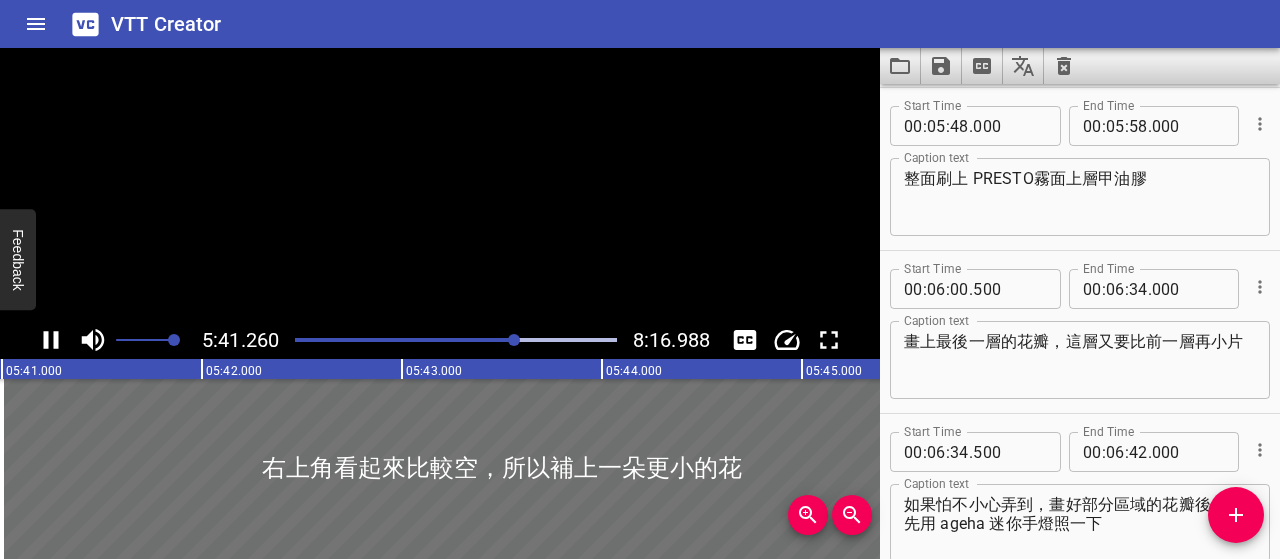 scroll, scrollTop: 0, scrollLeft: 68252, axis: horizontal 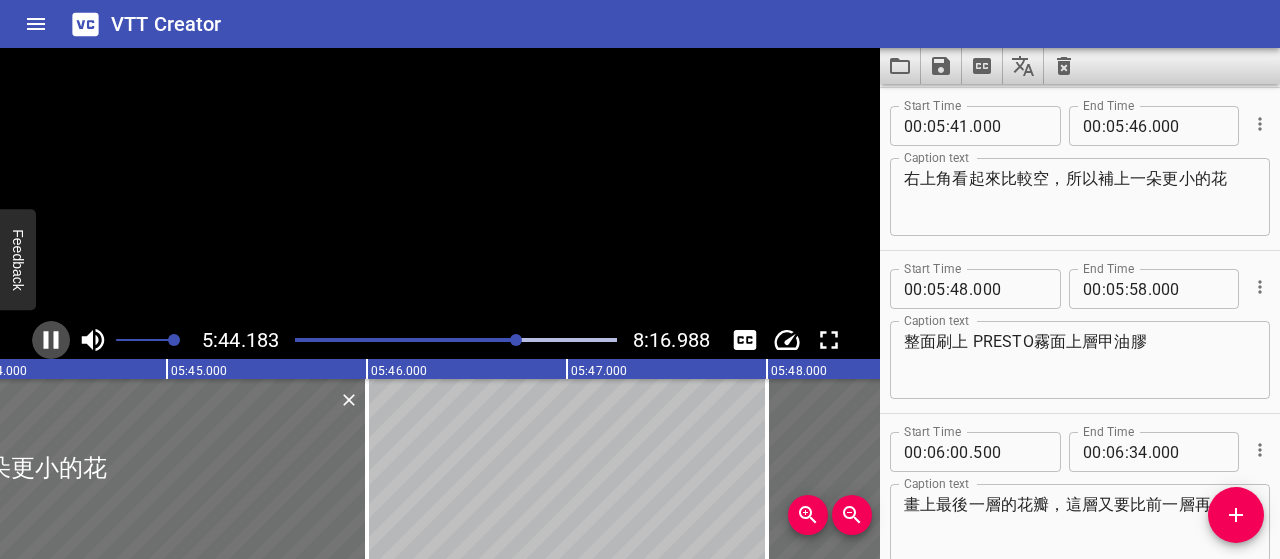 click 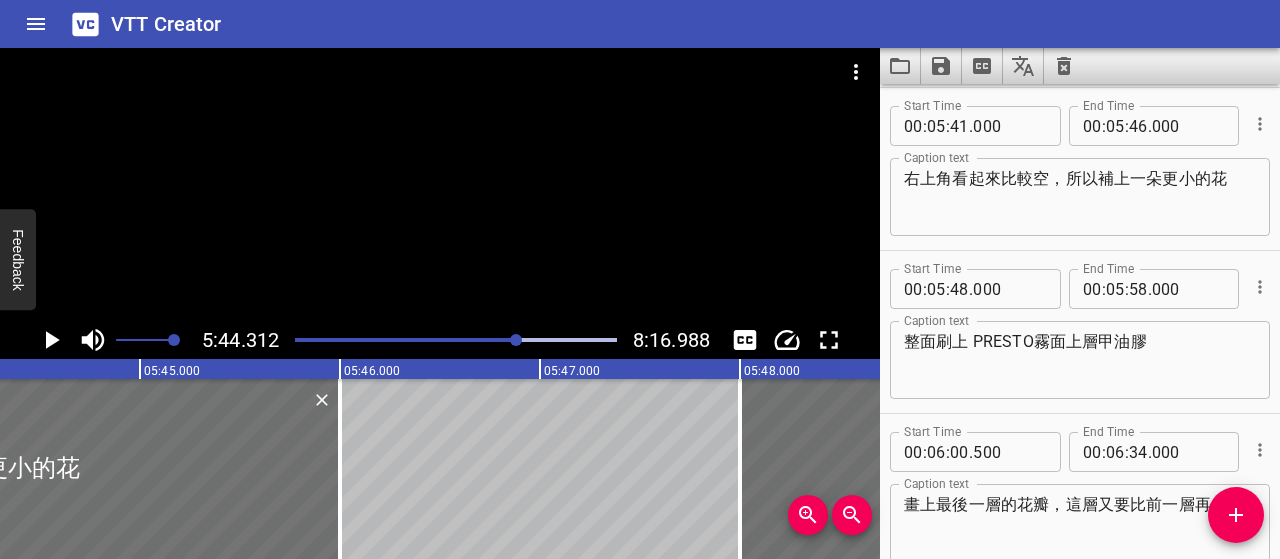 scroll, scrollTop: 0, scrollLeft: 68862, axis: horizontal 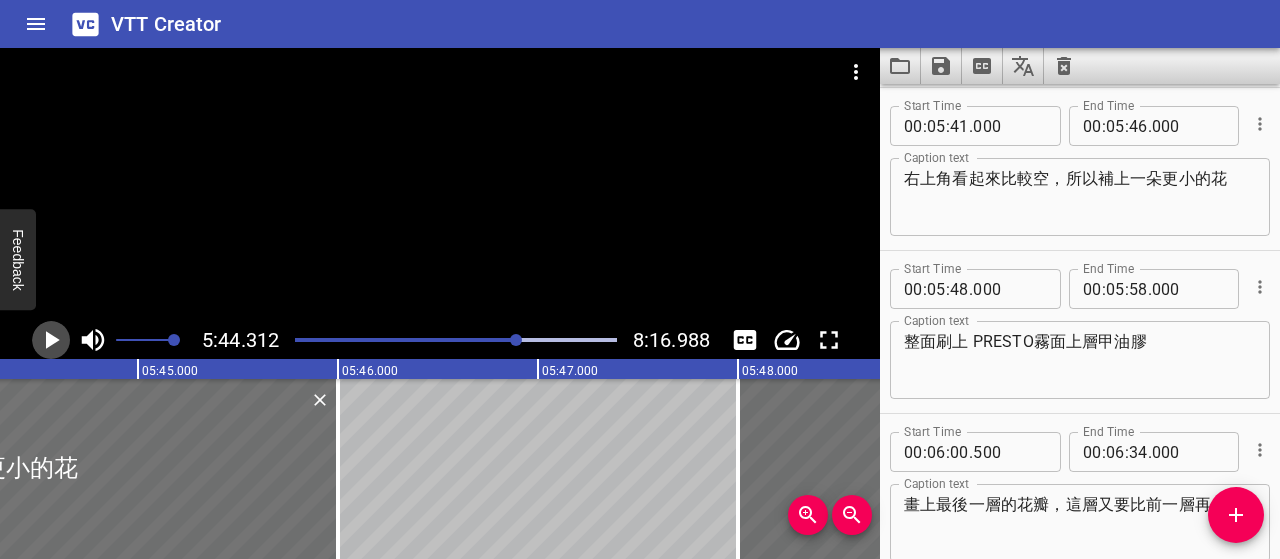 click 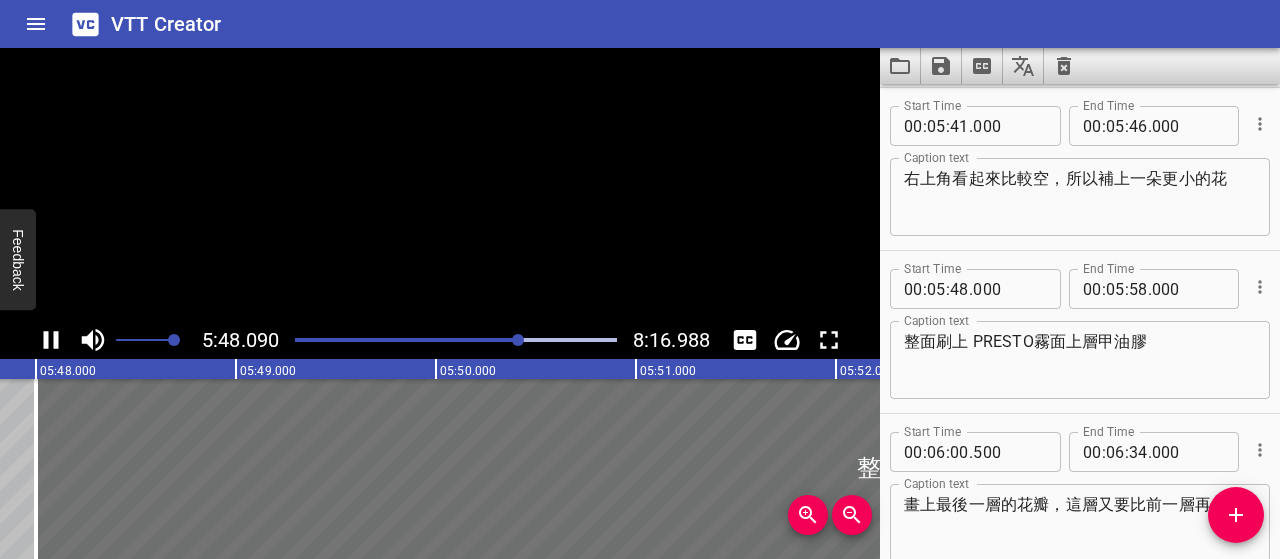 scroll, scrollTop: 0, scrollLeft: 69618, axis: horizontal 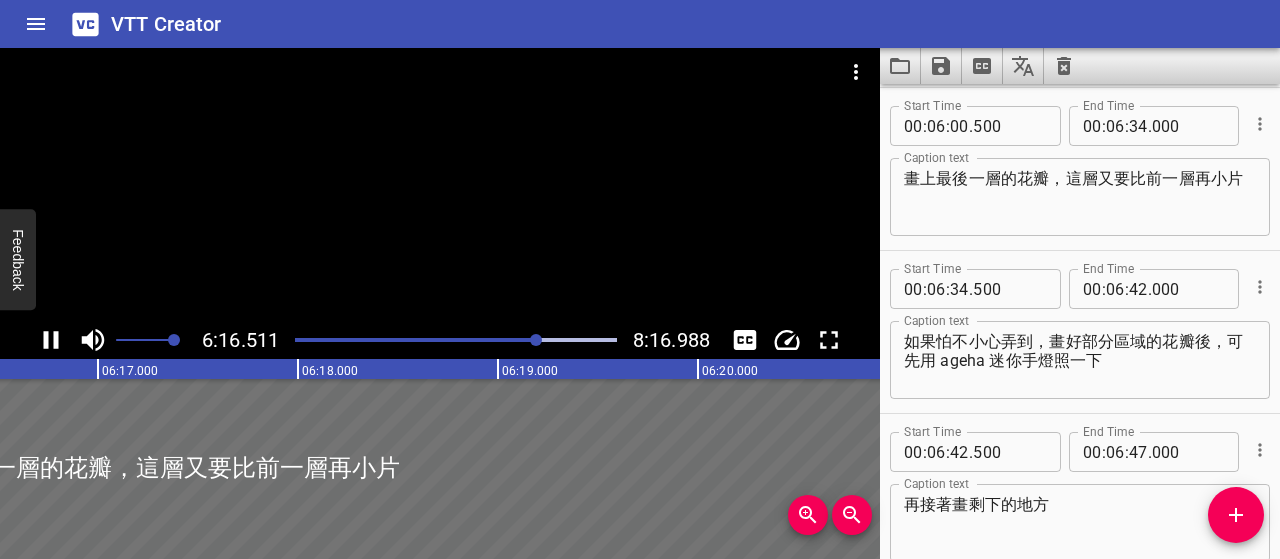 click 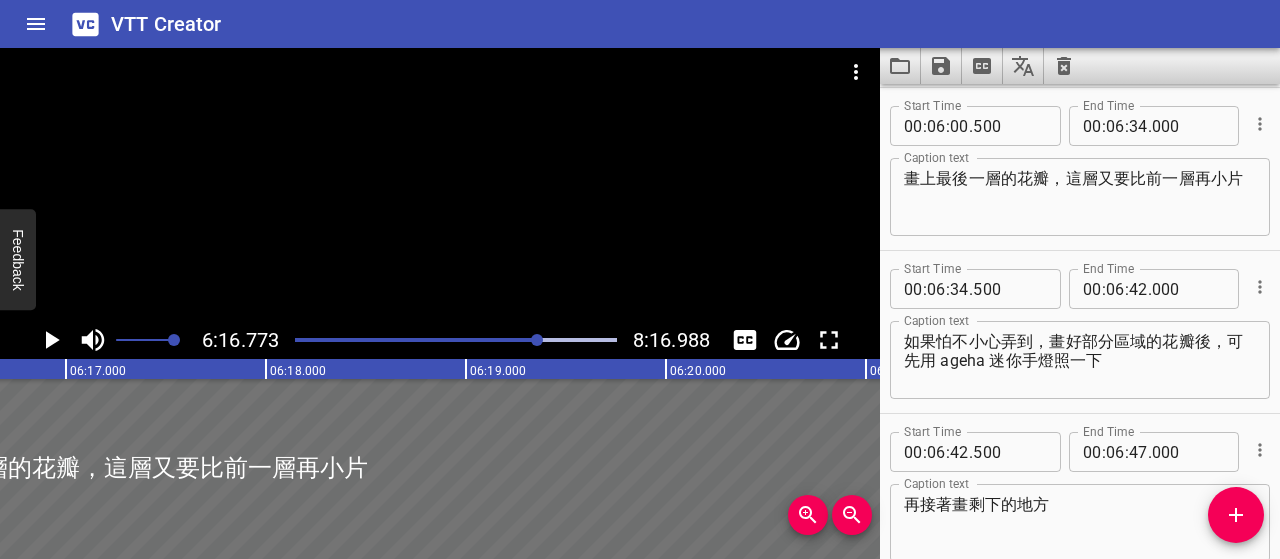 scroll, scrollTop: 0, scrollLeft: 75354, axis: horizontal 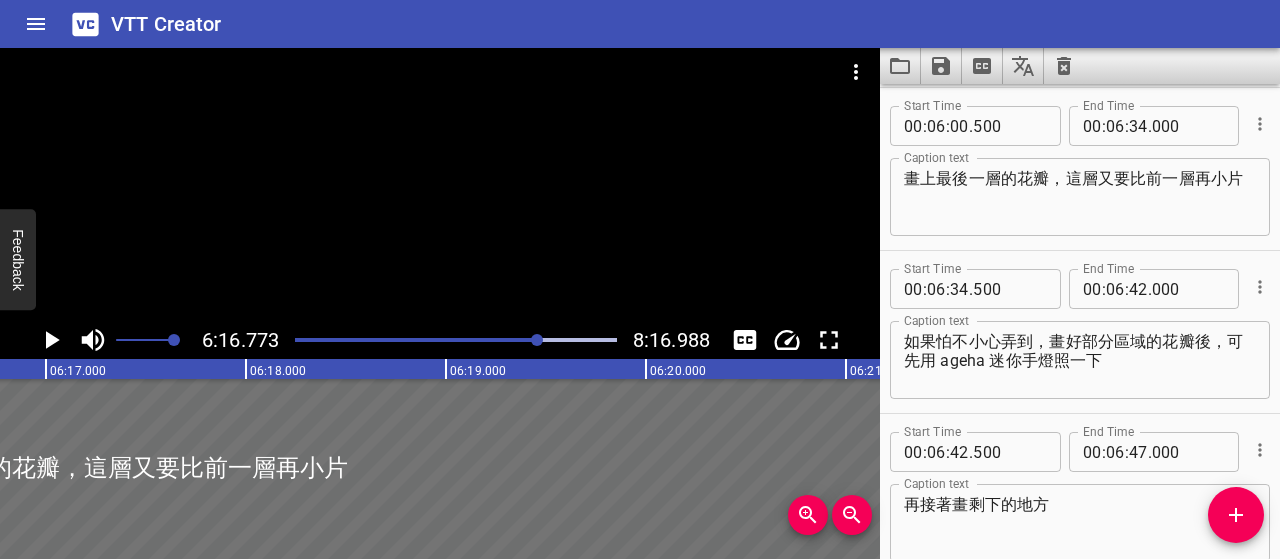 click 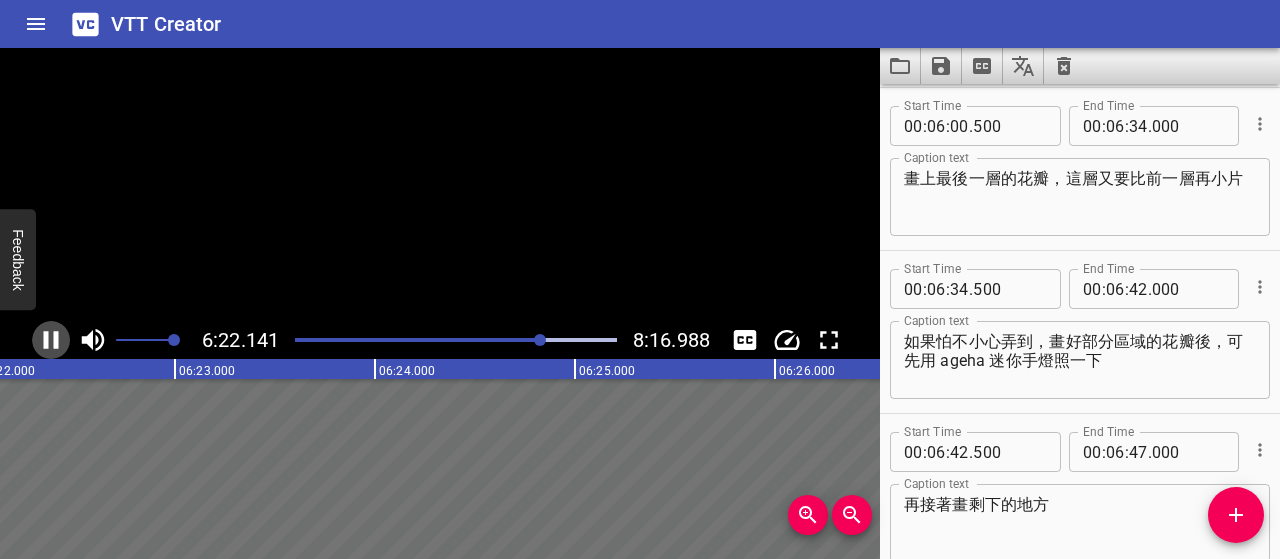 click 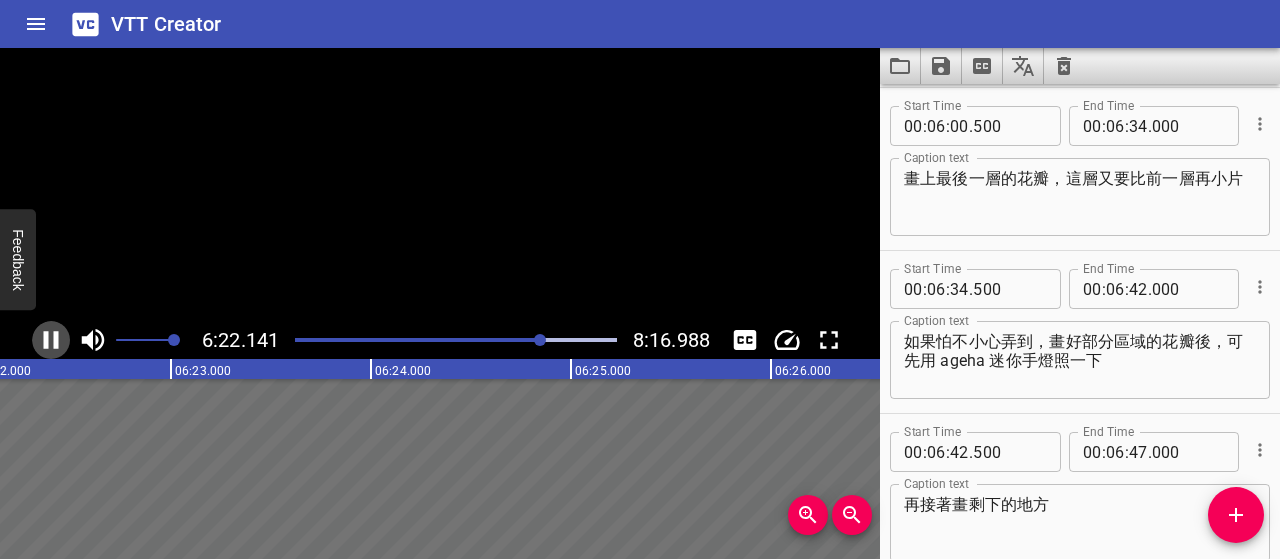 scroll, scrollTop: 0, scrollLeft: 76459, axis: horizontal 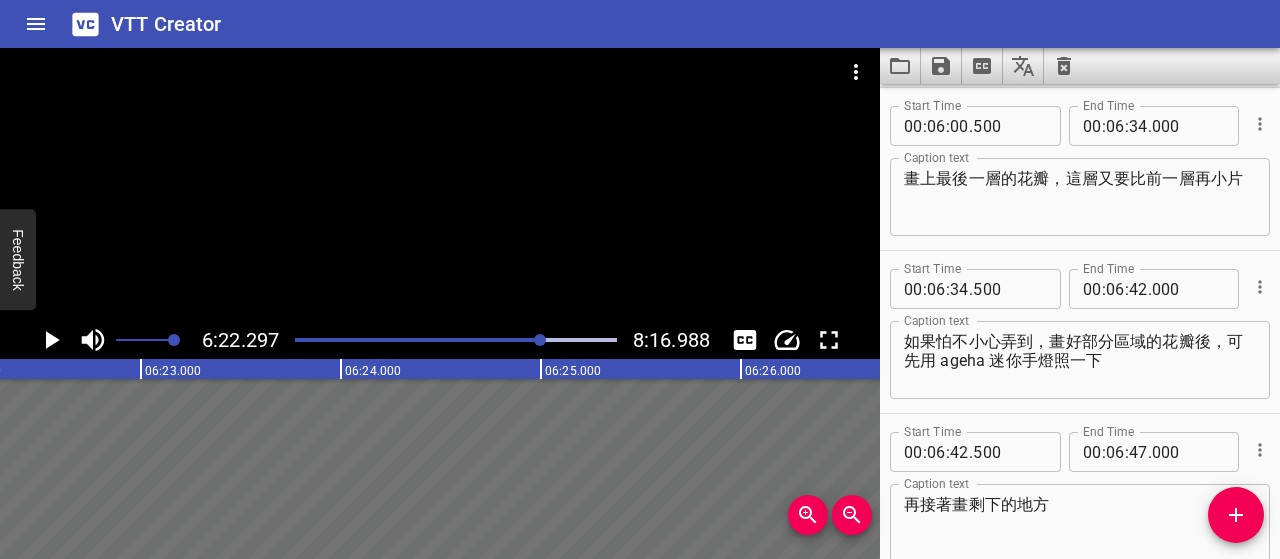 click on "畫上最後一層的花瓣，這層又要比前一層再小片" at bounding box center (1080, 197) 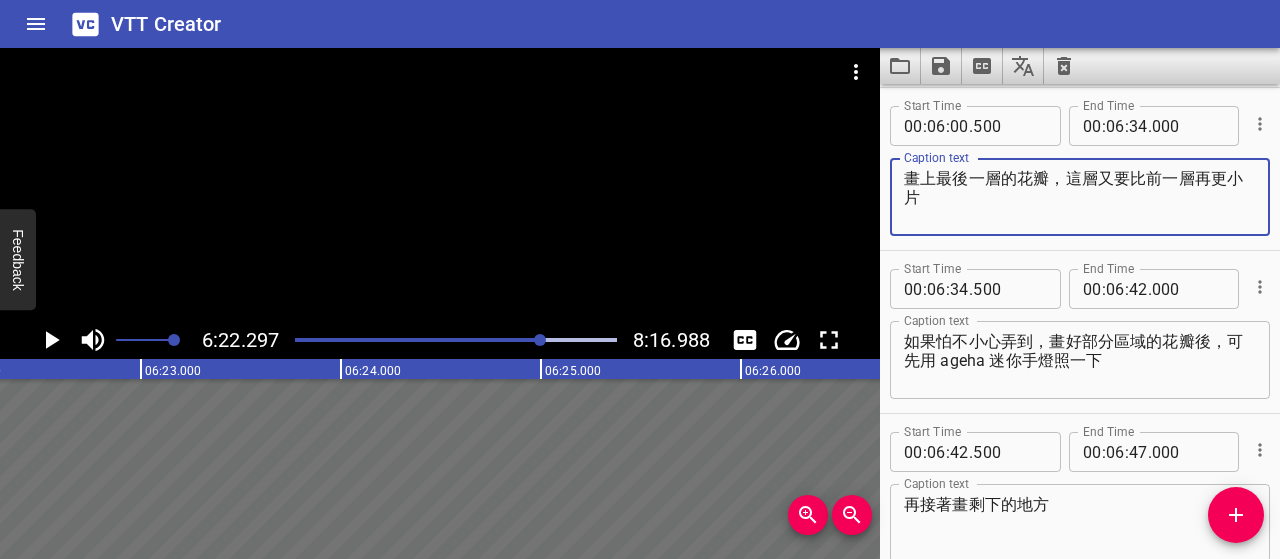 type on "畫上最後一層的花瓣，這層又要比前一層再更小片" 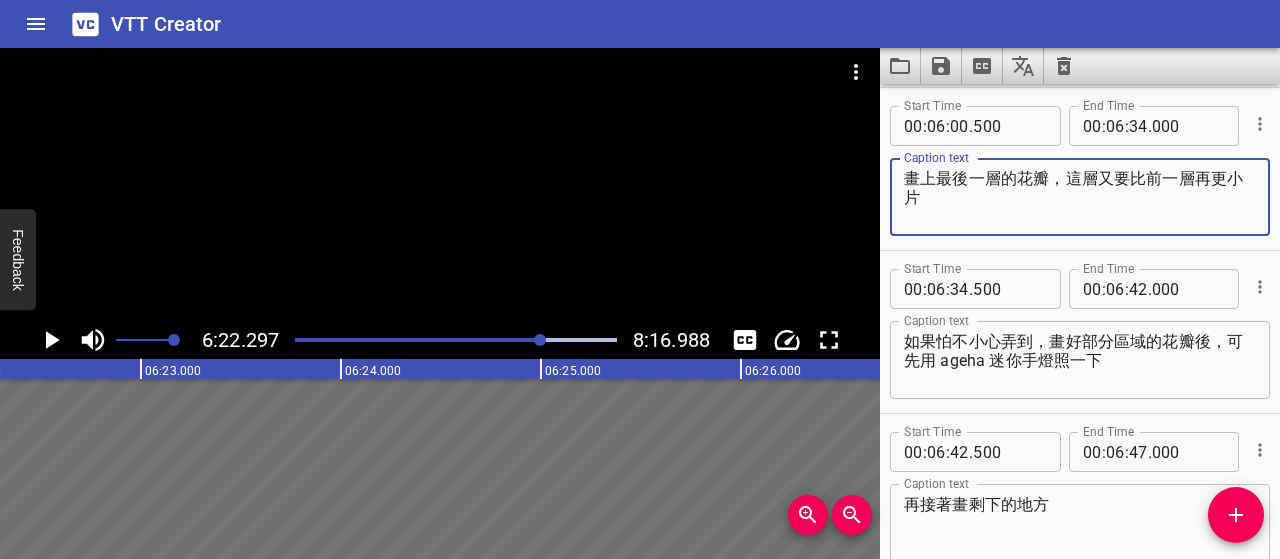 click 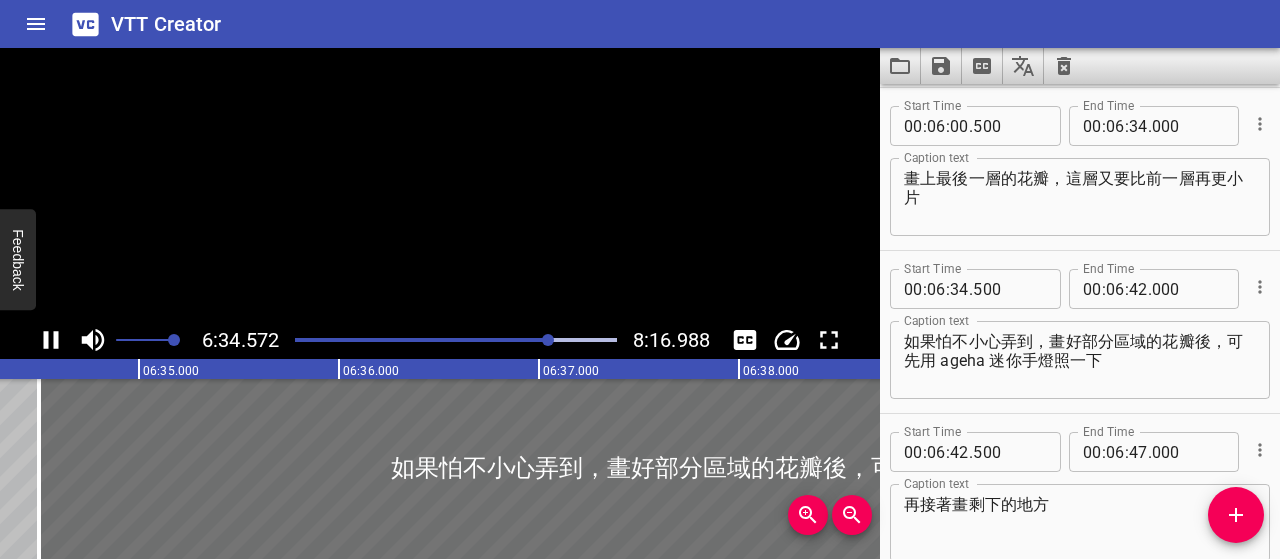 scroll, scrollTop: 0, scrollLeft: 78914, axis: horizontal 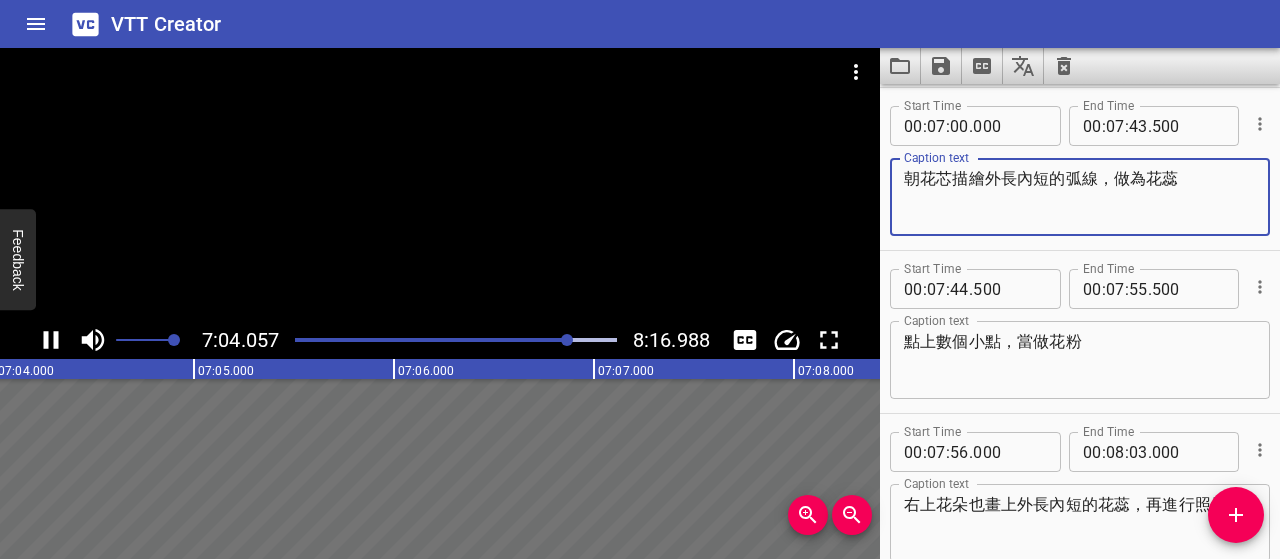click on "朝花芯描繪外長內短的弧線，做為花蕊" at bounding box center (1080, 197) 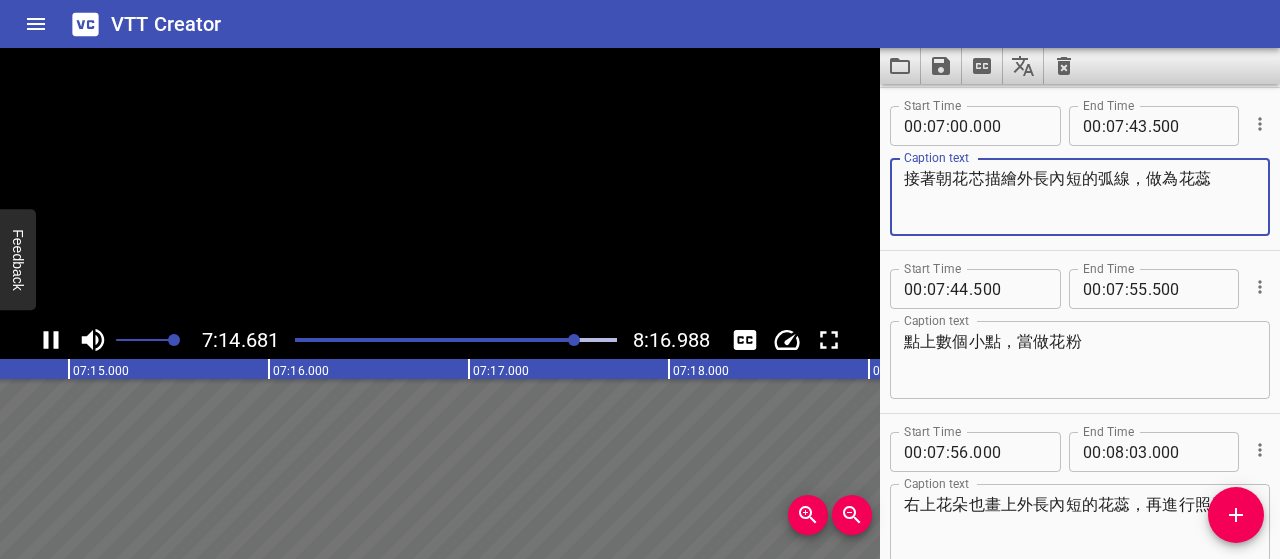 click on "接著朝花芯描繪外長內短的弧線，做為花蕊" at bounding box center [1080, 197] 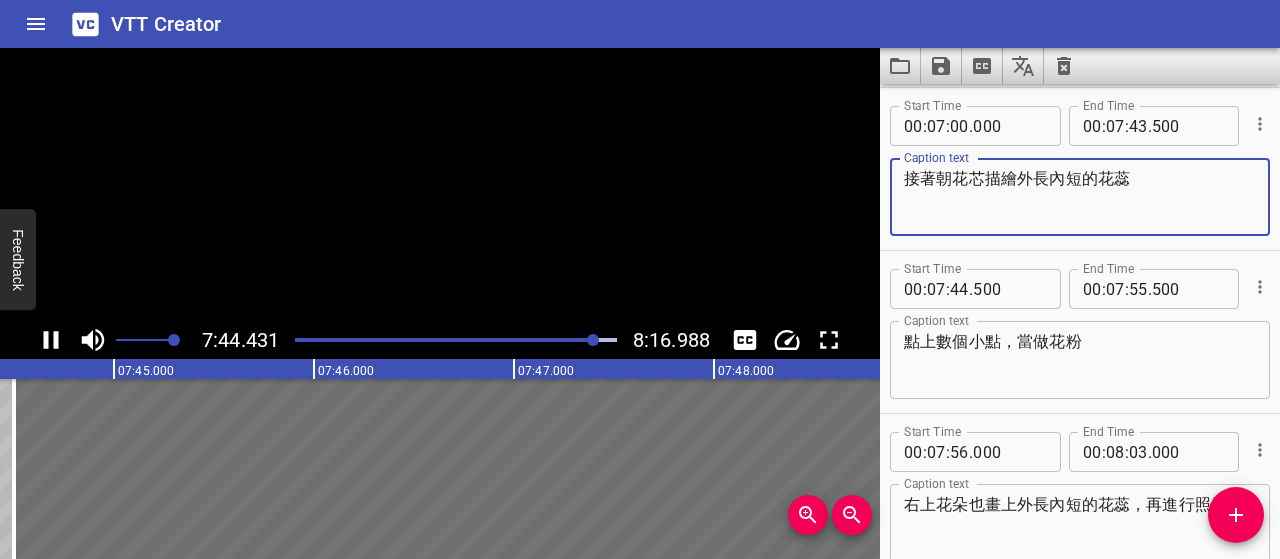 scroll, scrollTop: 0, scrollLeft: 92934, axis: horizontal 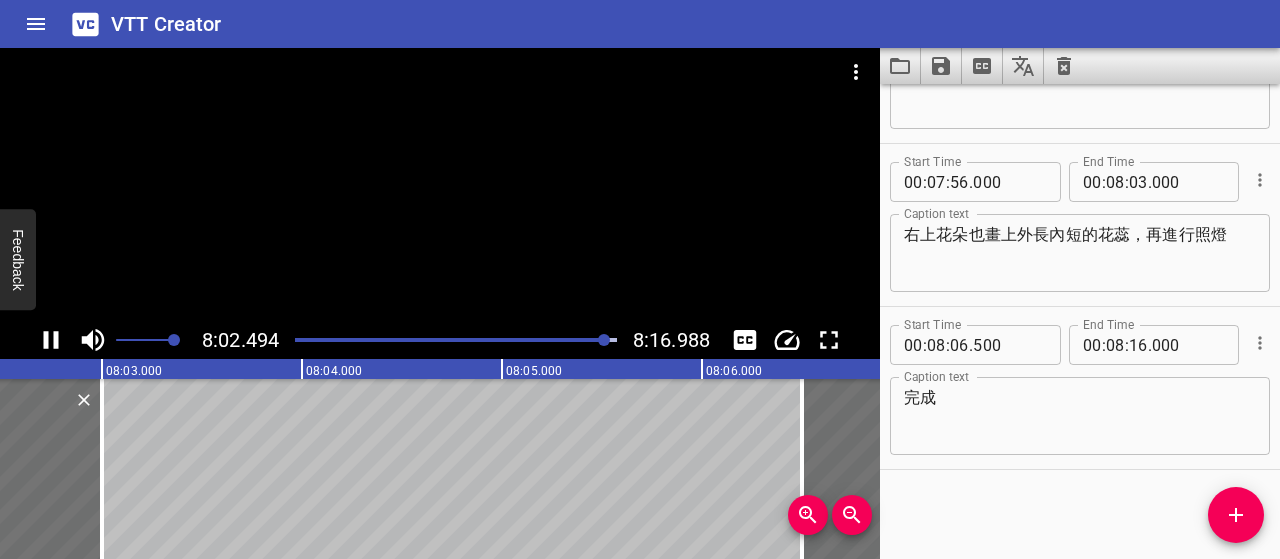 type on "接著朝花芯描繪外長內短的花蕊" 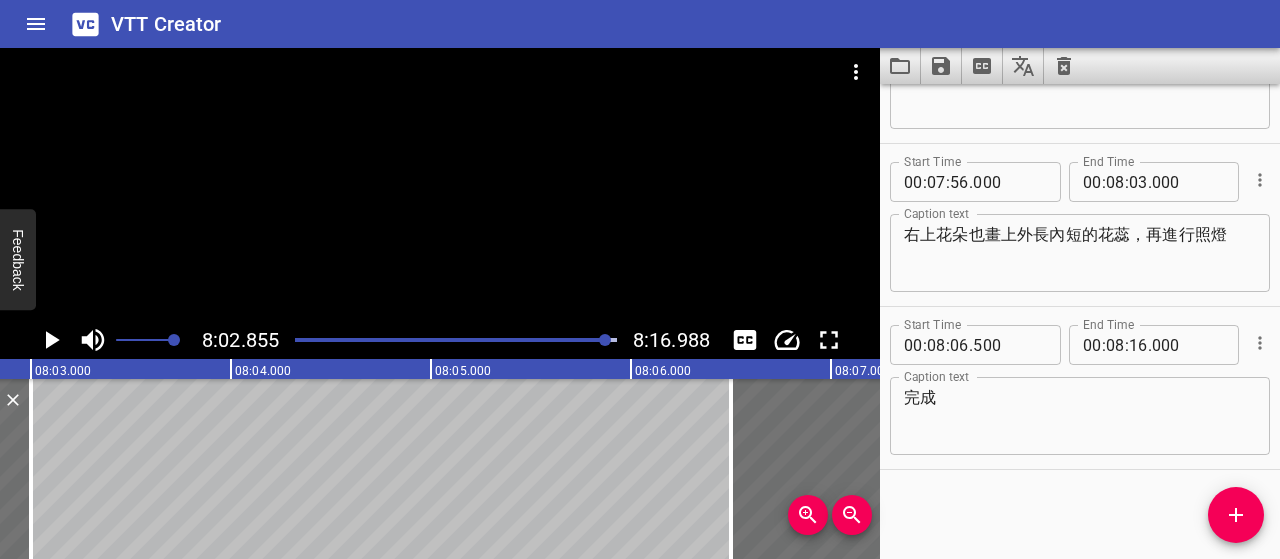 scroll, scrollTop: 0, scrollLeft: 96570, axis: horizontal 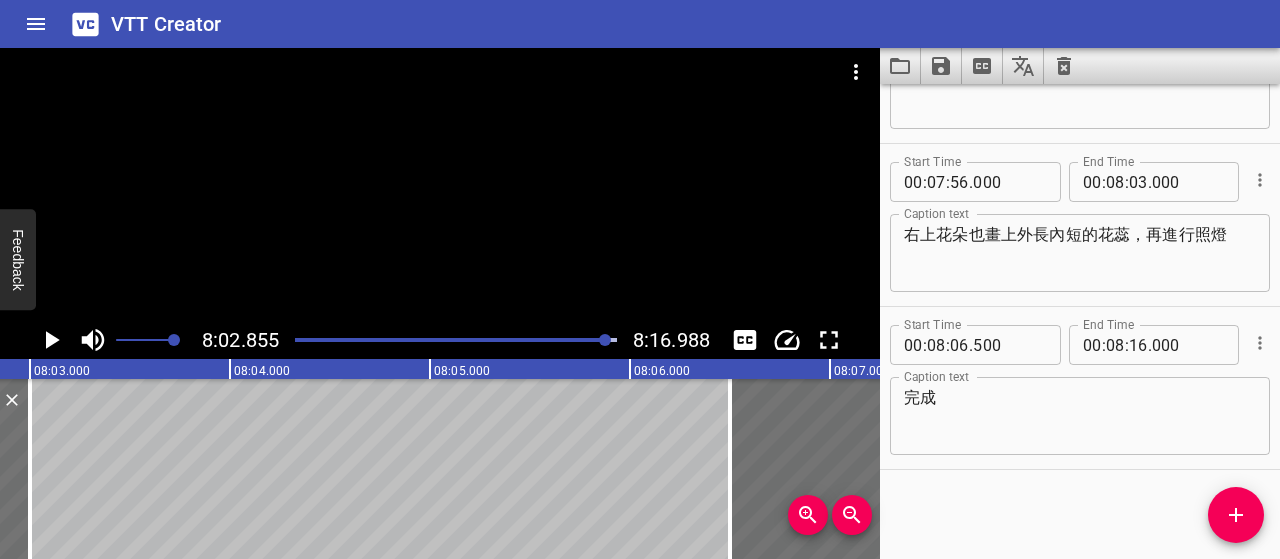 click on "右上花朵也畫上外長內短的花蕊，再進行照燈" at bounding box center [1080, 253] 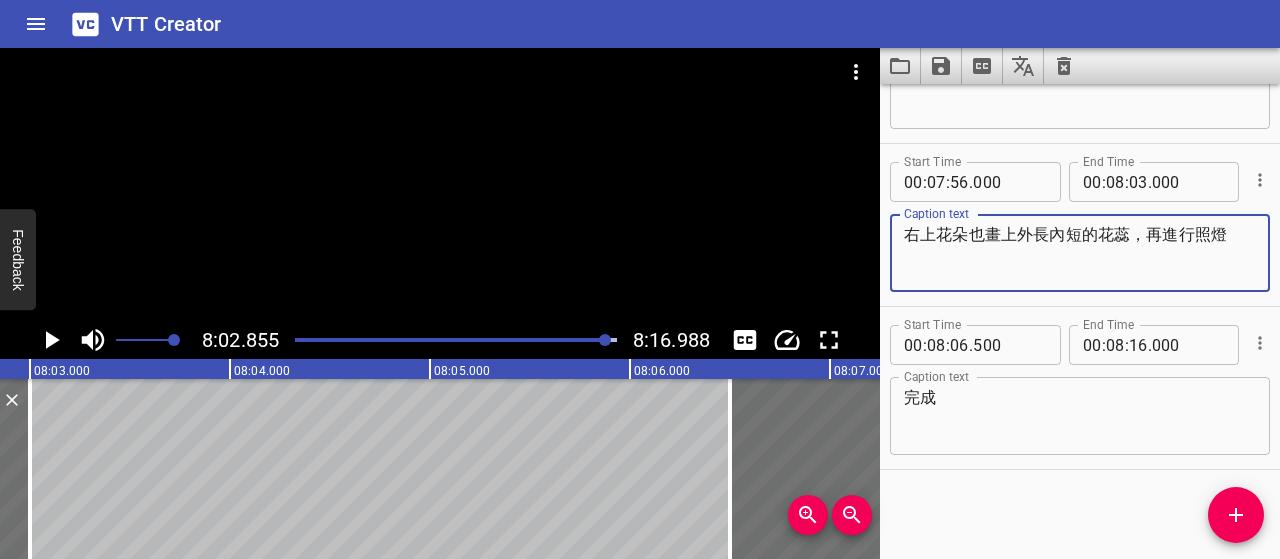 click on "右上花朵也畫上外長內短的花蕊，再進行照燈" at bounding box center [1080, 253] 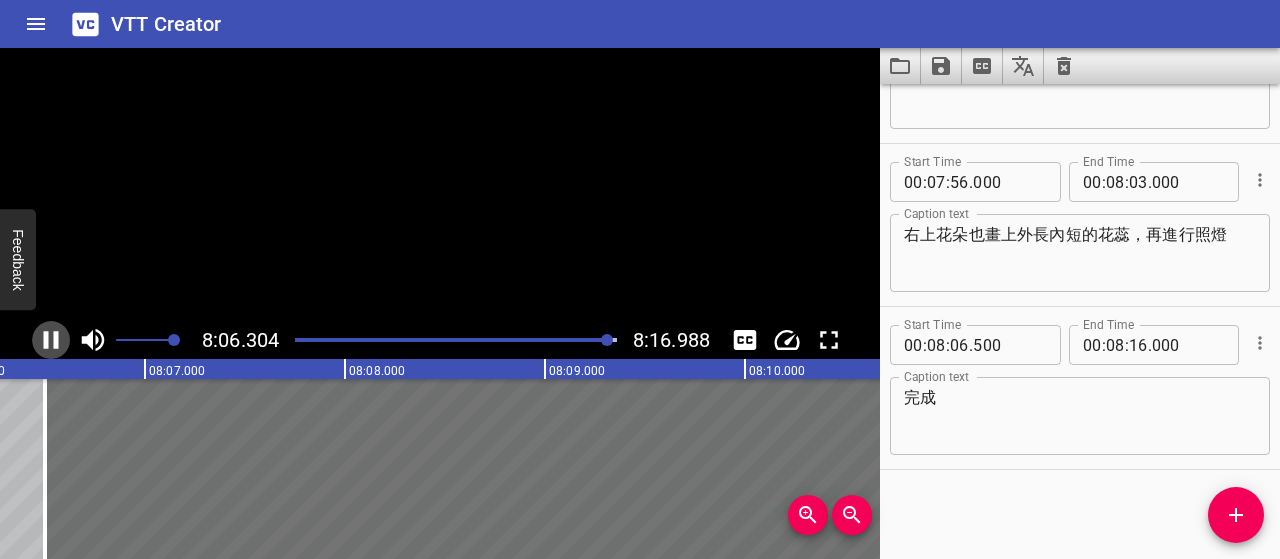 click 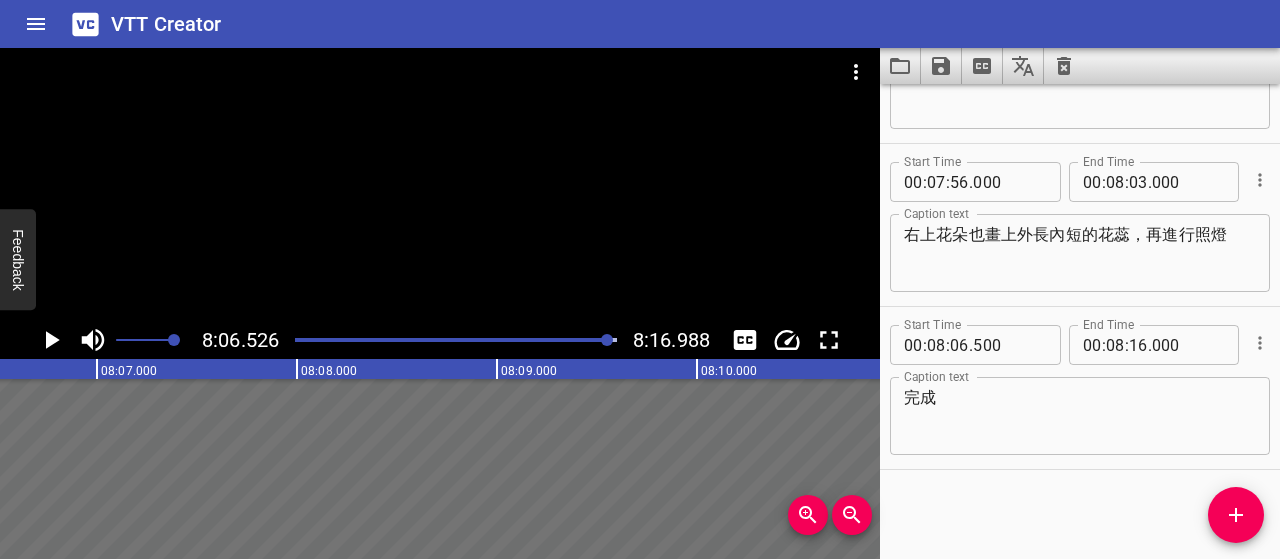 scroll, scrollTop: 0, scrollLeft: 97305, axis: horizontal 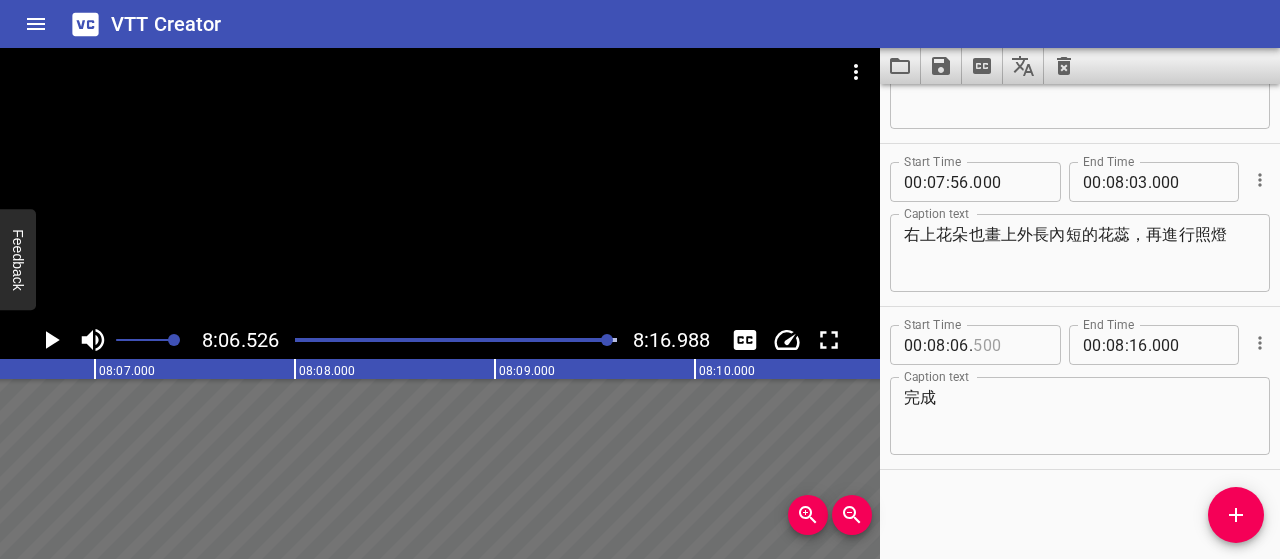 click at bounding box center [1009, 345] 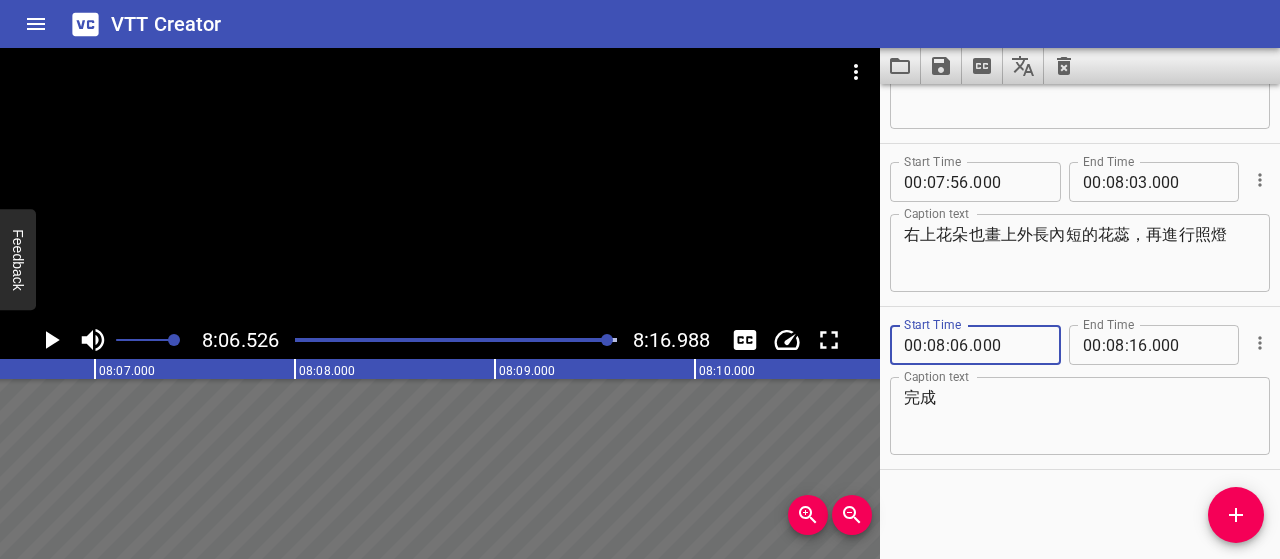 type on "000" 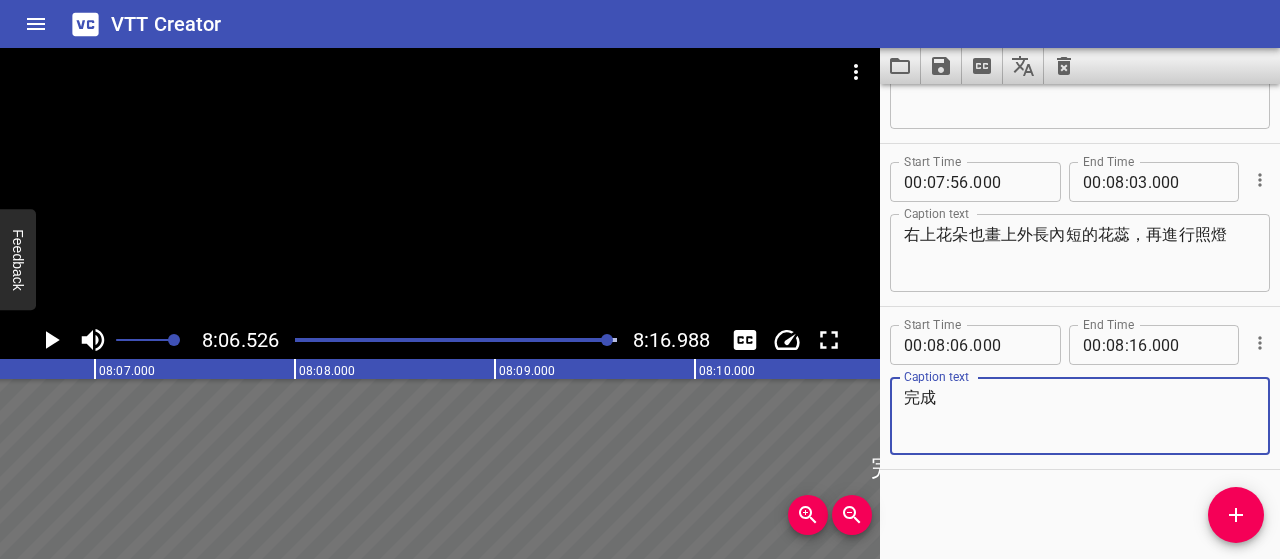 click on "完成" at bounding box center [1080, 416] 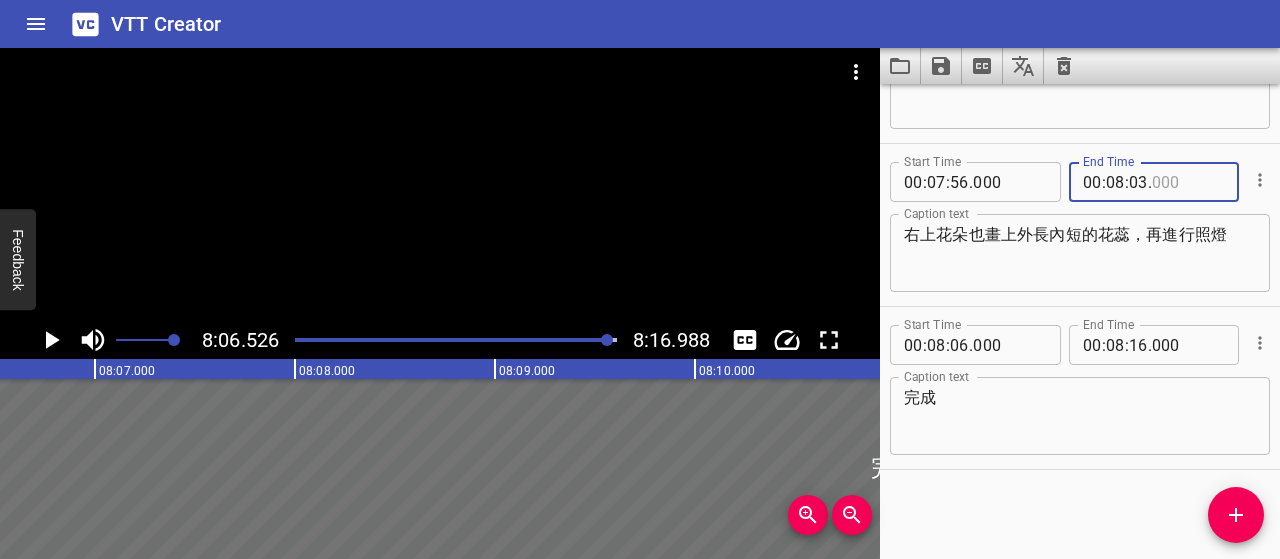 click at bounding box center [1188, 182] 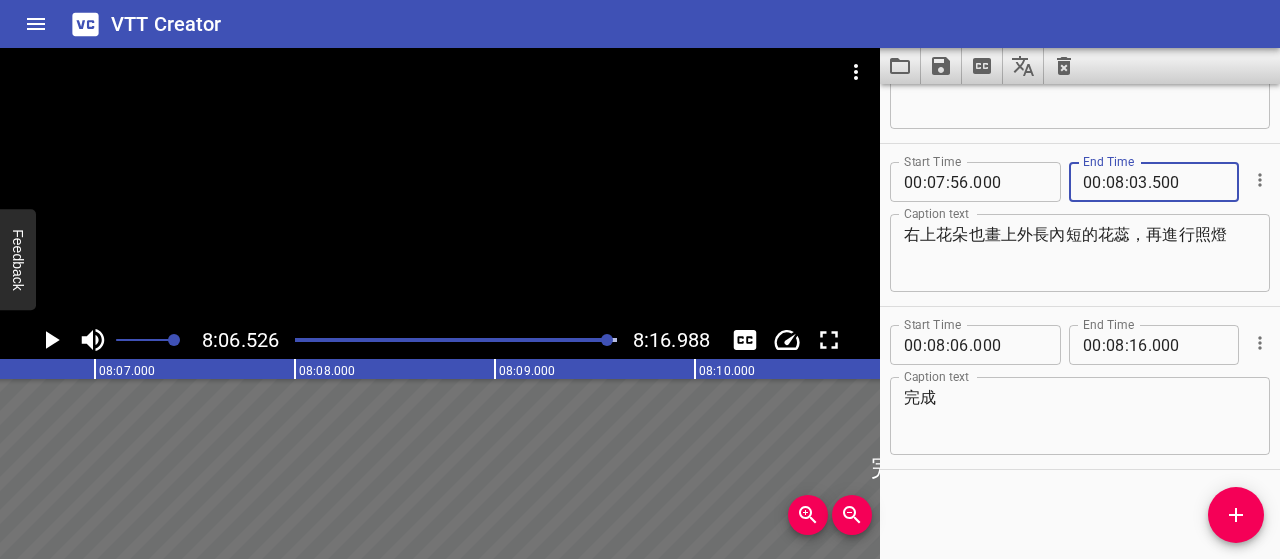 type on "500" 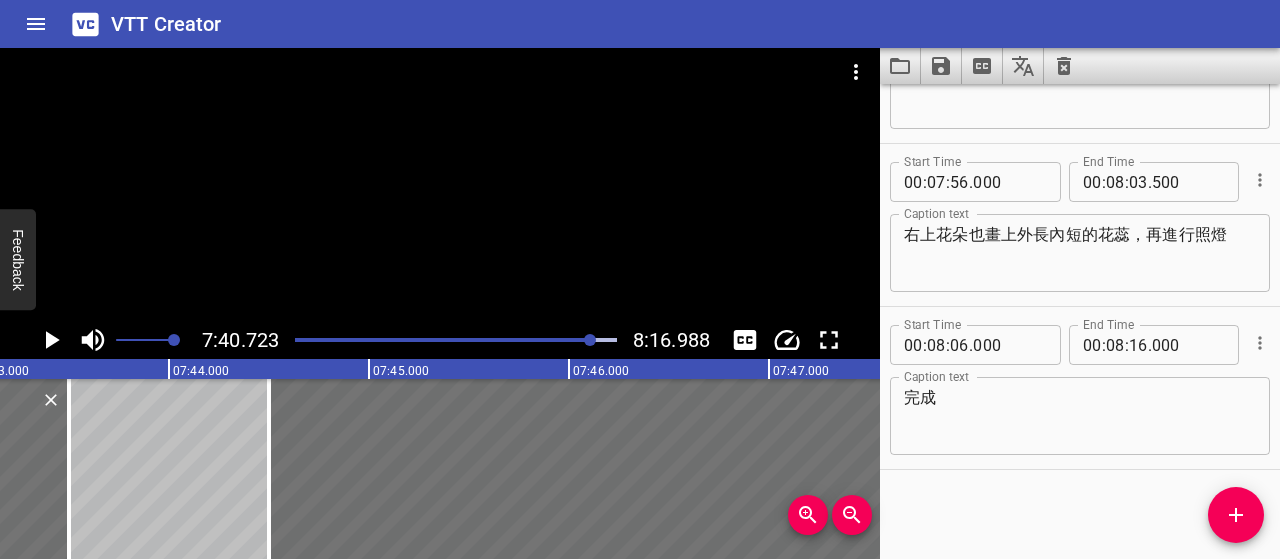 scroll, scrollTop: 0, scrollLeft: 92144, axis: horizontal 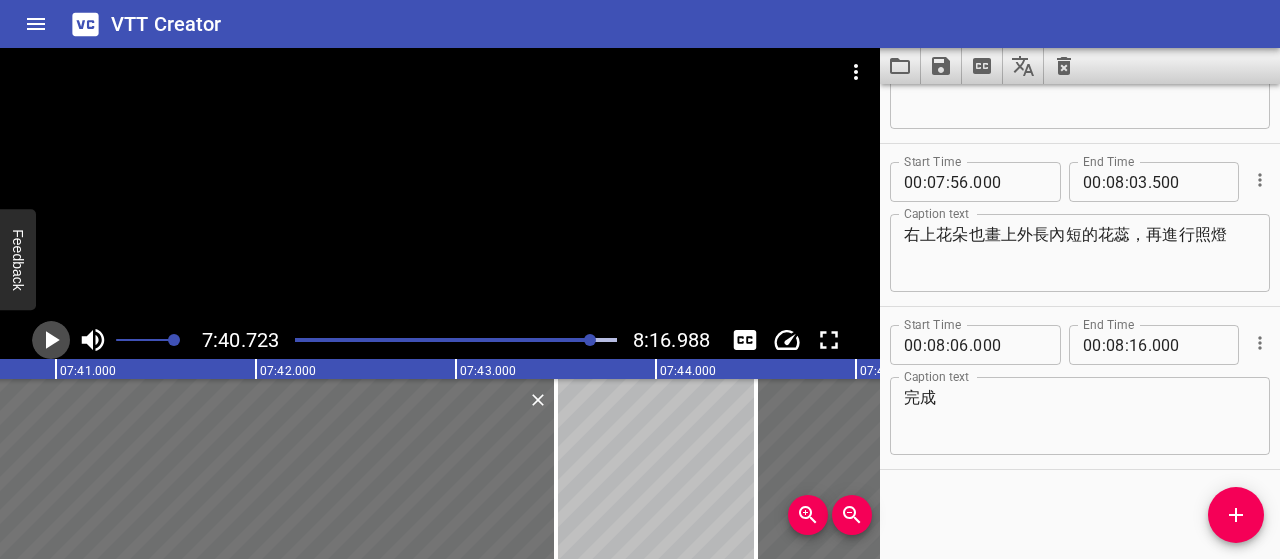click 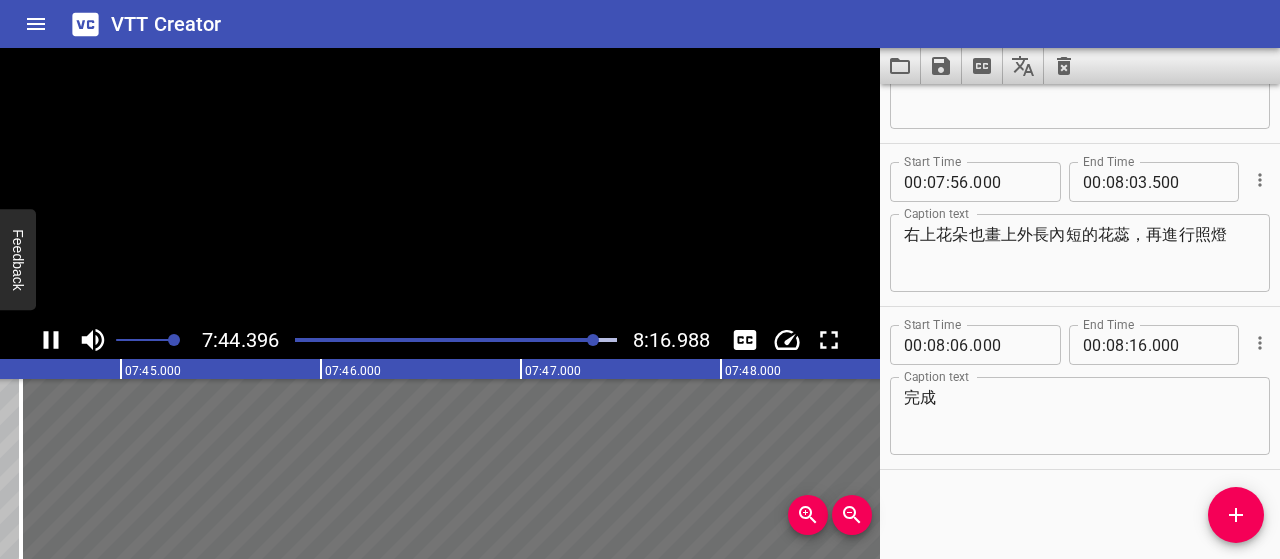 scroll, scrollTop: 0, scrollLeft: 92927, axis: horizontal 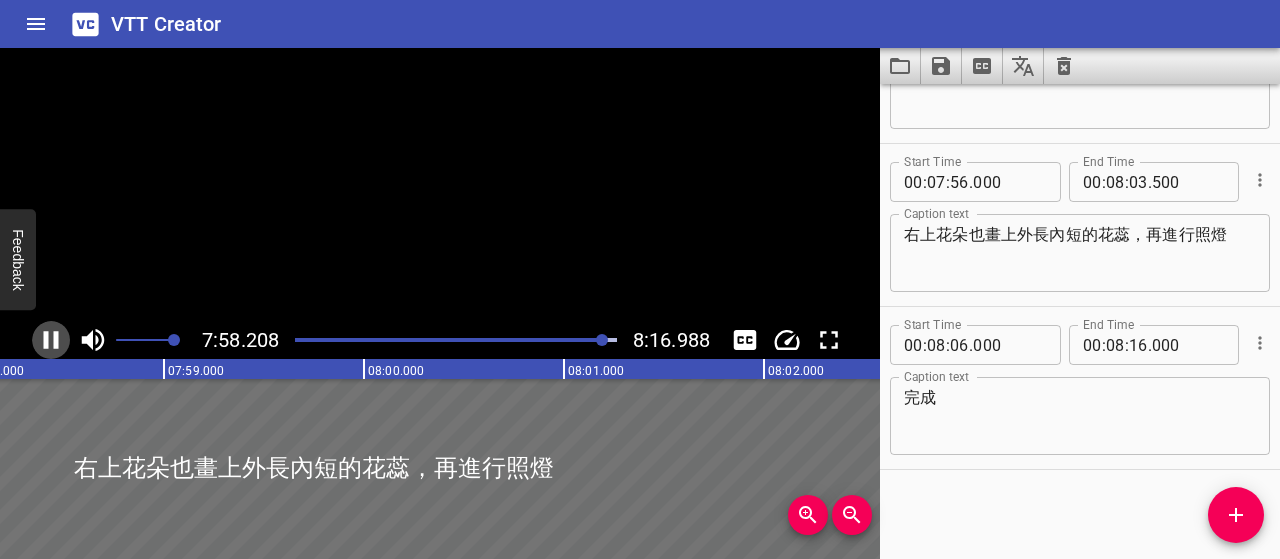click 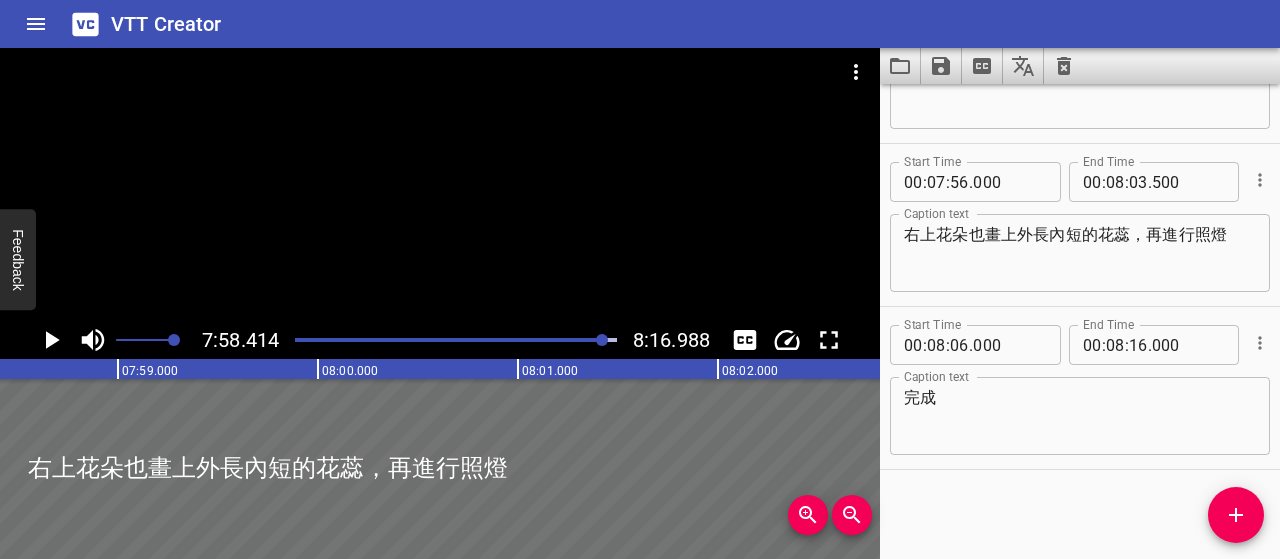 scroll, scrollTop: 0, scrollLeft: 95682, axis: horizontal 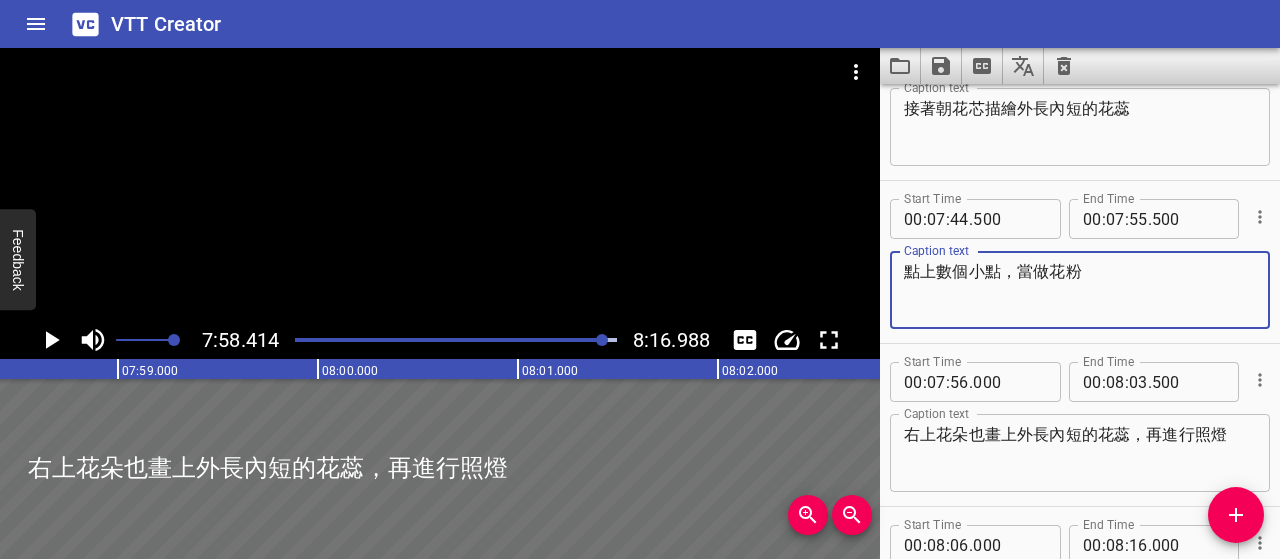 click on "點上數個小點，當做花粉" at bounding box center [1080, 290] 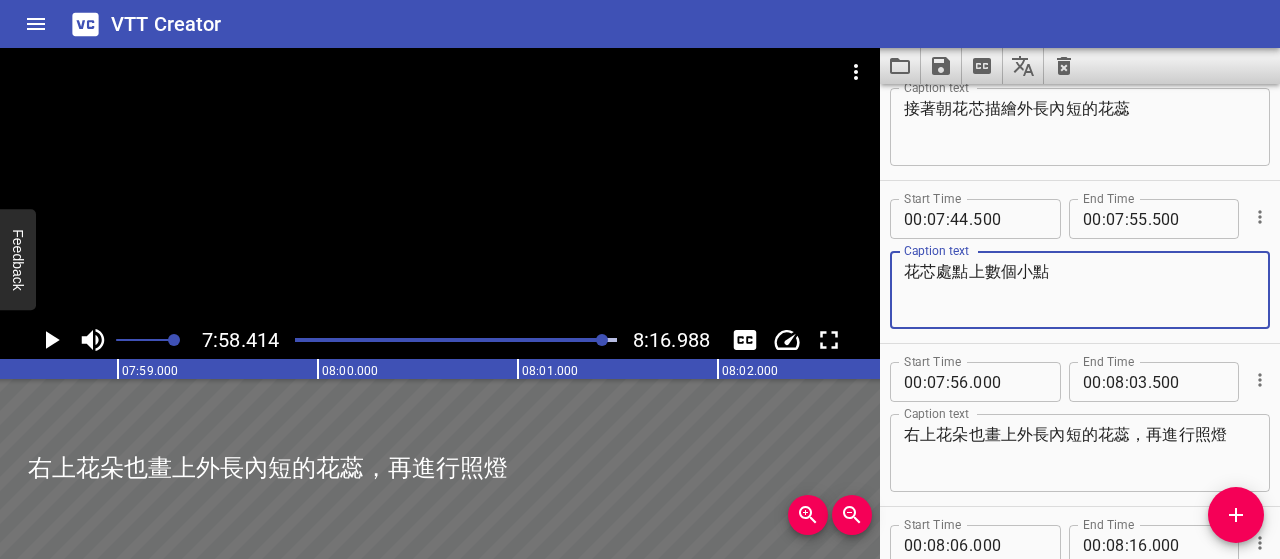 type on "花芯處點上數個小點" 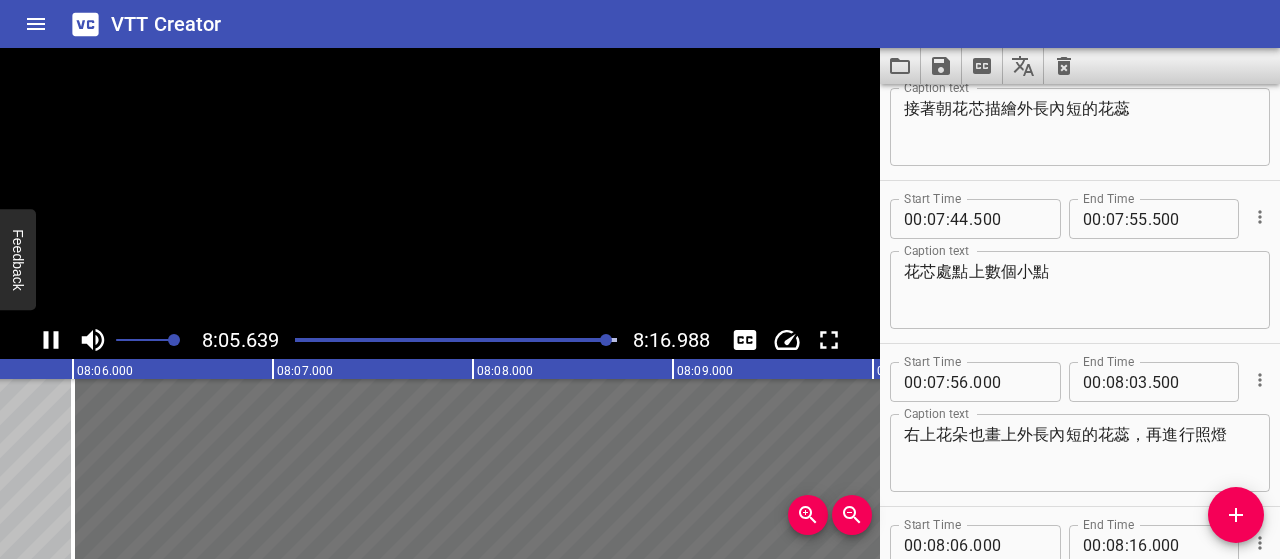 click 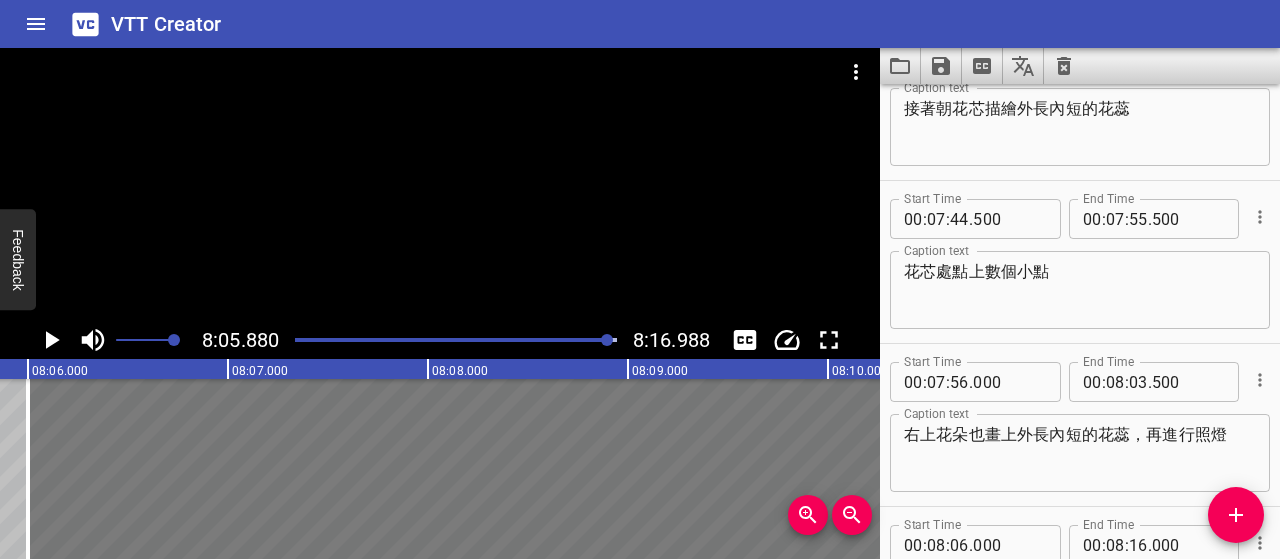 scroll, scrollTop: 0, scrollLeft: 97176, axis: horizontal 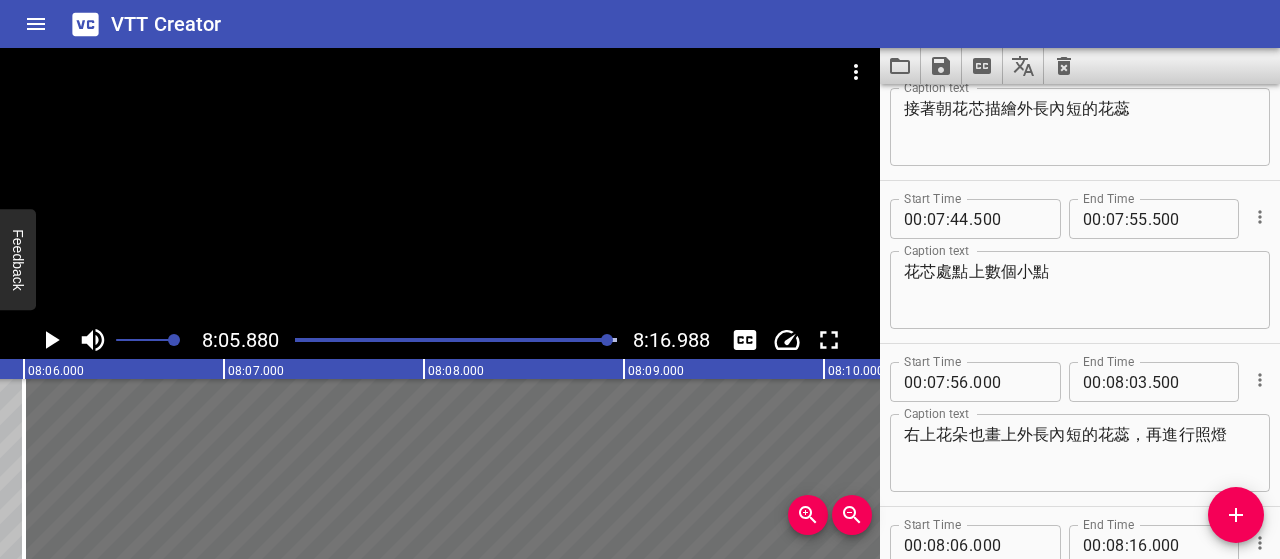 click 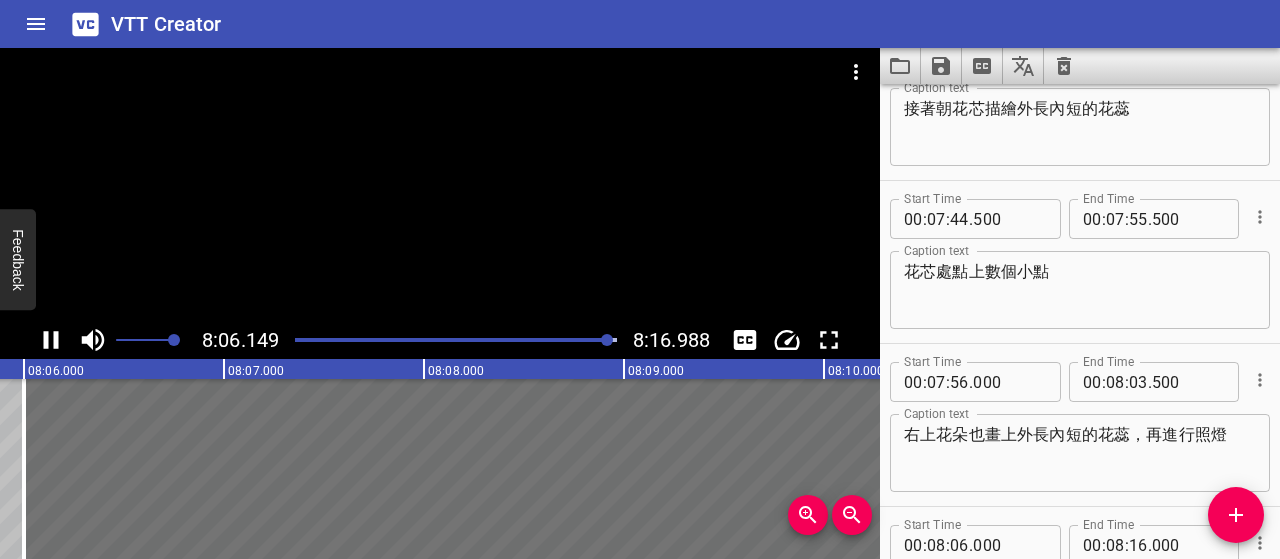 scroll, scrollTop: 0, scrollLeft: 97230, axis: horizontal 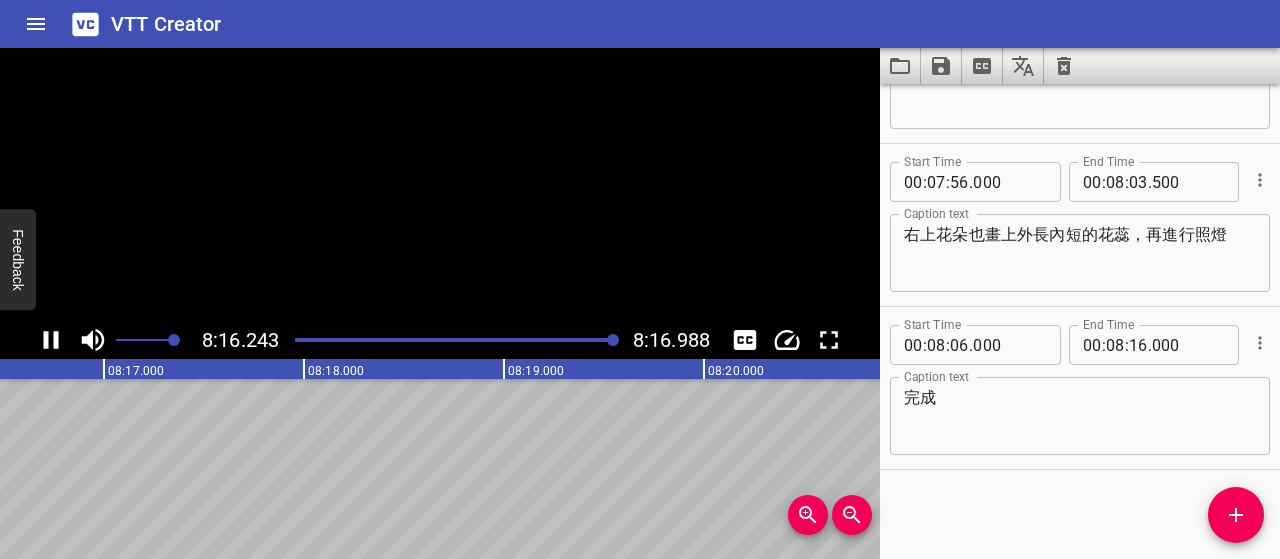 click 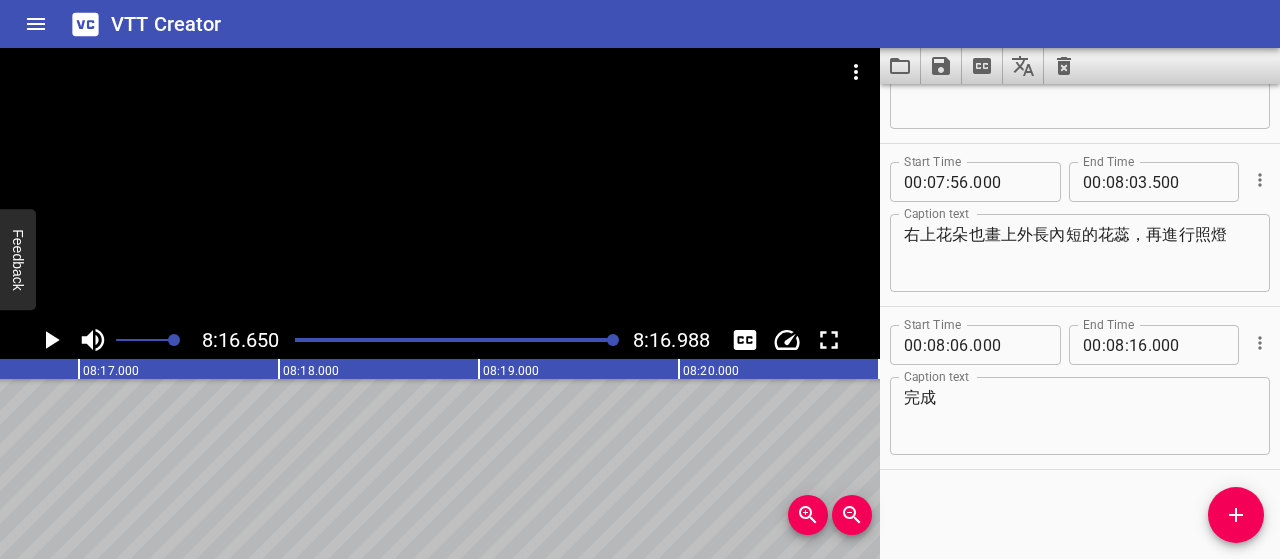scroll, scrollTop: 0, scrollLeft: 99330, axis: horizontal 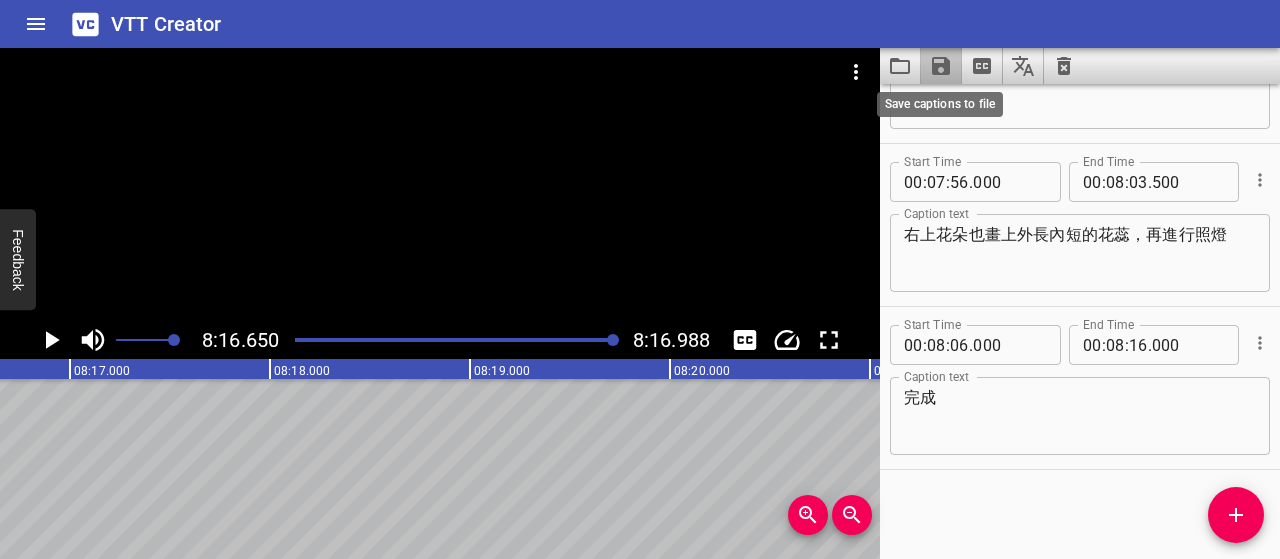 click 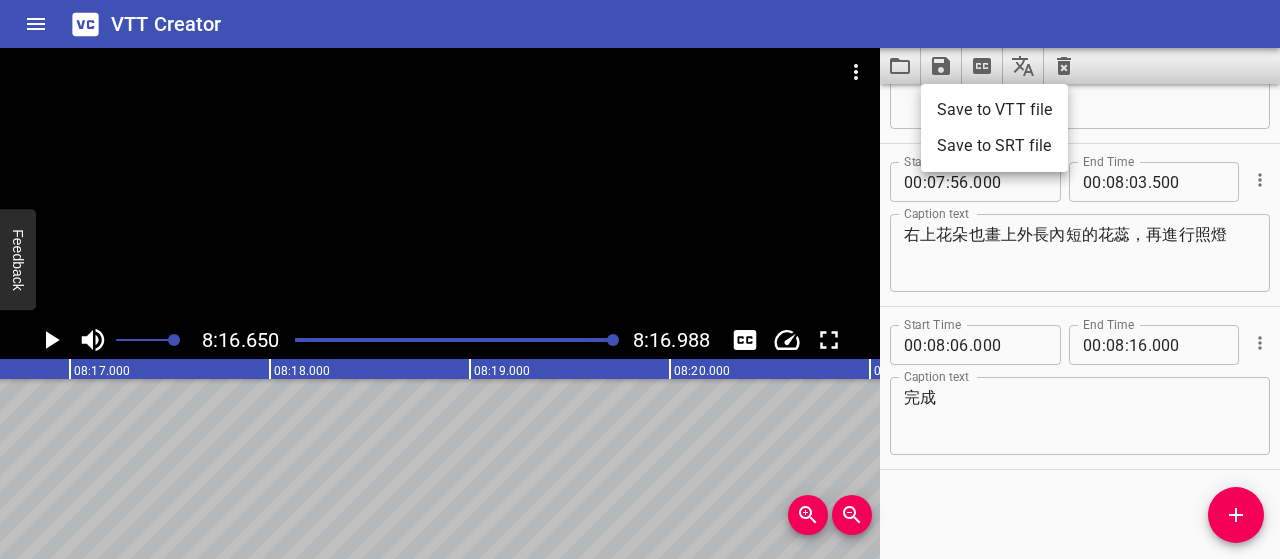 click on "Save to VTT file" at bounding box center (994, 110) 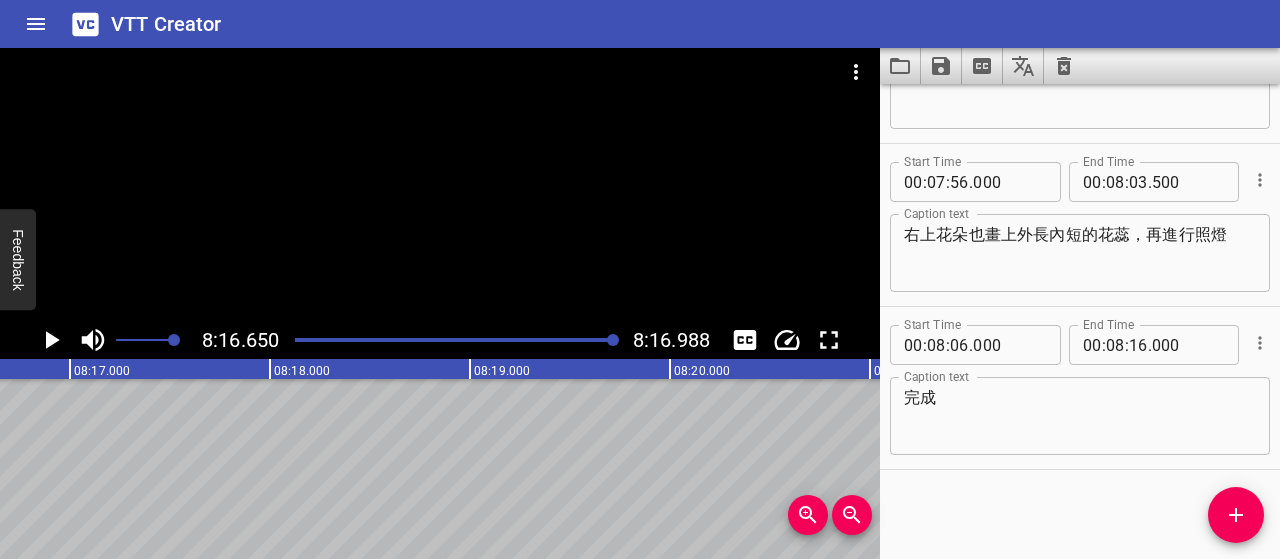 drag, startPoint x: 707, startPoint y: 21, endPoint x: 831, endPoint y: 17, distance: 124.0645 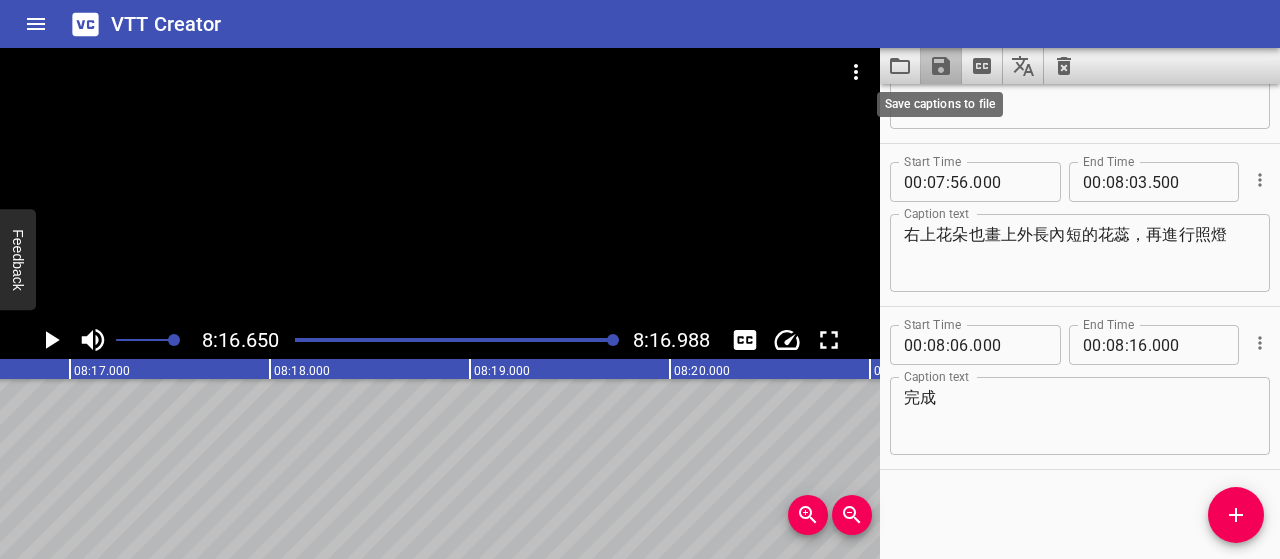 click 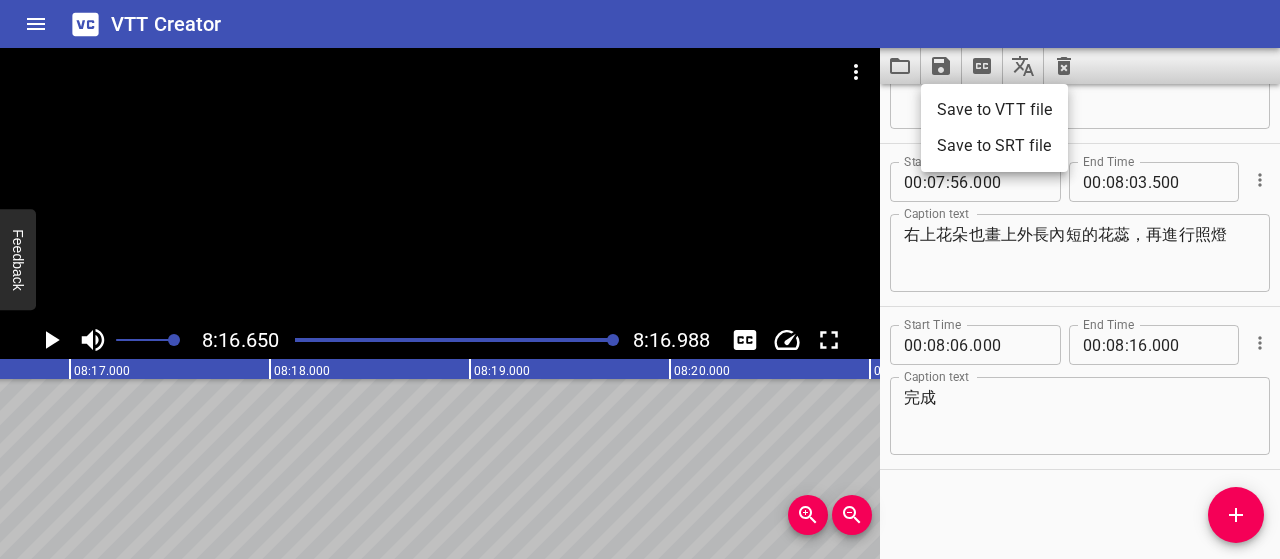 click on "Save to SRT file" at bounding box center (994, 146) 